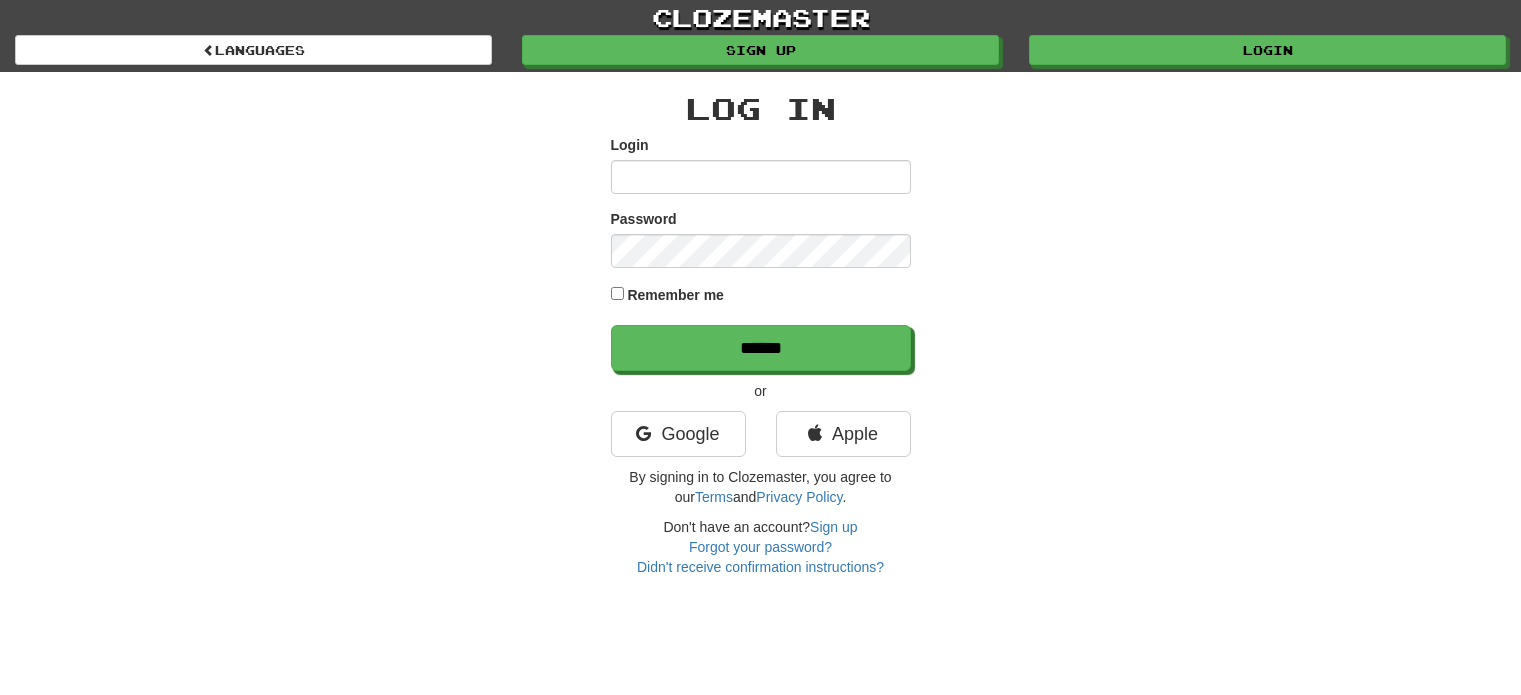 scroll, scrollTop: 0, scrollLeft: 0, axis: both 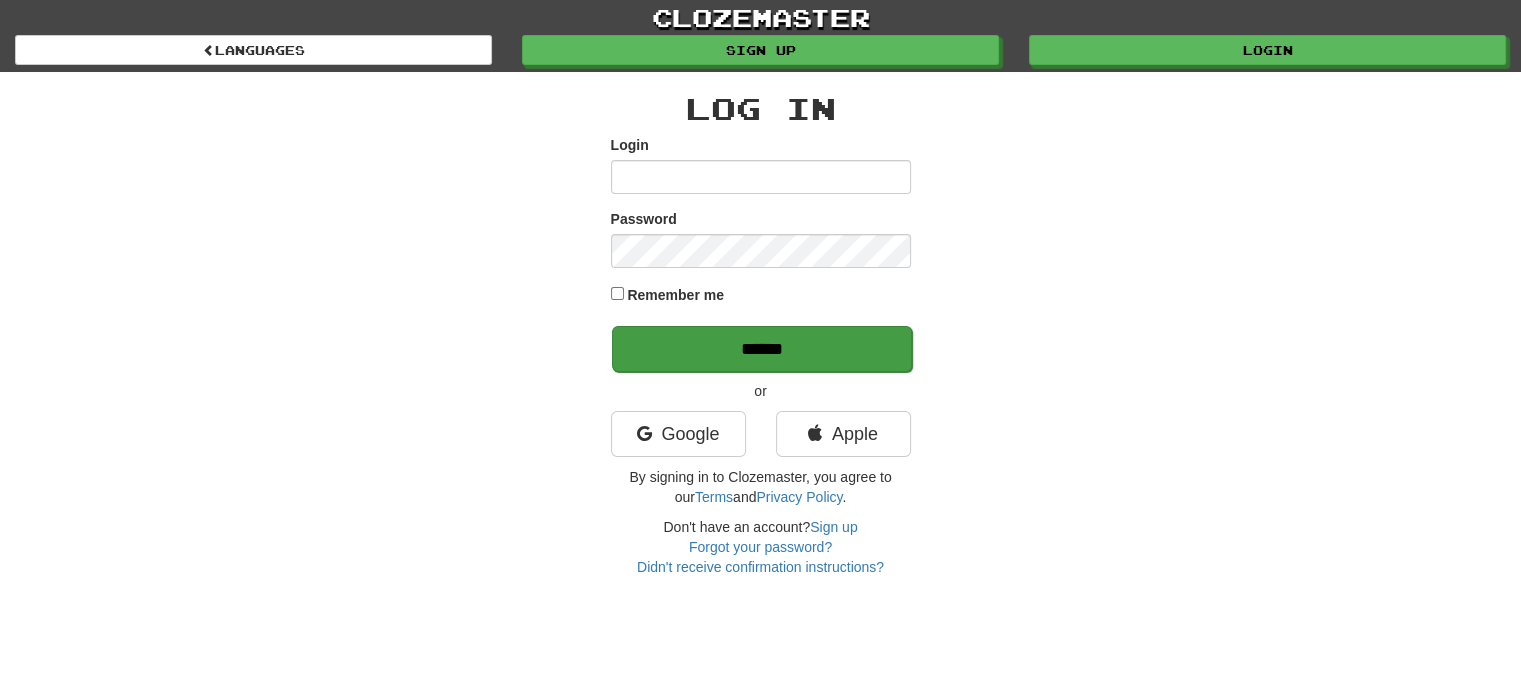 type on "**********" 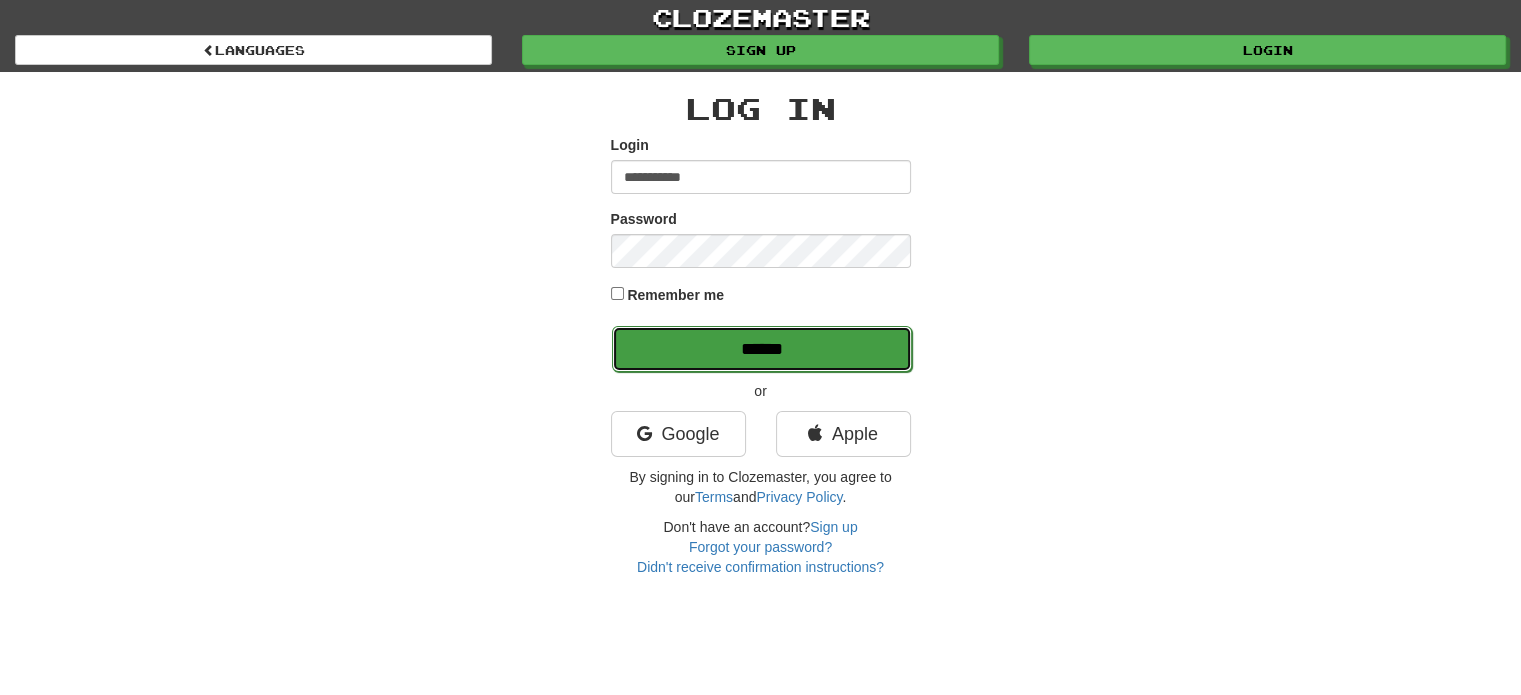 click on "******" at bounding box center (762, 349) 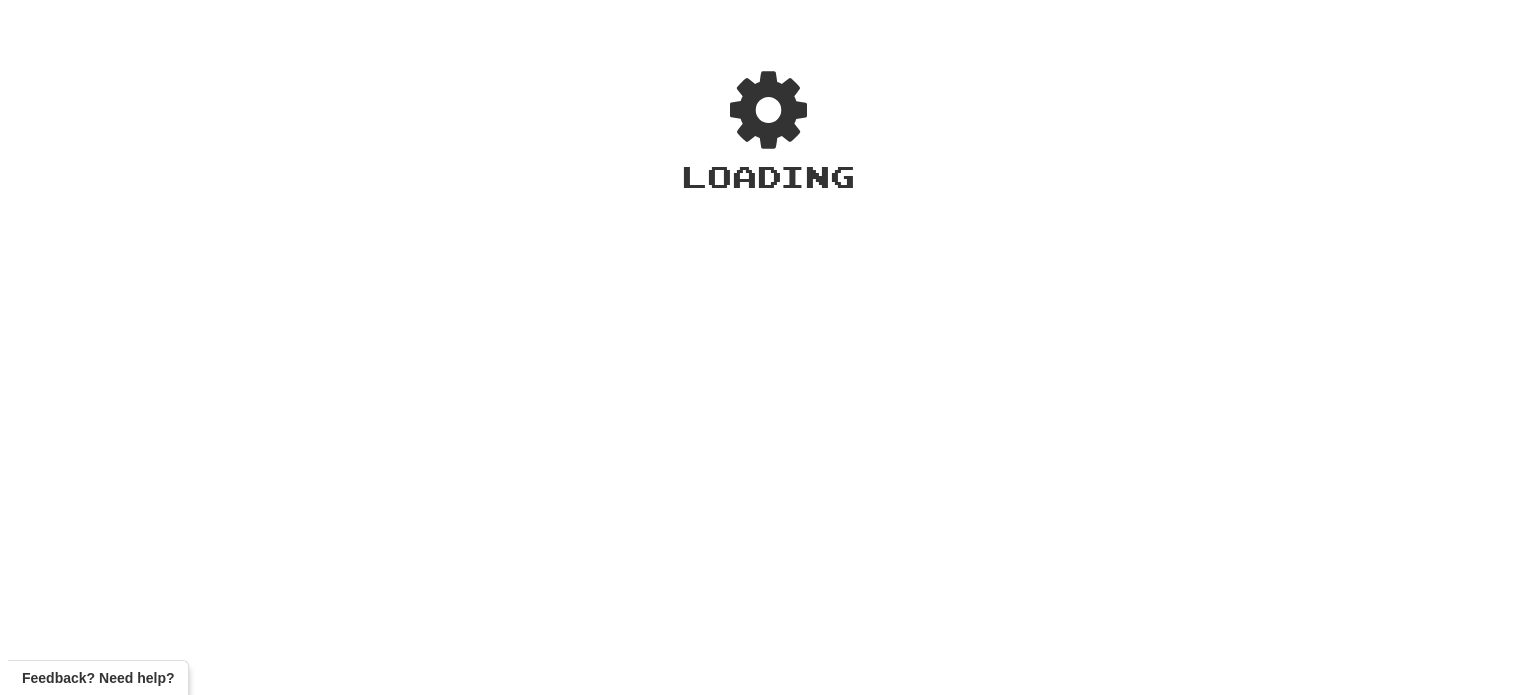 scroll, scrollTop: 0, scrollLeft: 0, axis: both 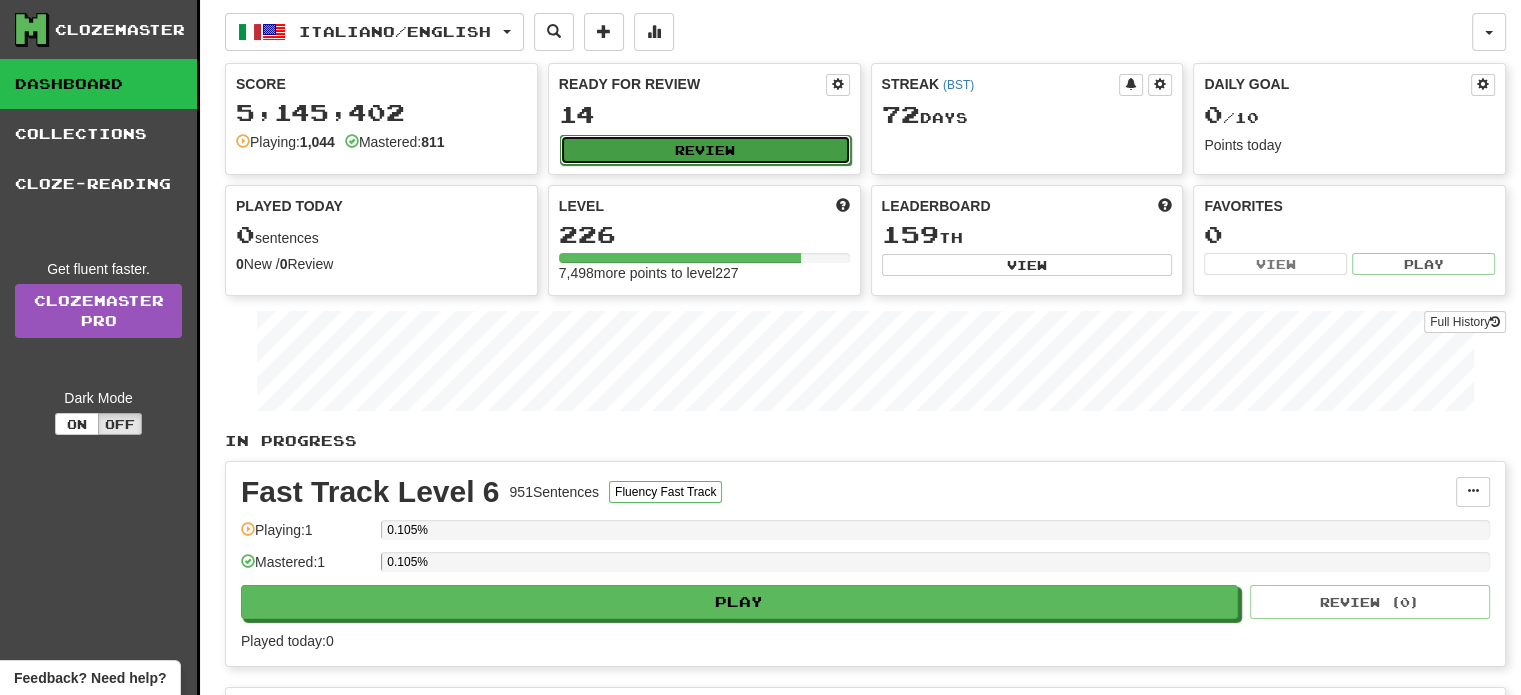 click on "Review" at bounding box center [705, 150] 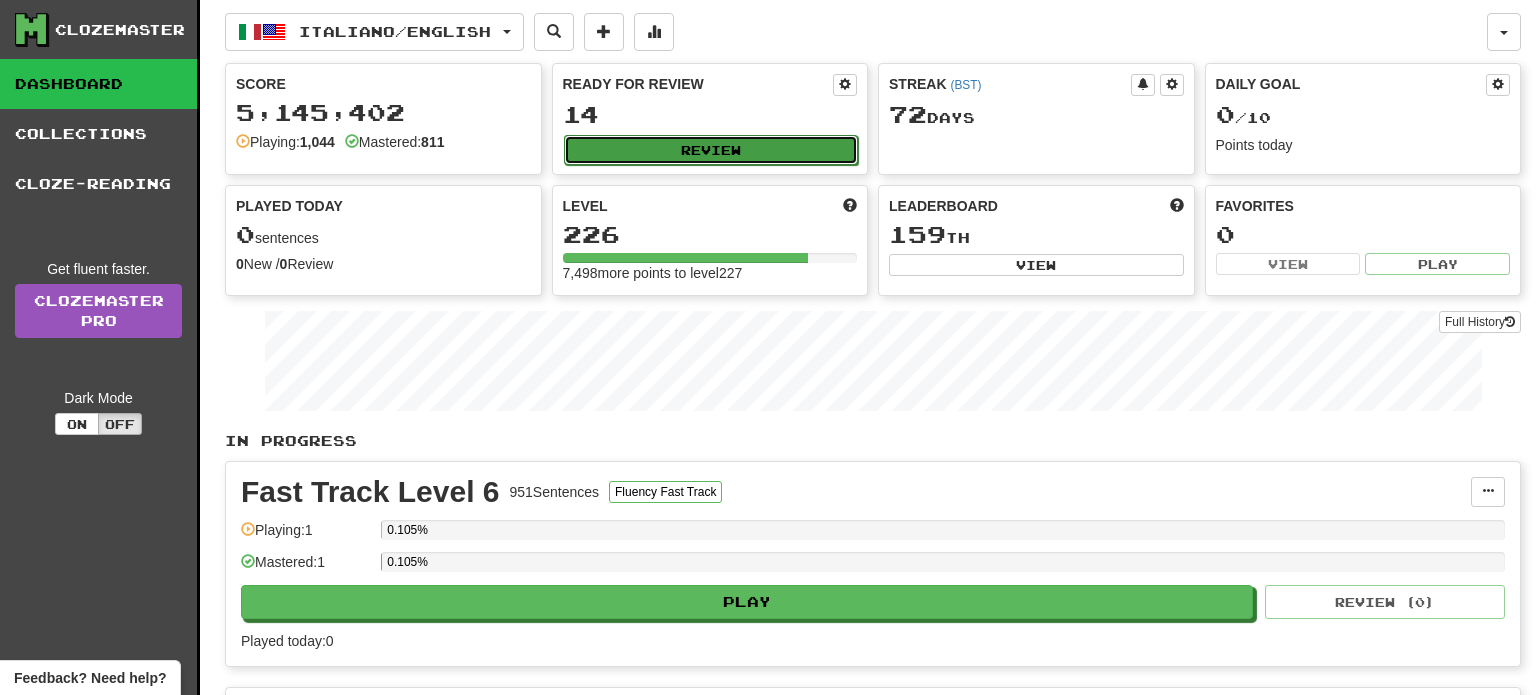 select on "**" 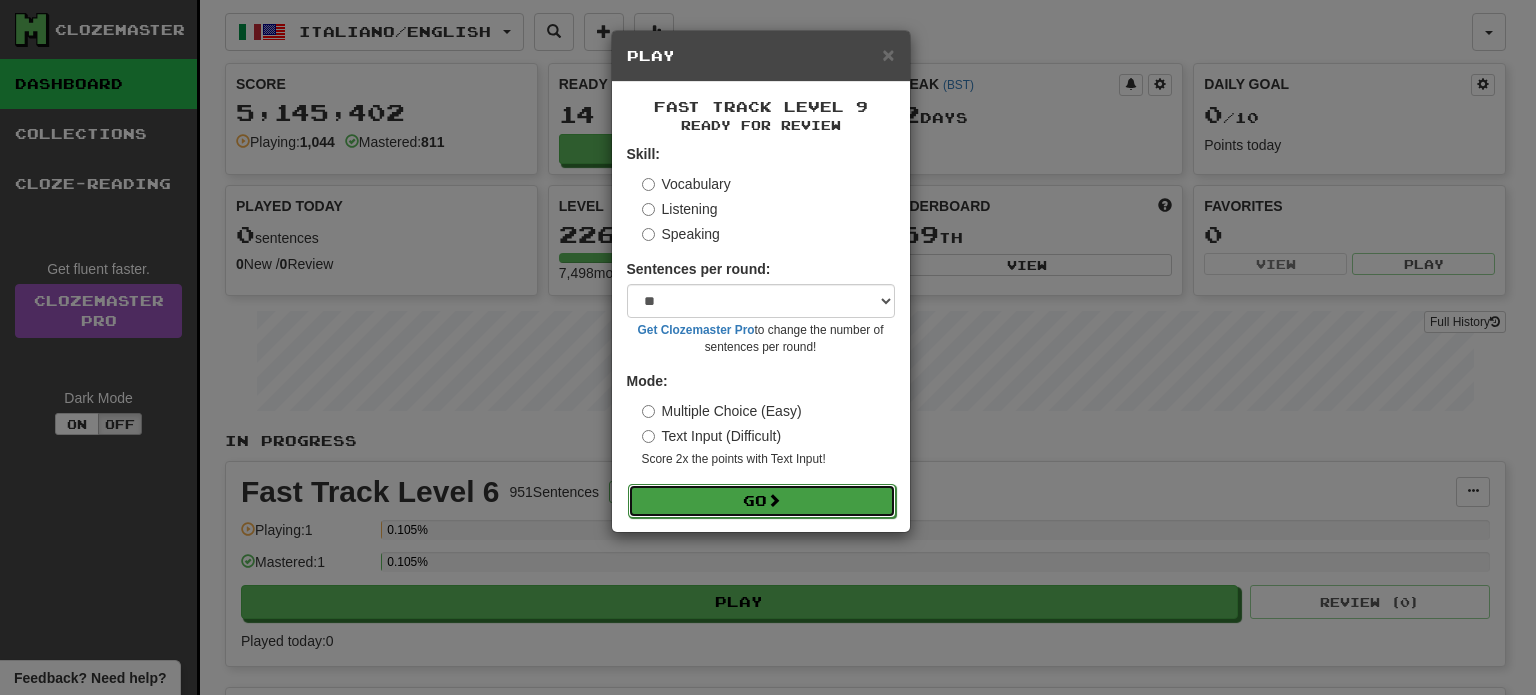 click on "Go" at bounding box center [762, 501] 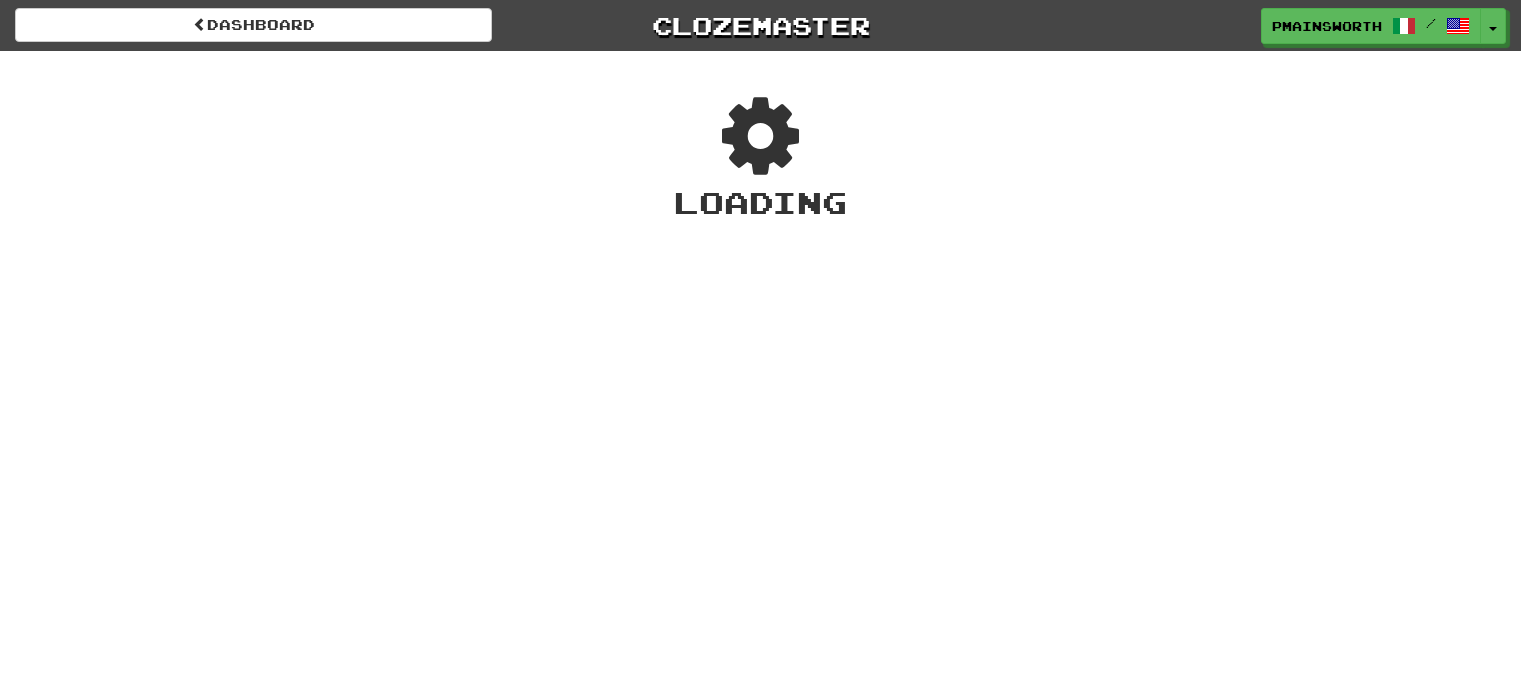 scroll, scrollTop: 0, scrollLeft: 0, axis: both 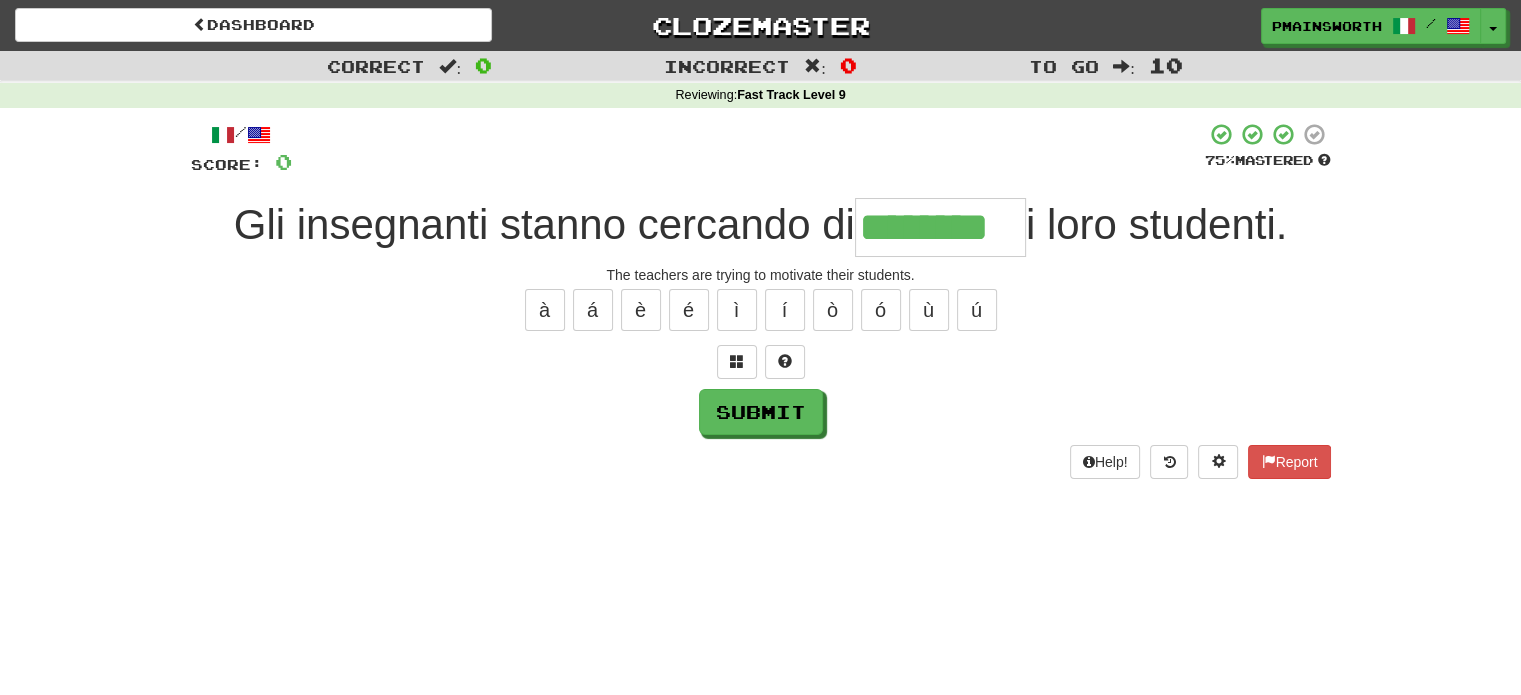 type on "********" 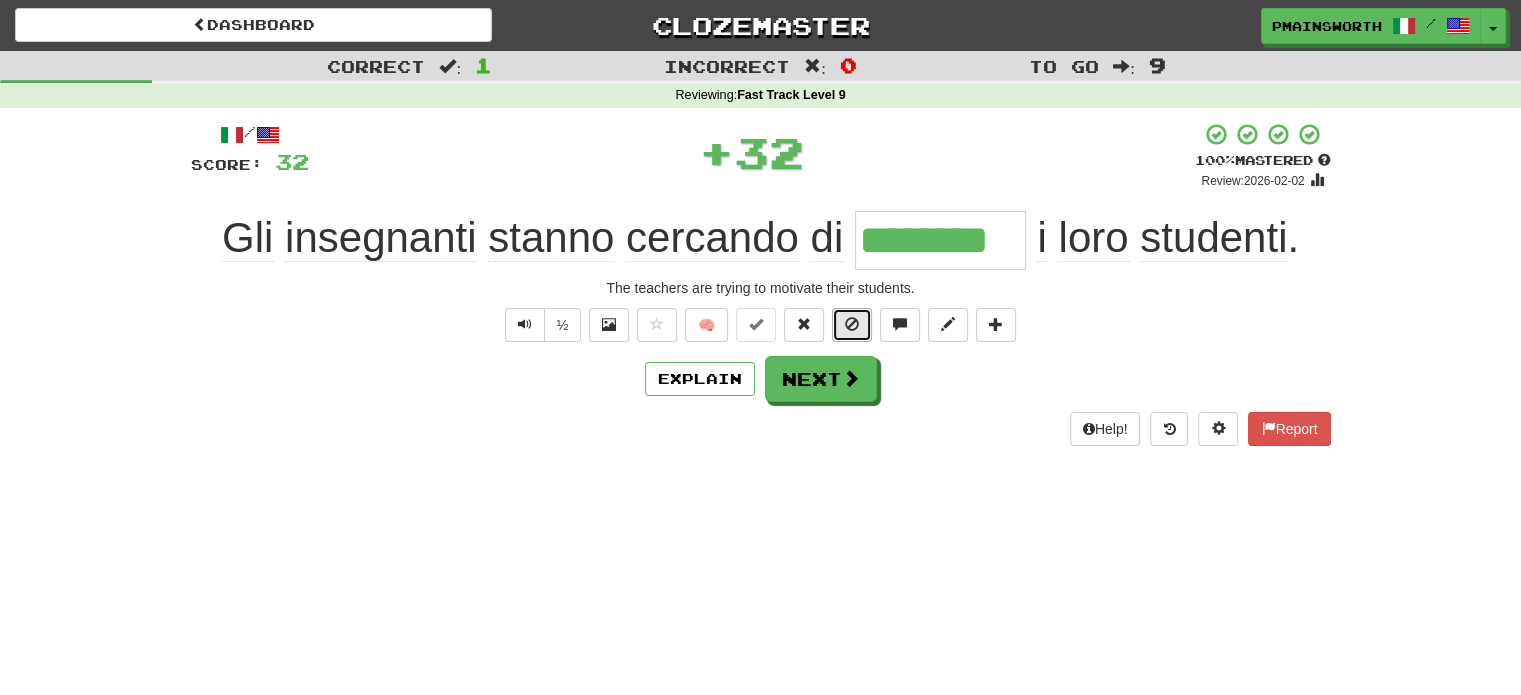 click at bounding box center (852, 324) 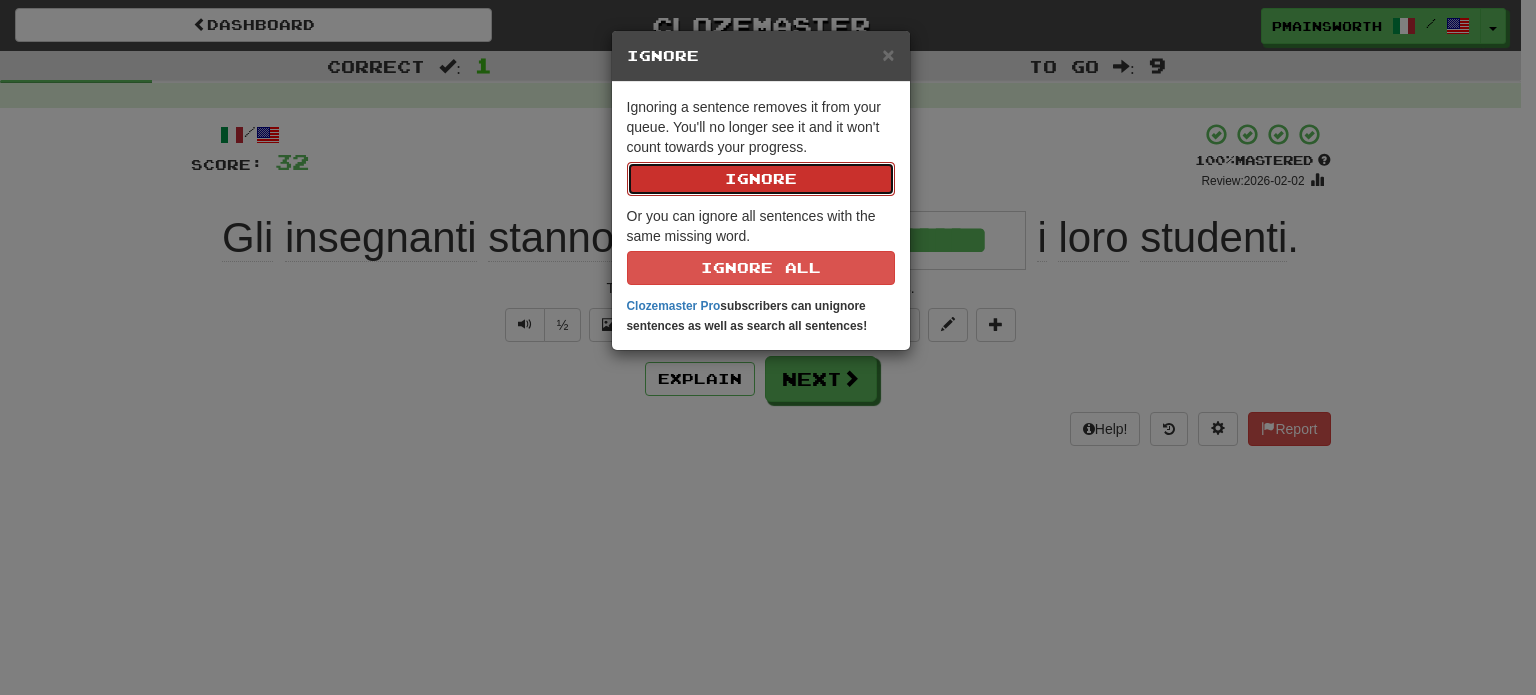 click on "Ignore" at bounding box center [761, 179] 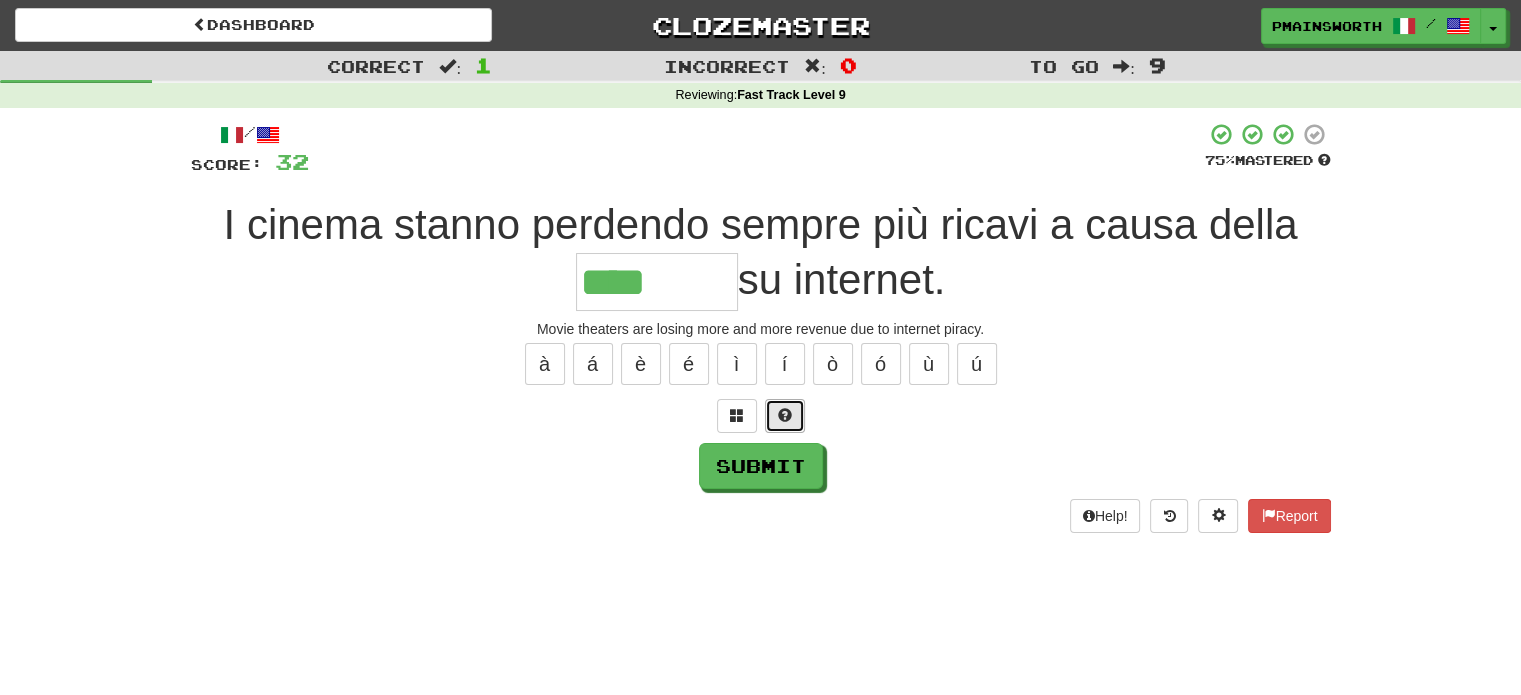 click at bounding box center [785, 415] 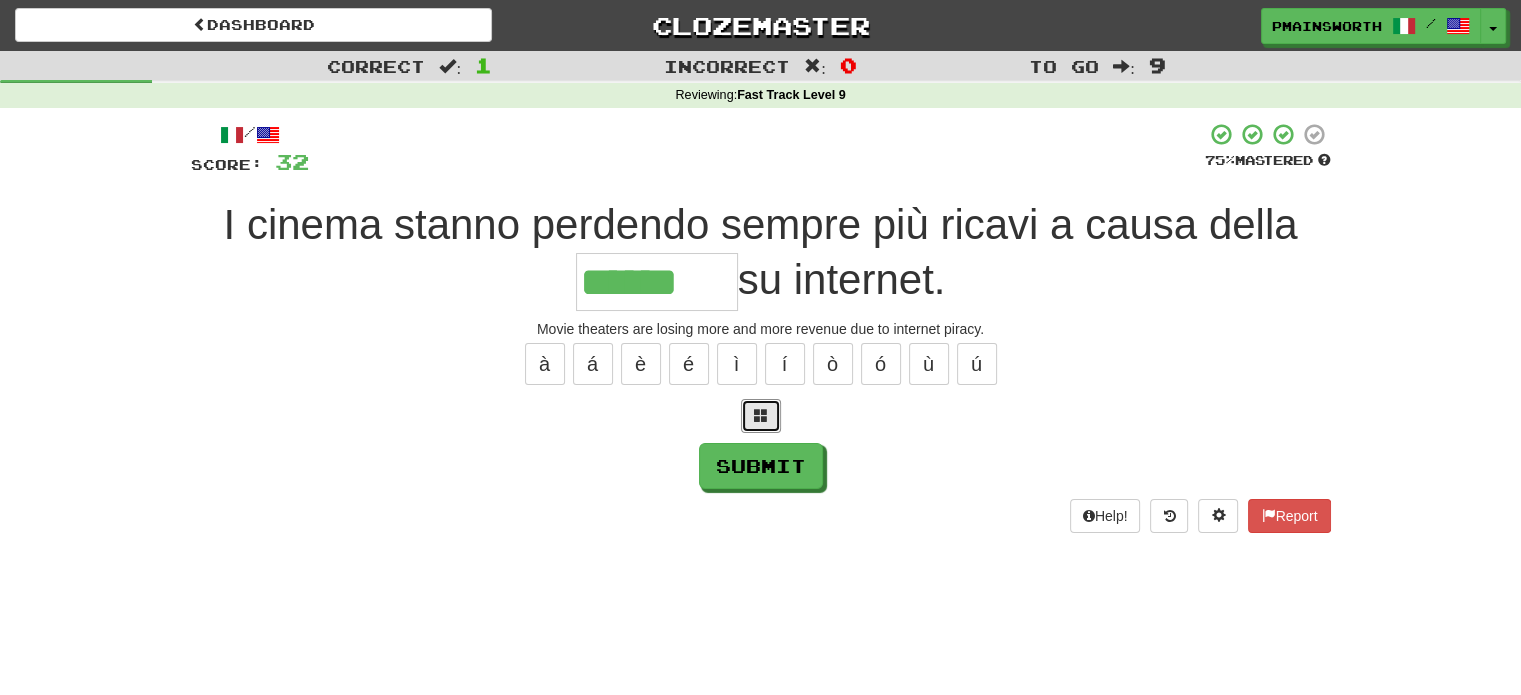 click at bounding box center [761, 416] 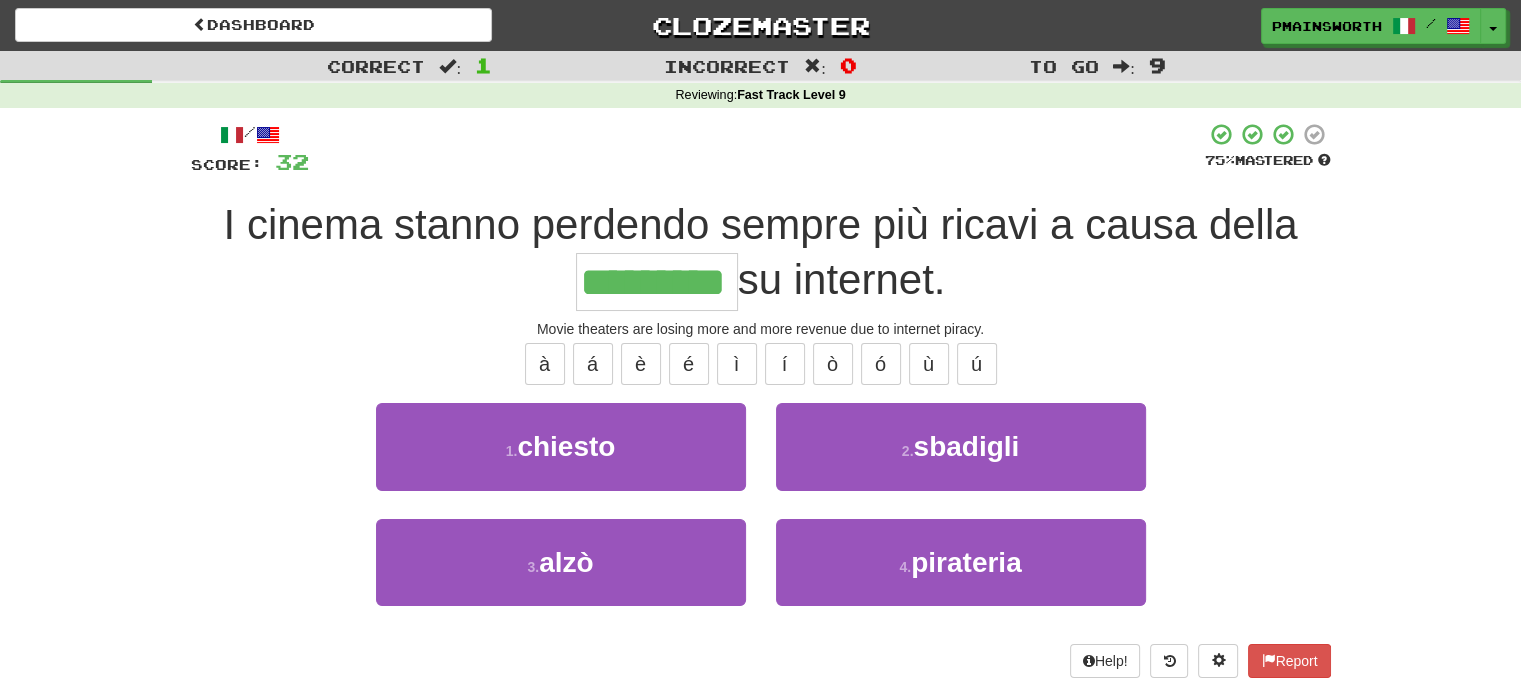 type on "*********" 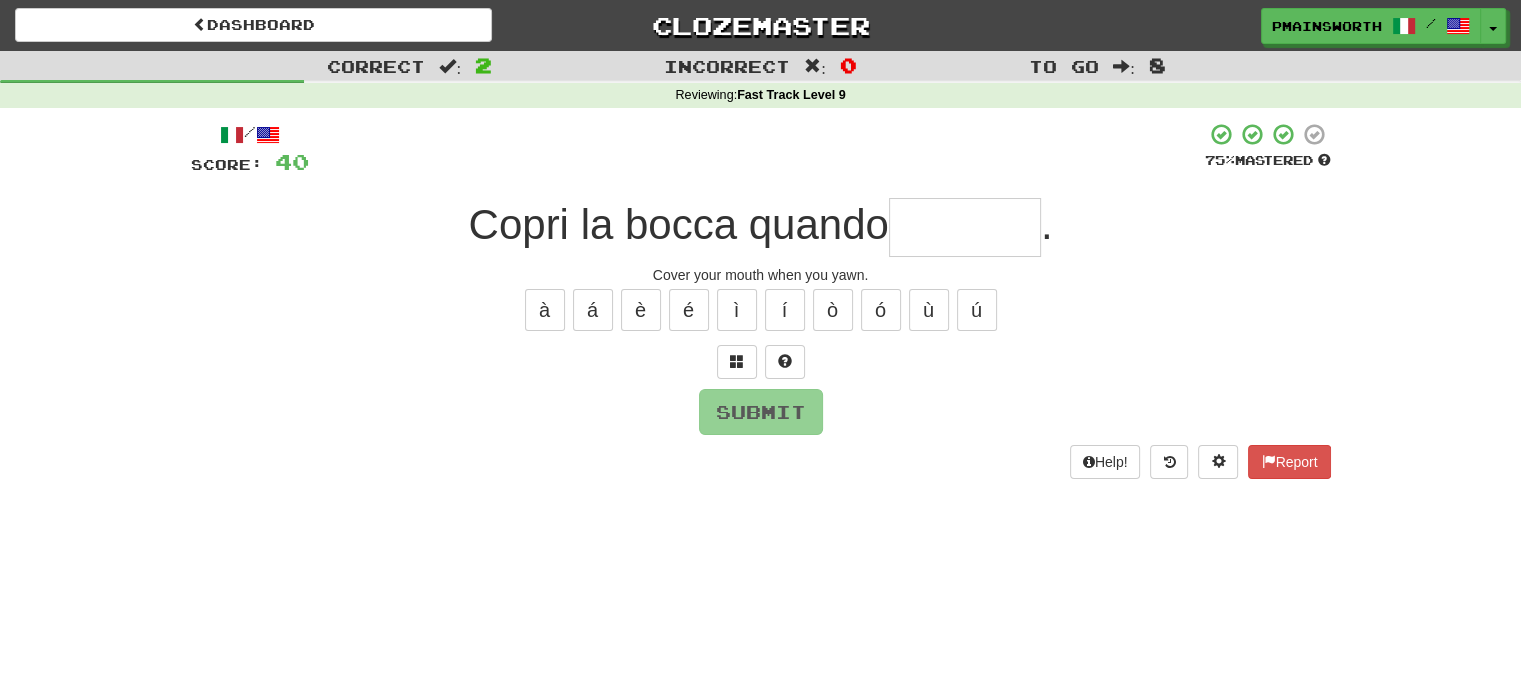 type on "*" 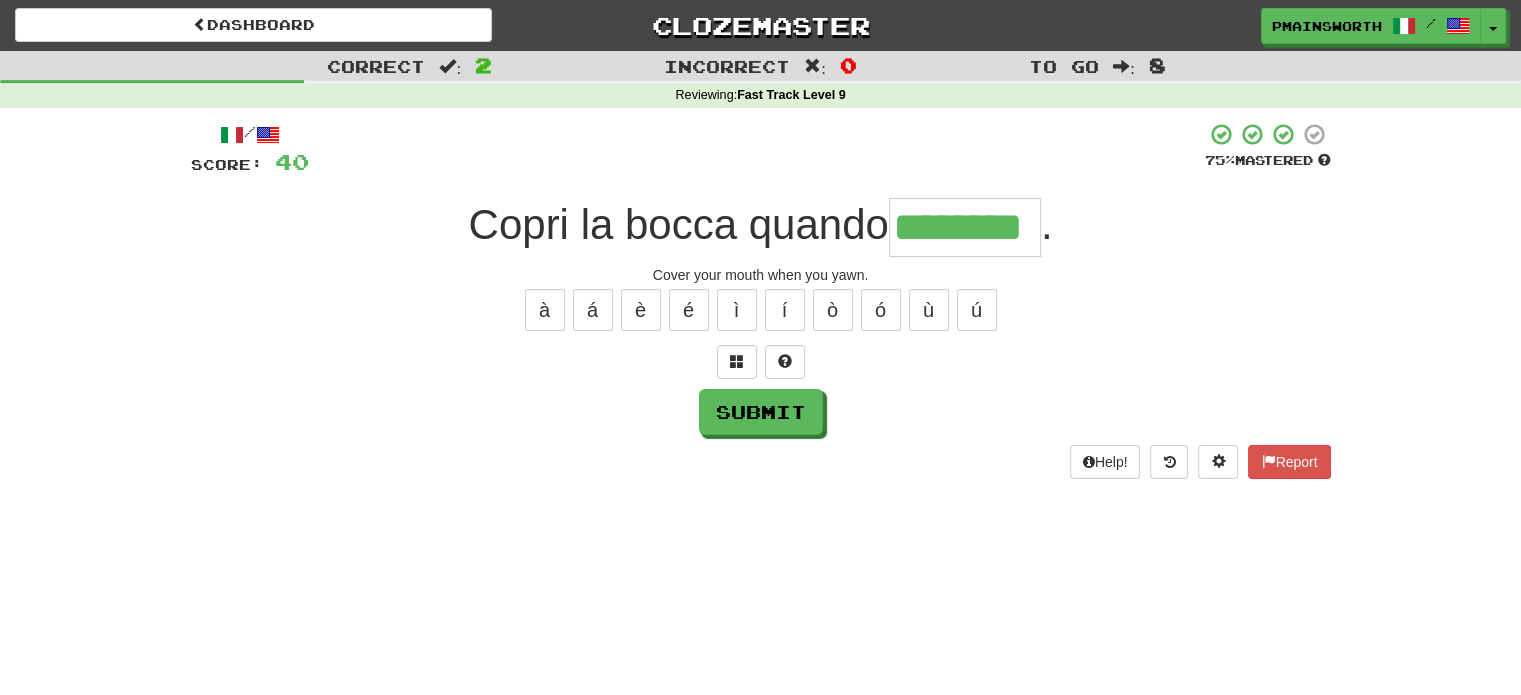 type on "********" 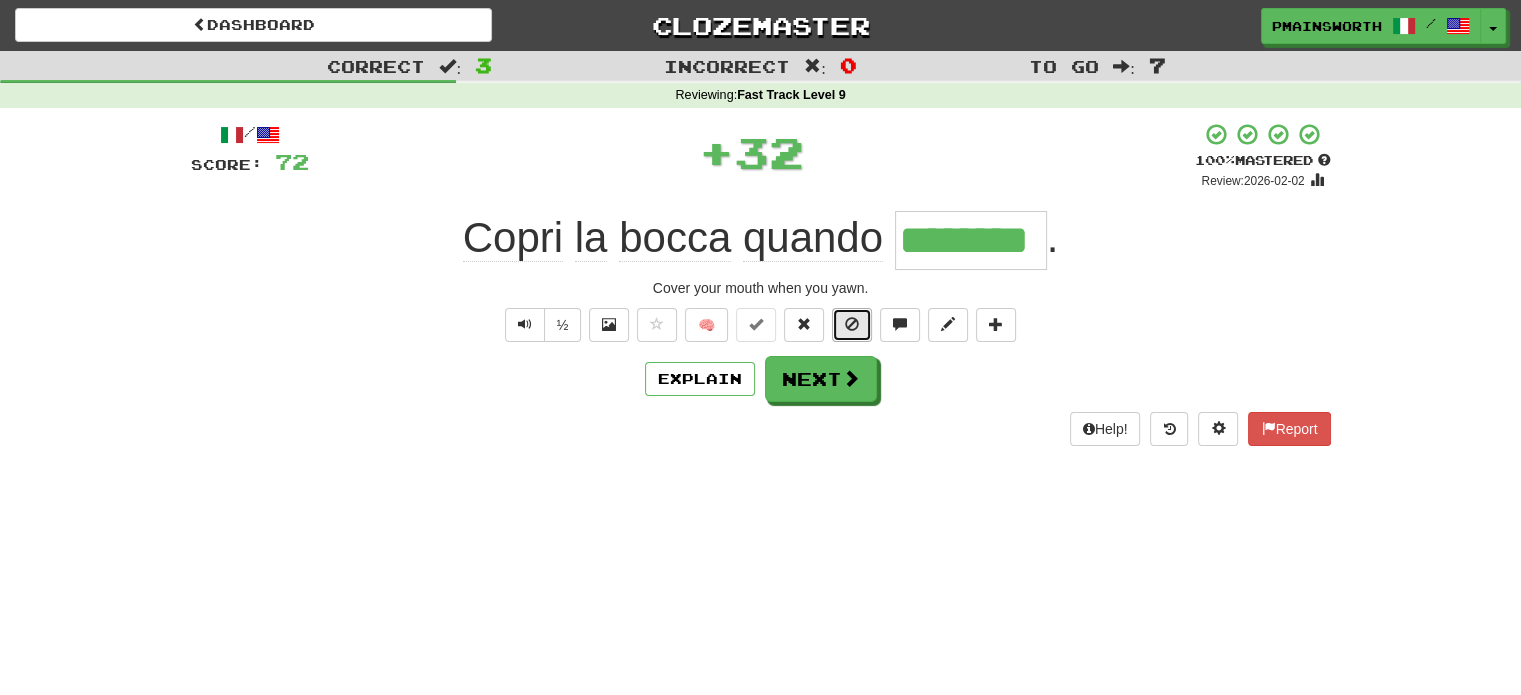 click at bounding box center (852, 324) 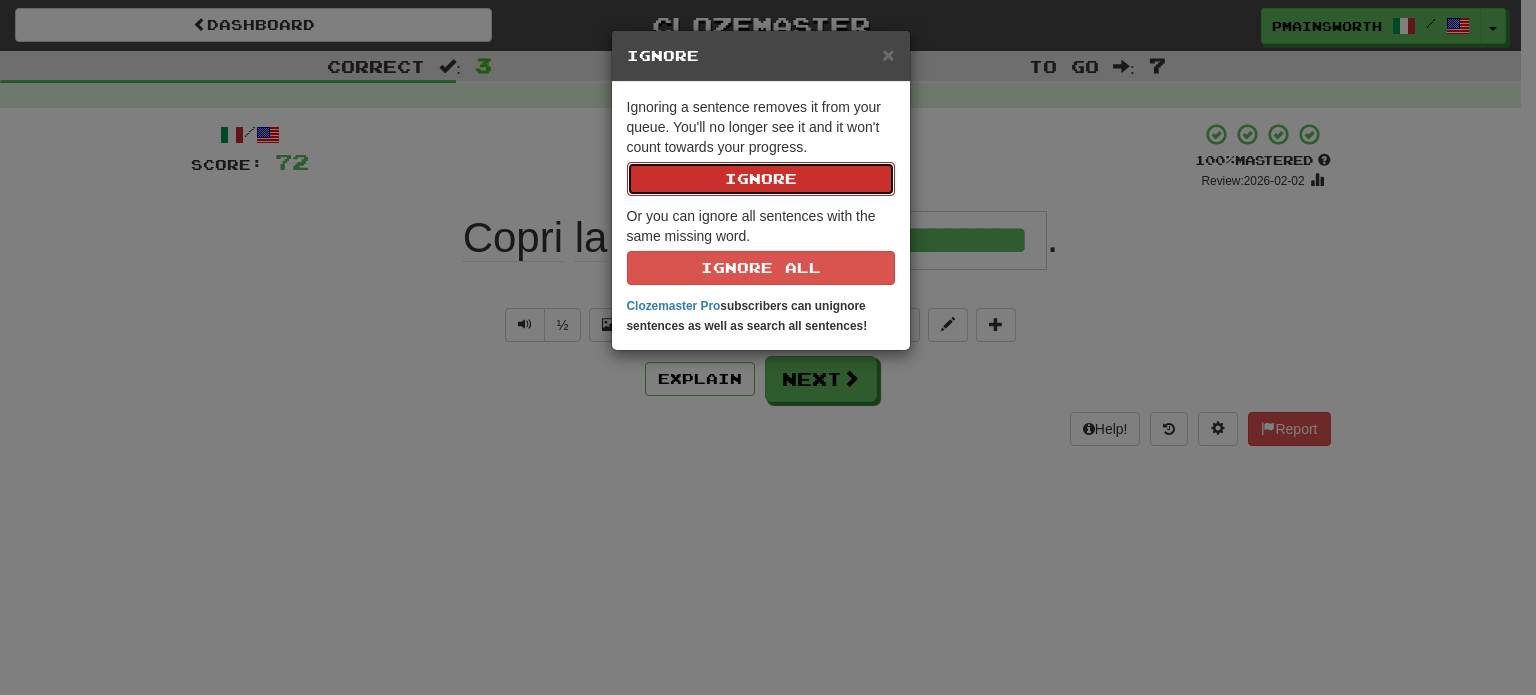click on "Ignore" at bounding box center [761, 179] 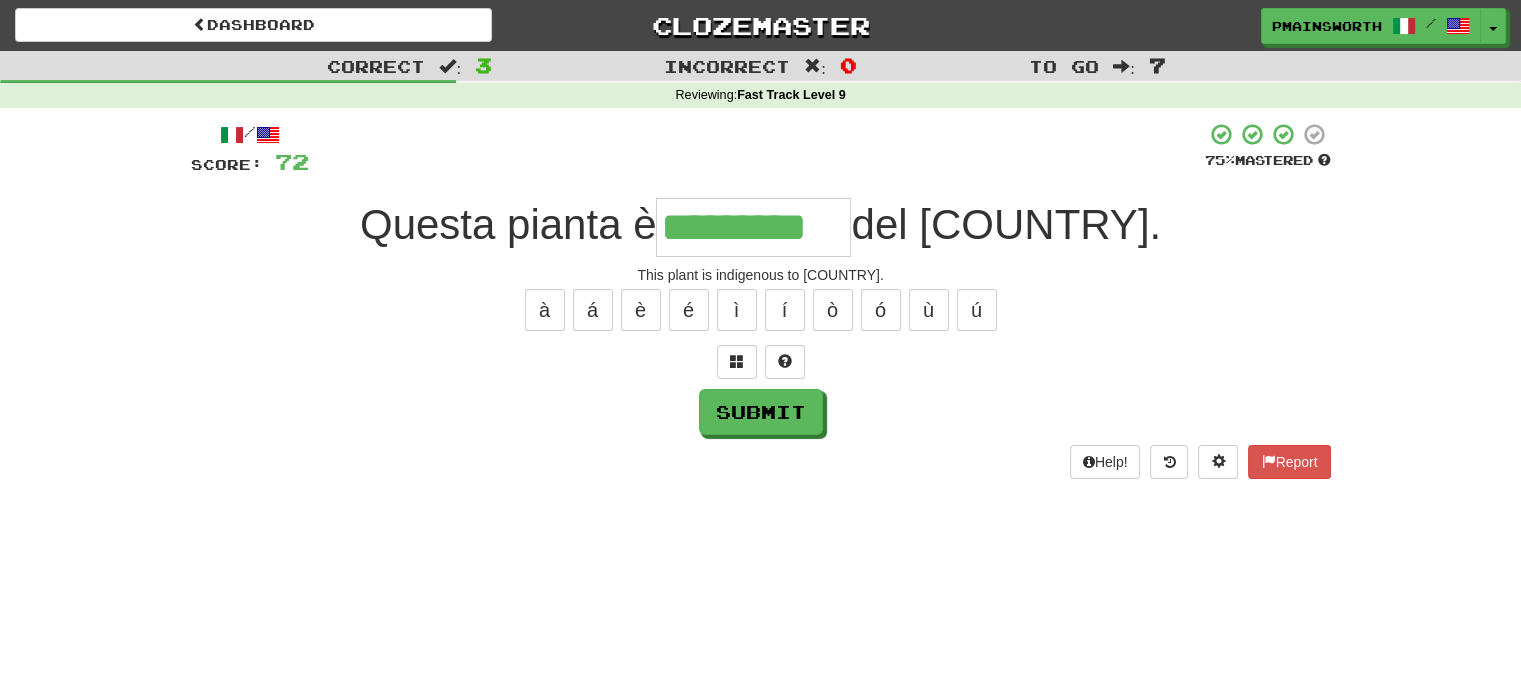 type on "*********" 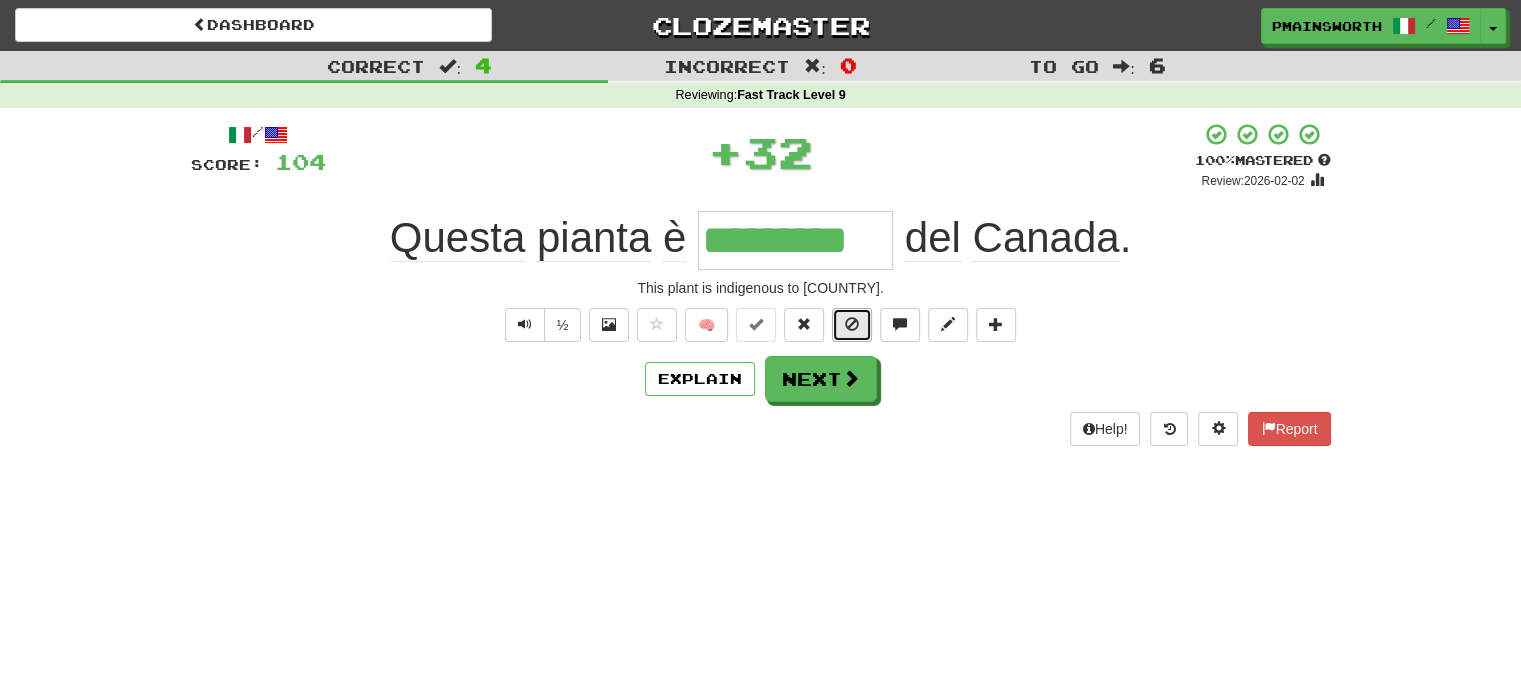 click at bounding box center (852, 324) 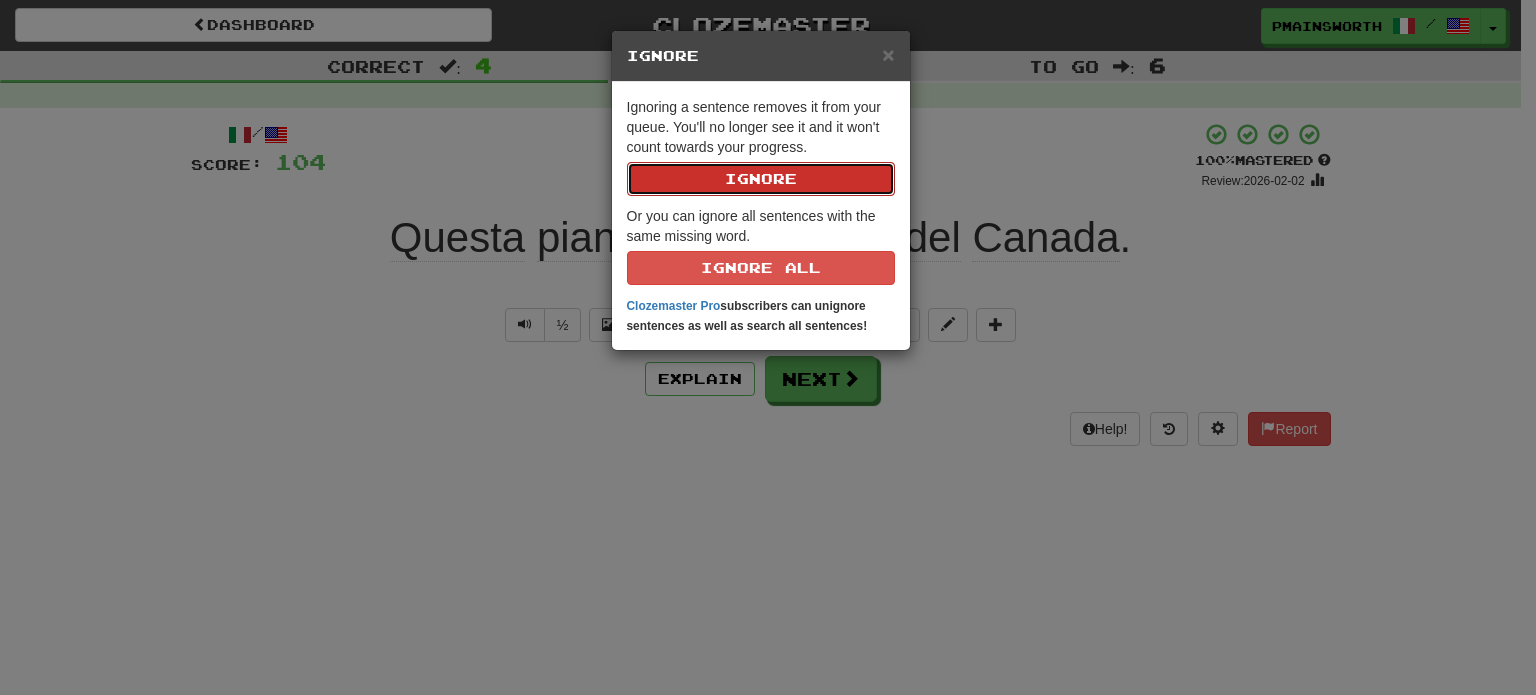 click on "Ignore" at bounding box center [761, 179] 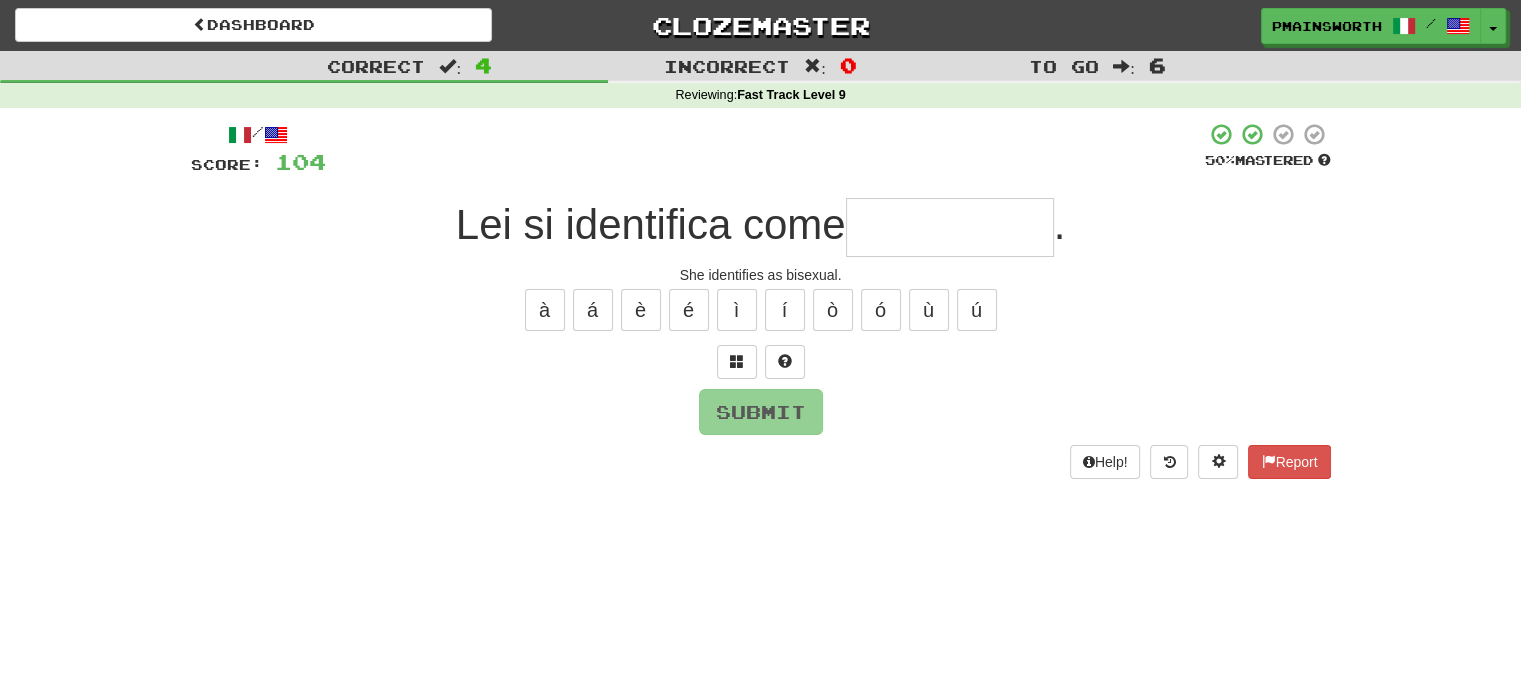 type on "*" 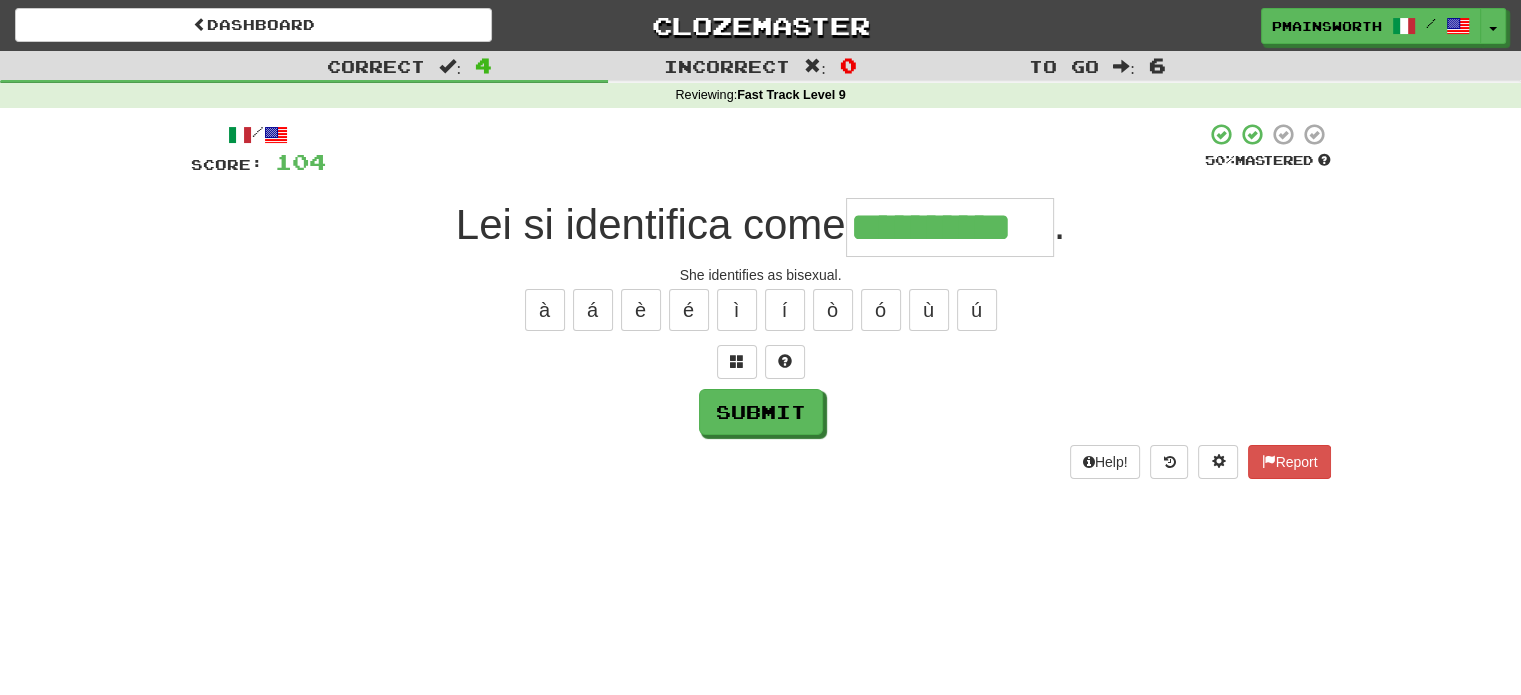 type on "**********" 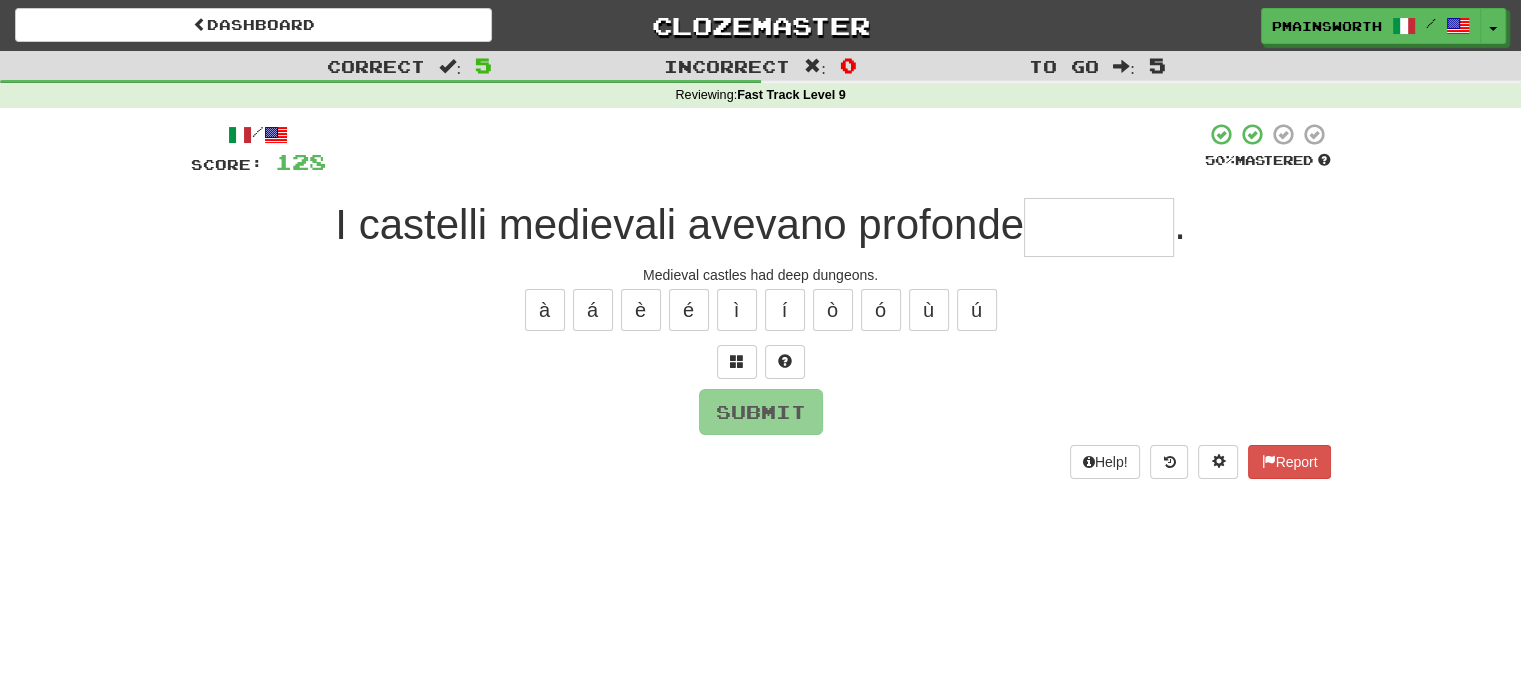 type on "*" 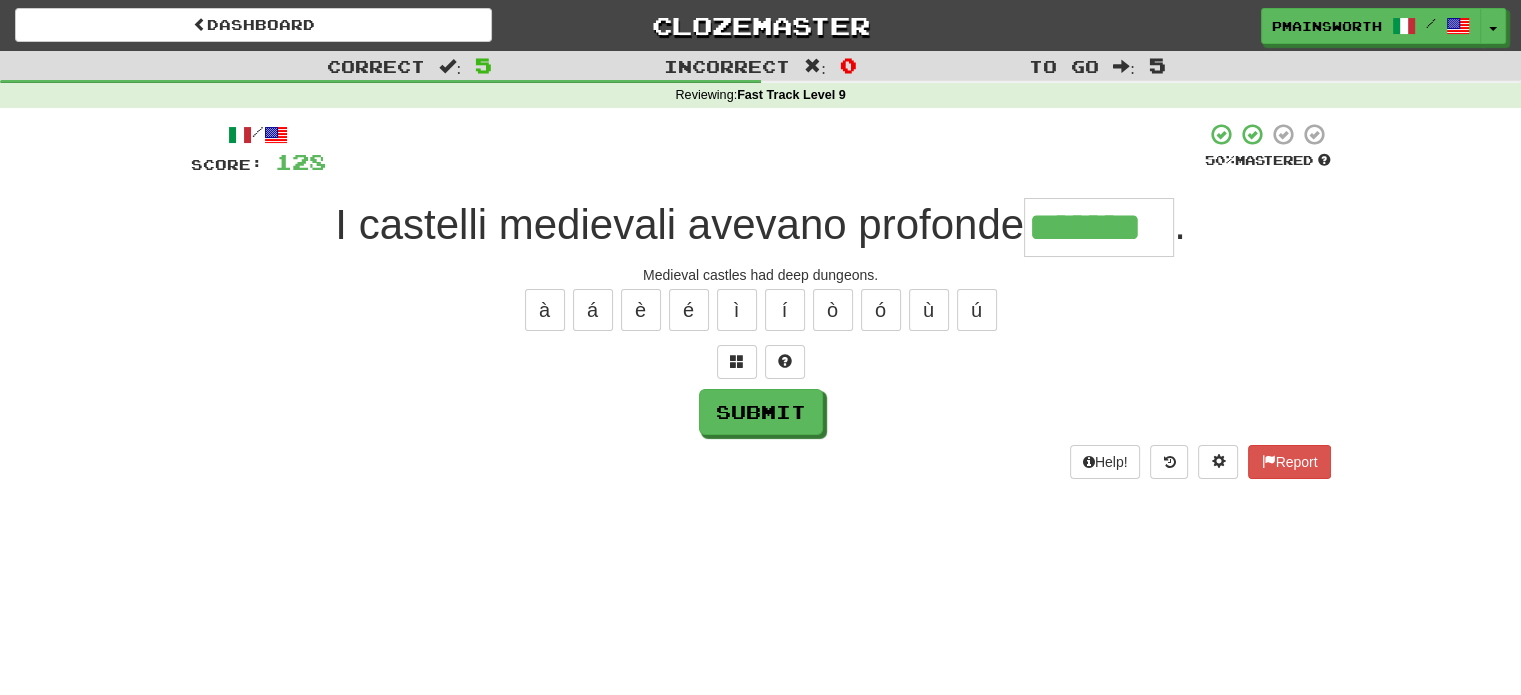 type on "*******" 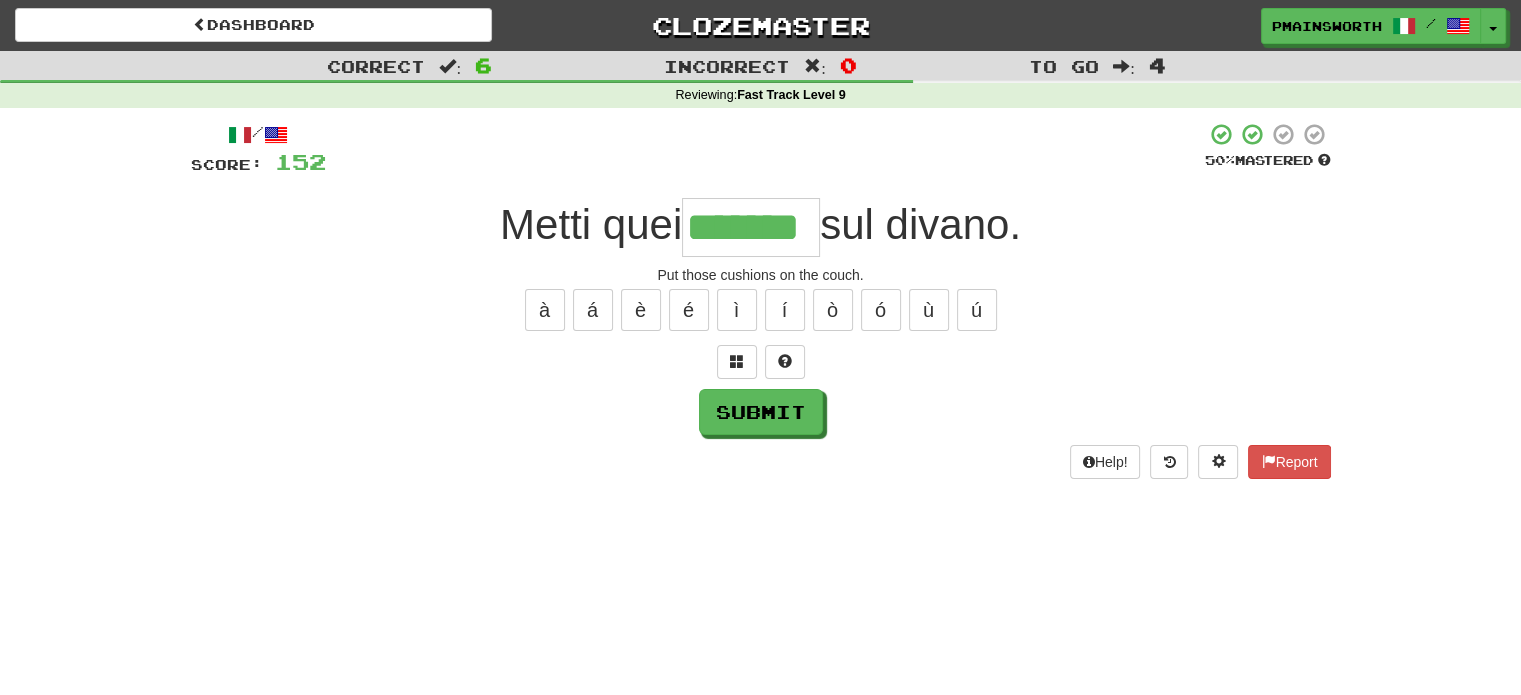 type on "*******" 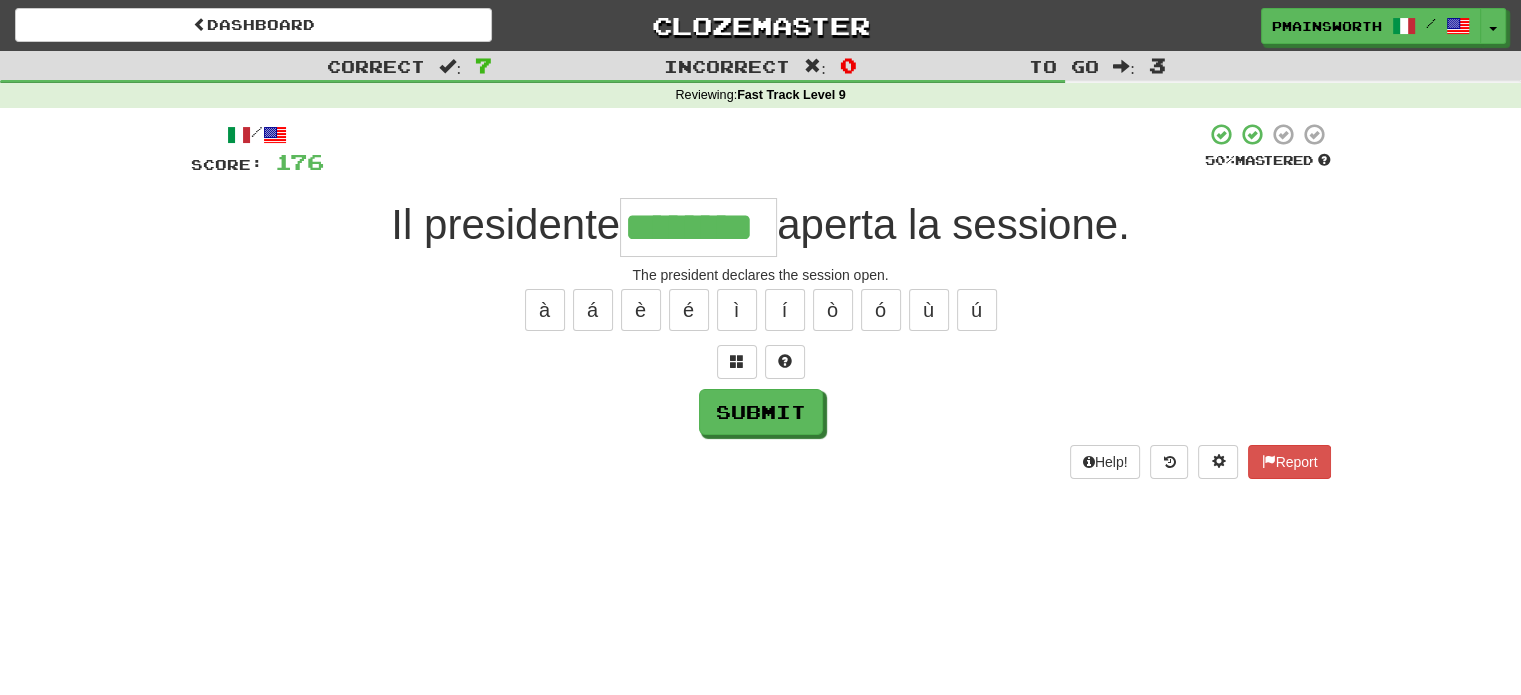 type on "********" 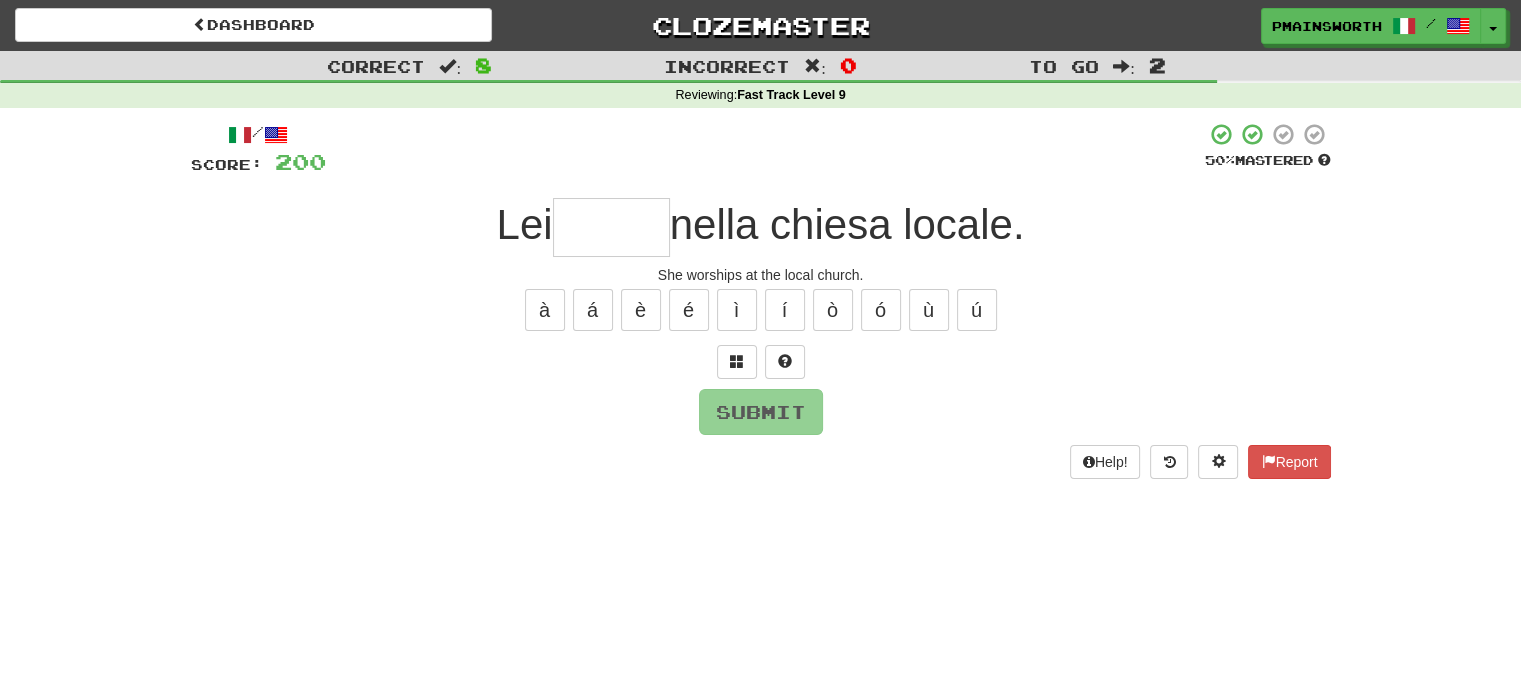 type on "*" 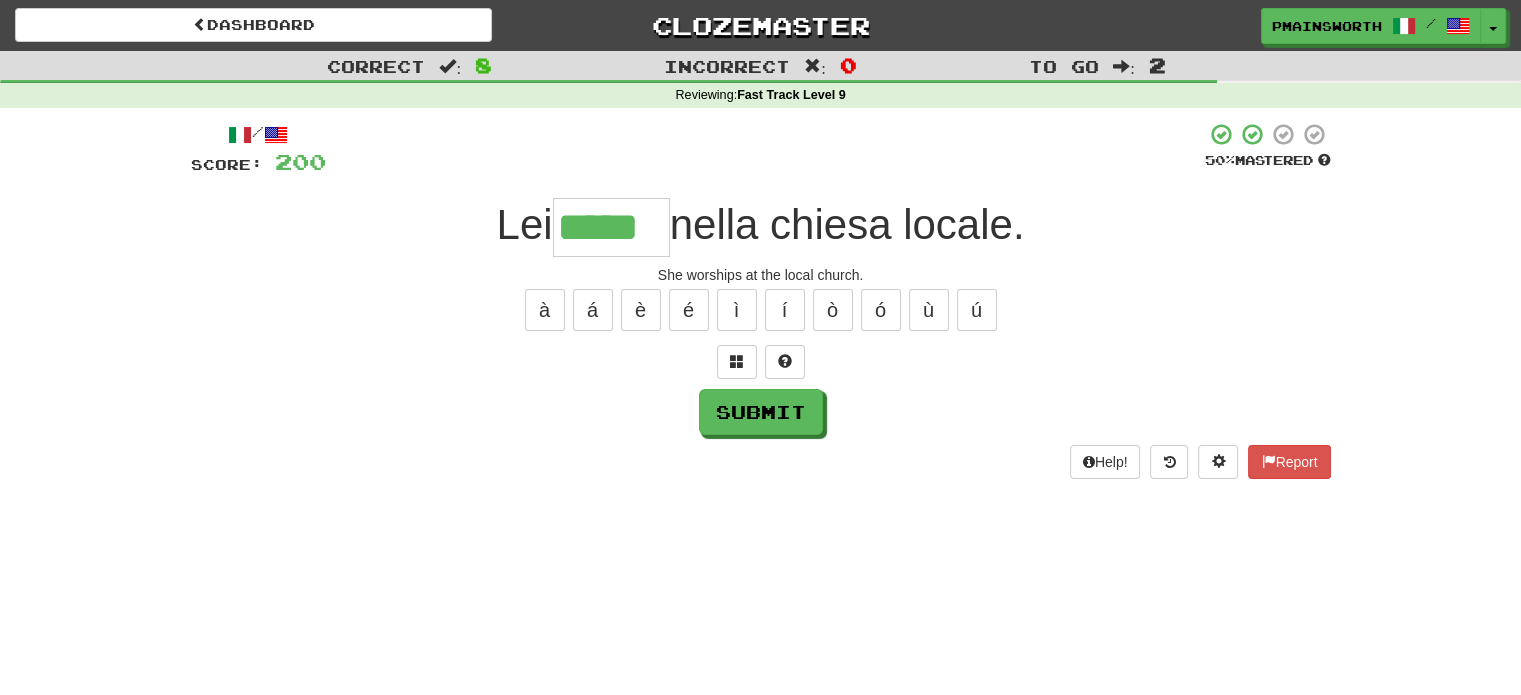 type on "*****" 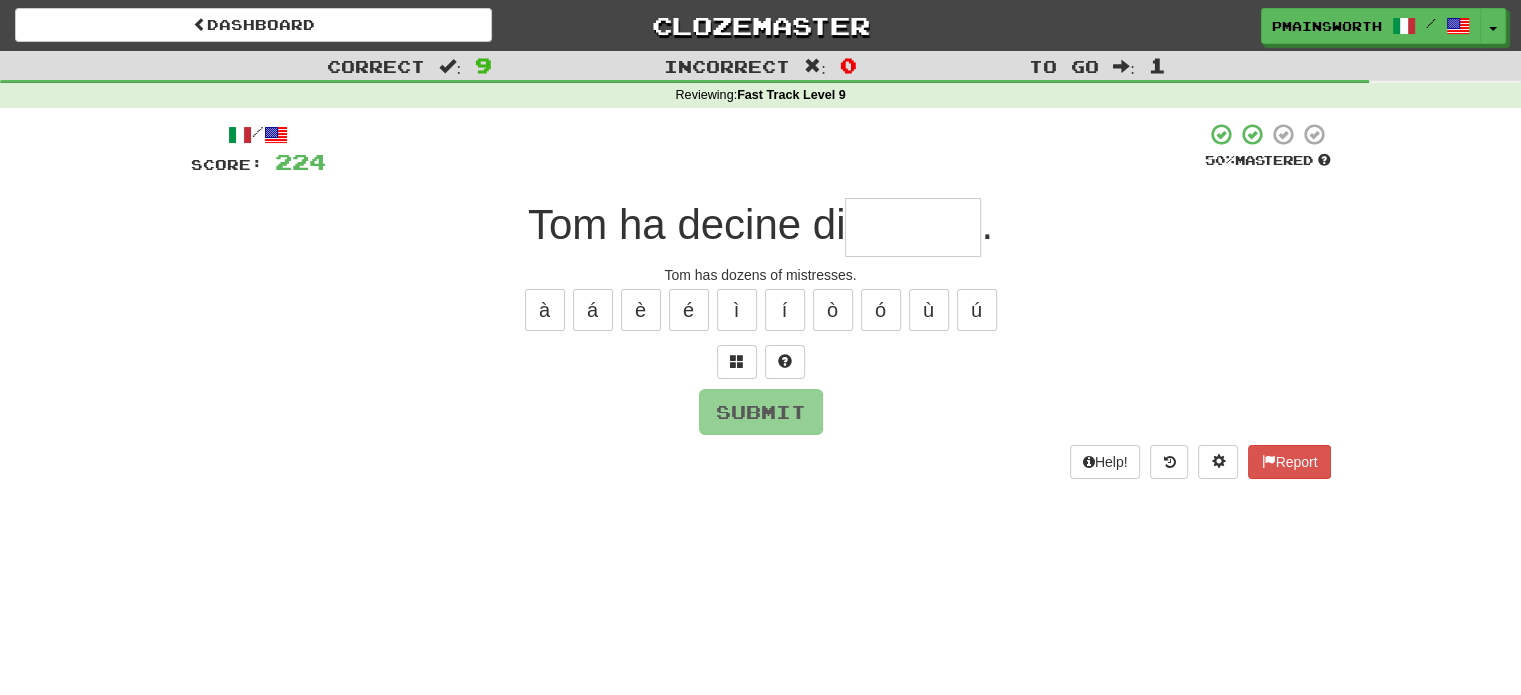 type on "*" 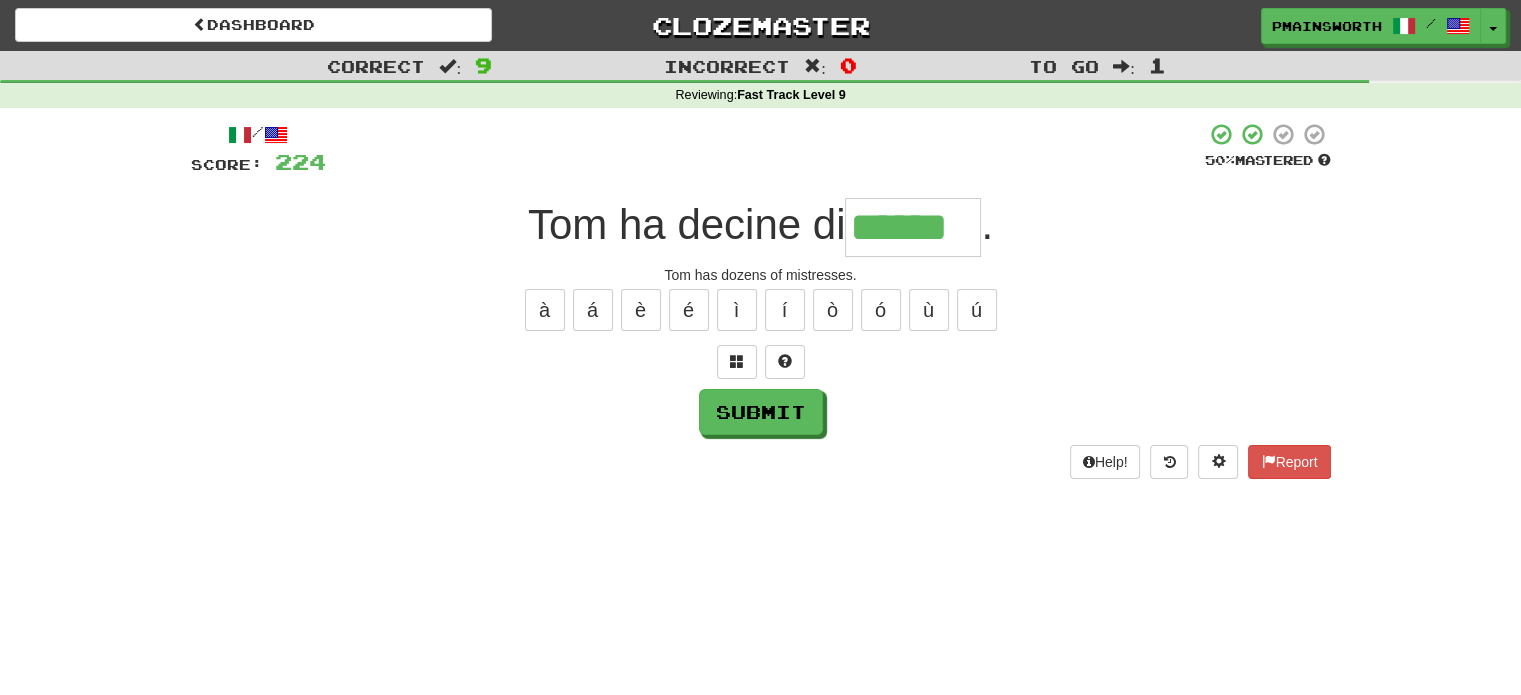 type on "******" 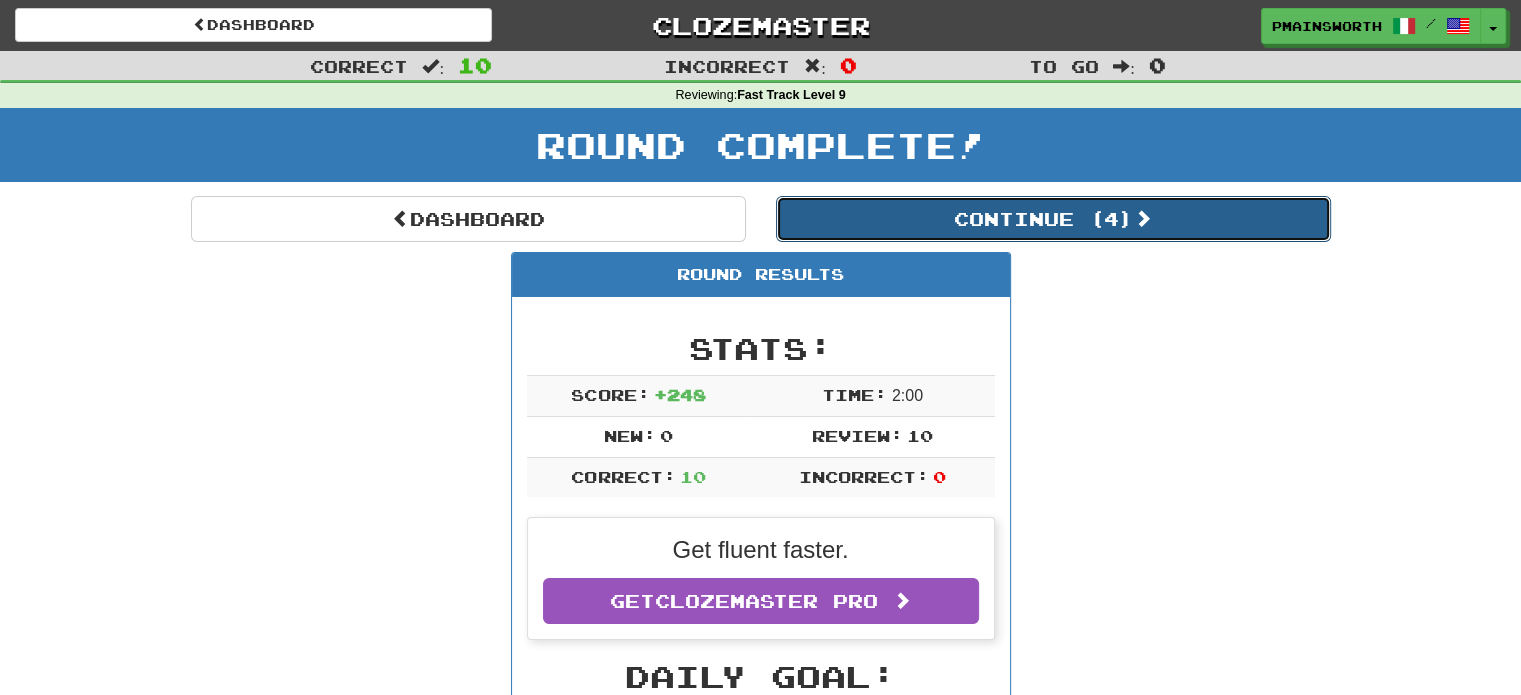 click on "Continue ( 4 )" at bounding box center [1053, 219] 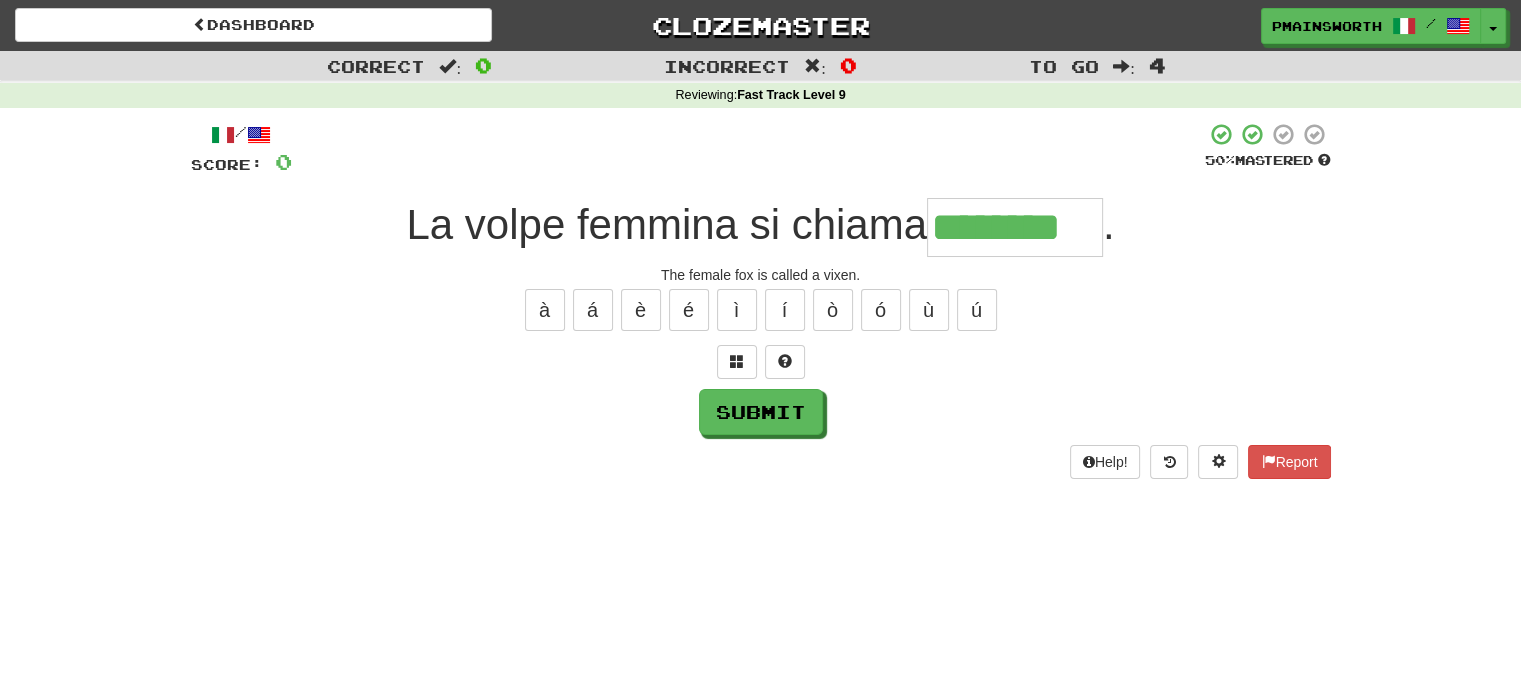 type on "********" 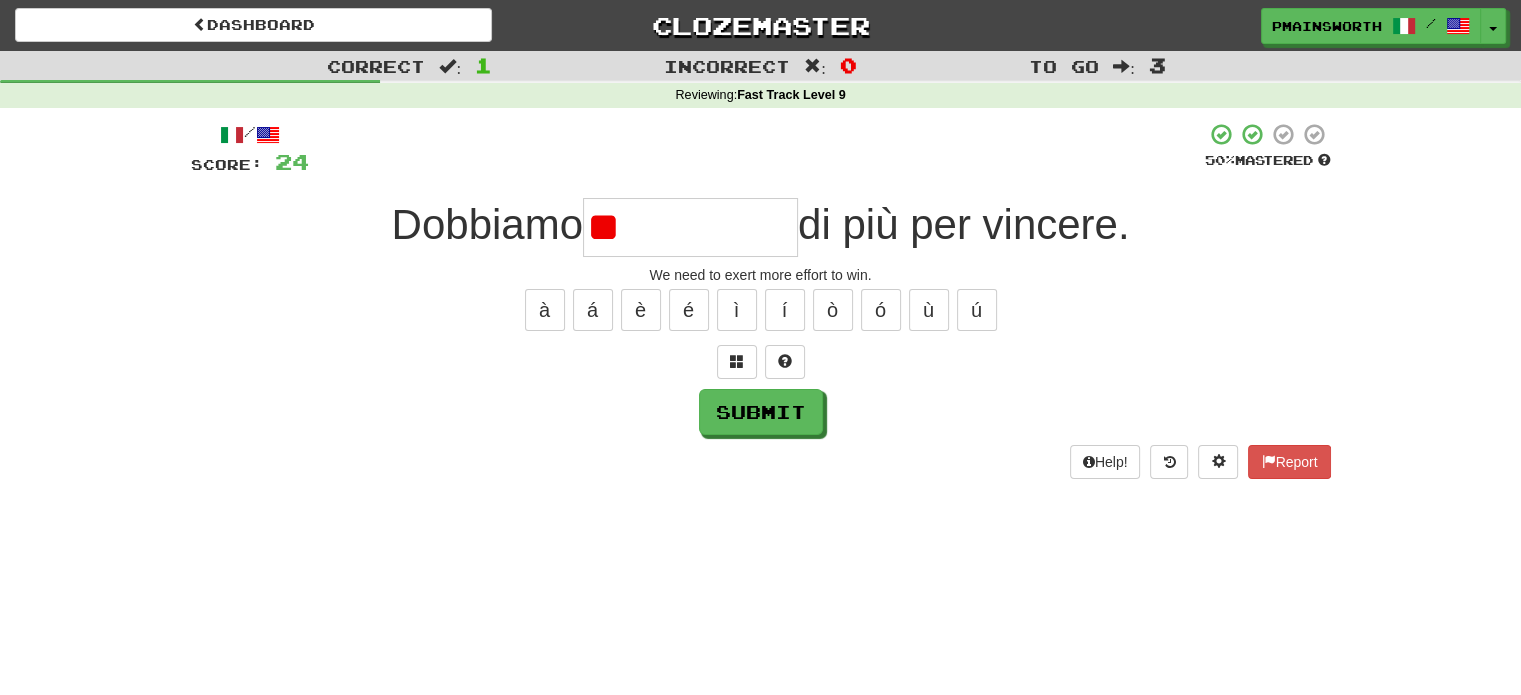 type on "*" 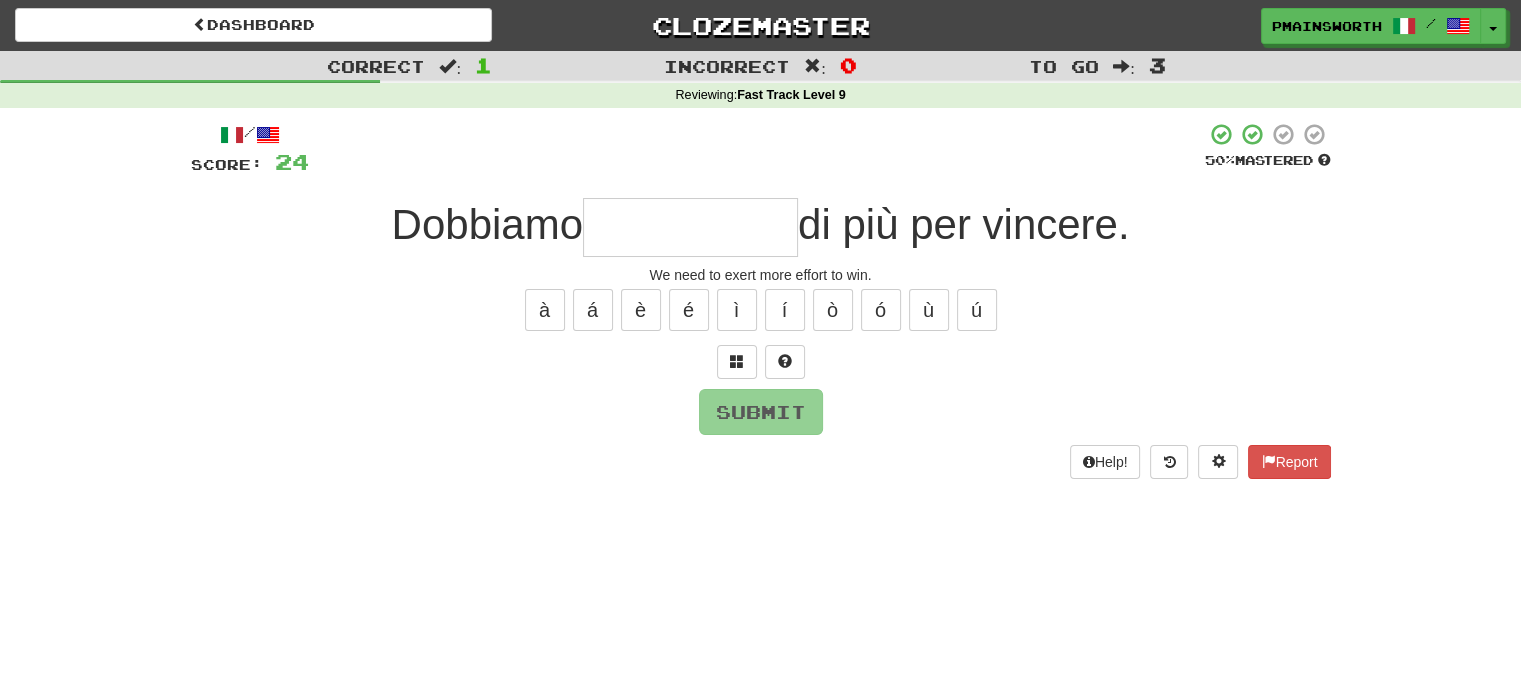type on "*" 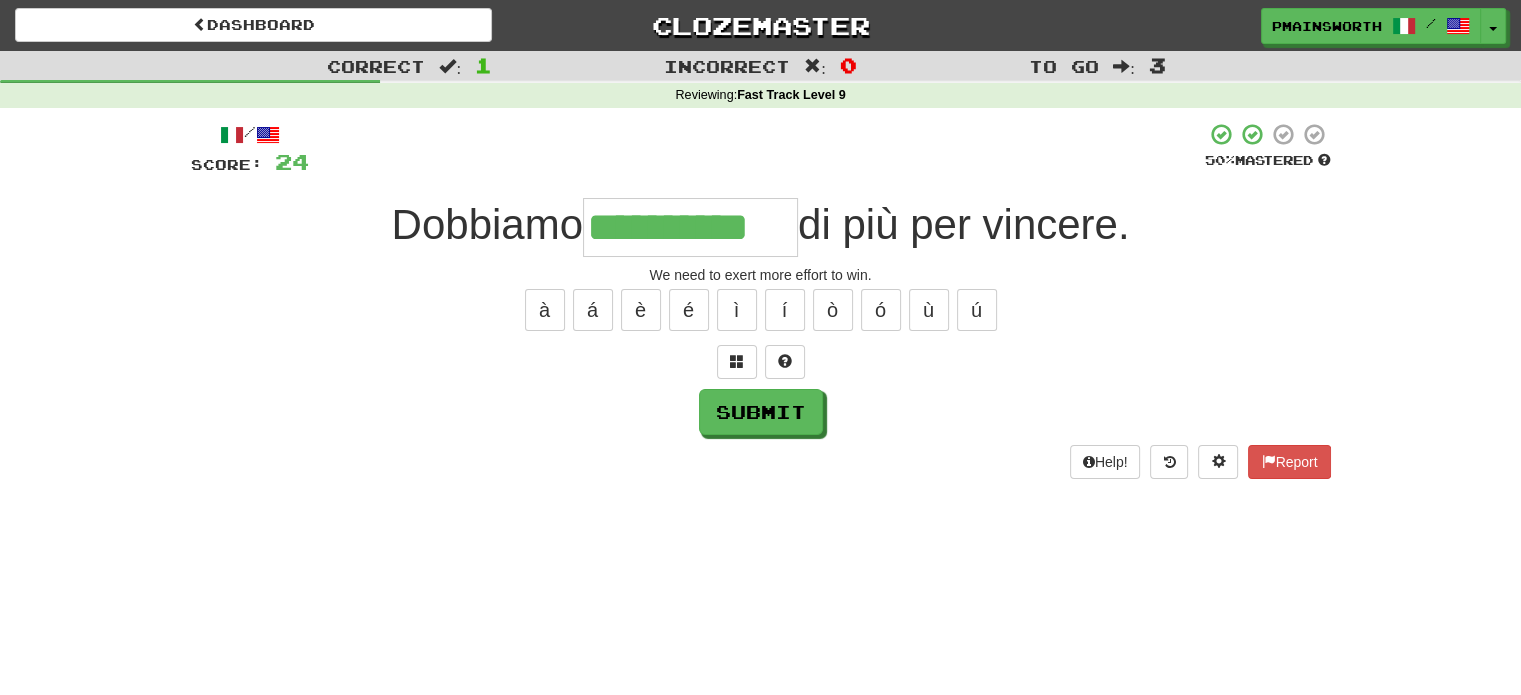 type on "**********" 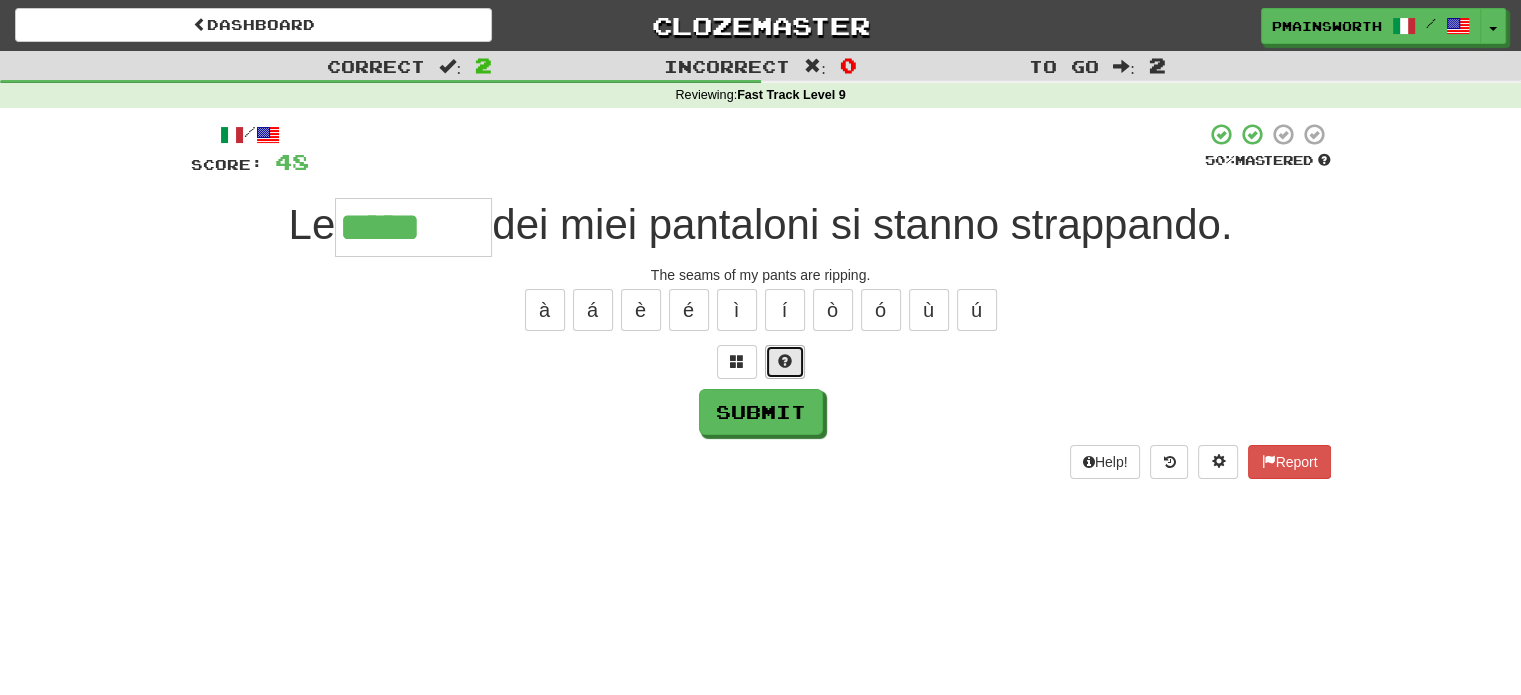 click at bounding box center (785, 362) 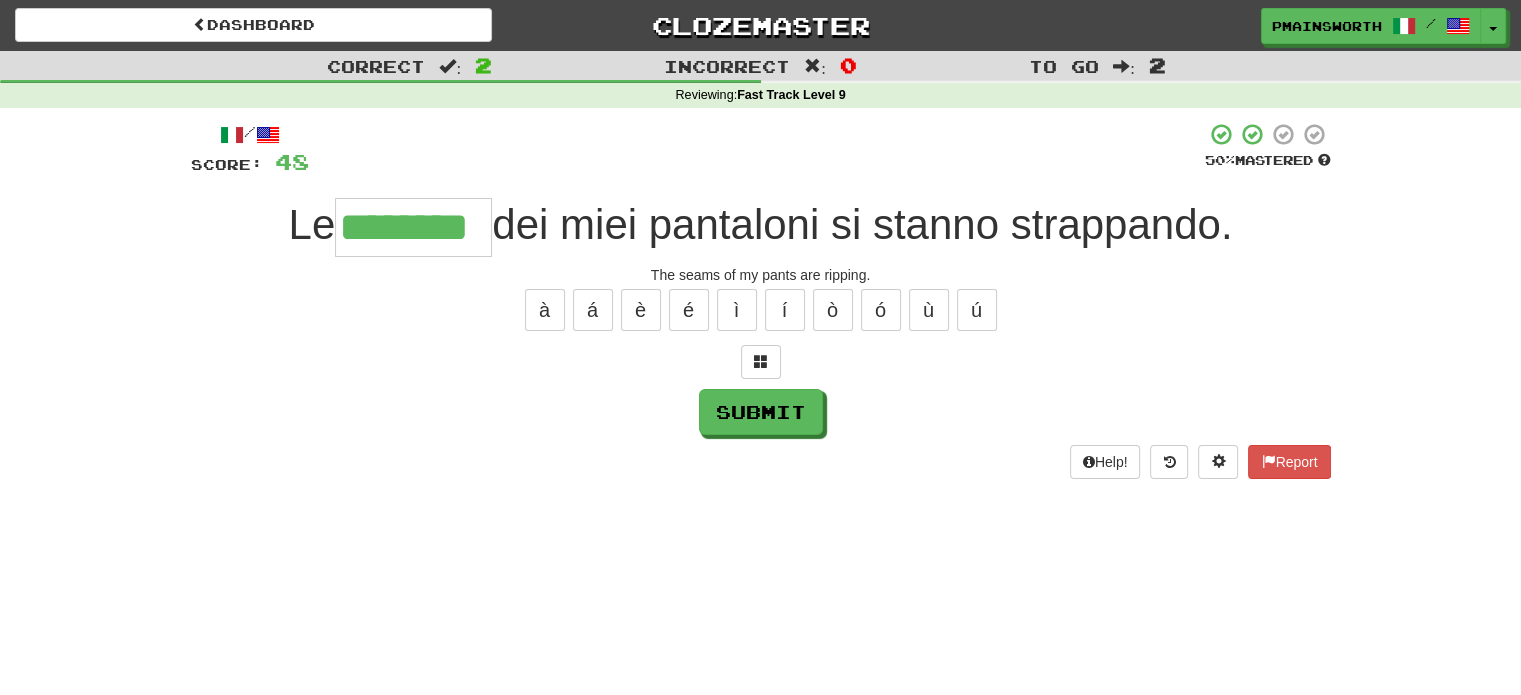 type on "********" 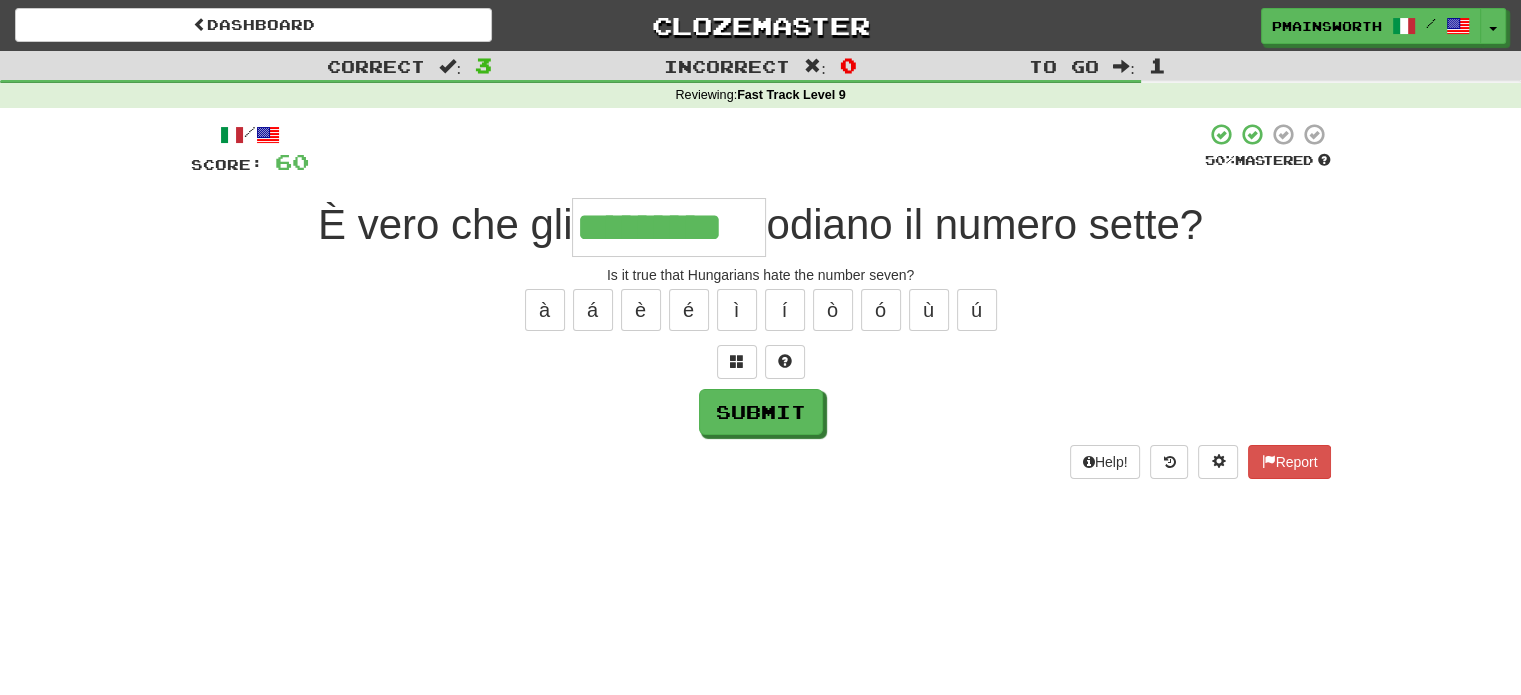 type on "*********" 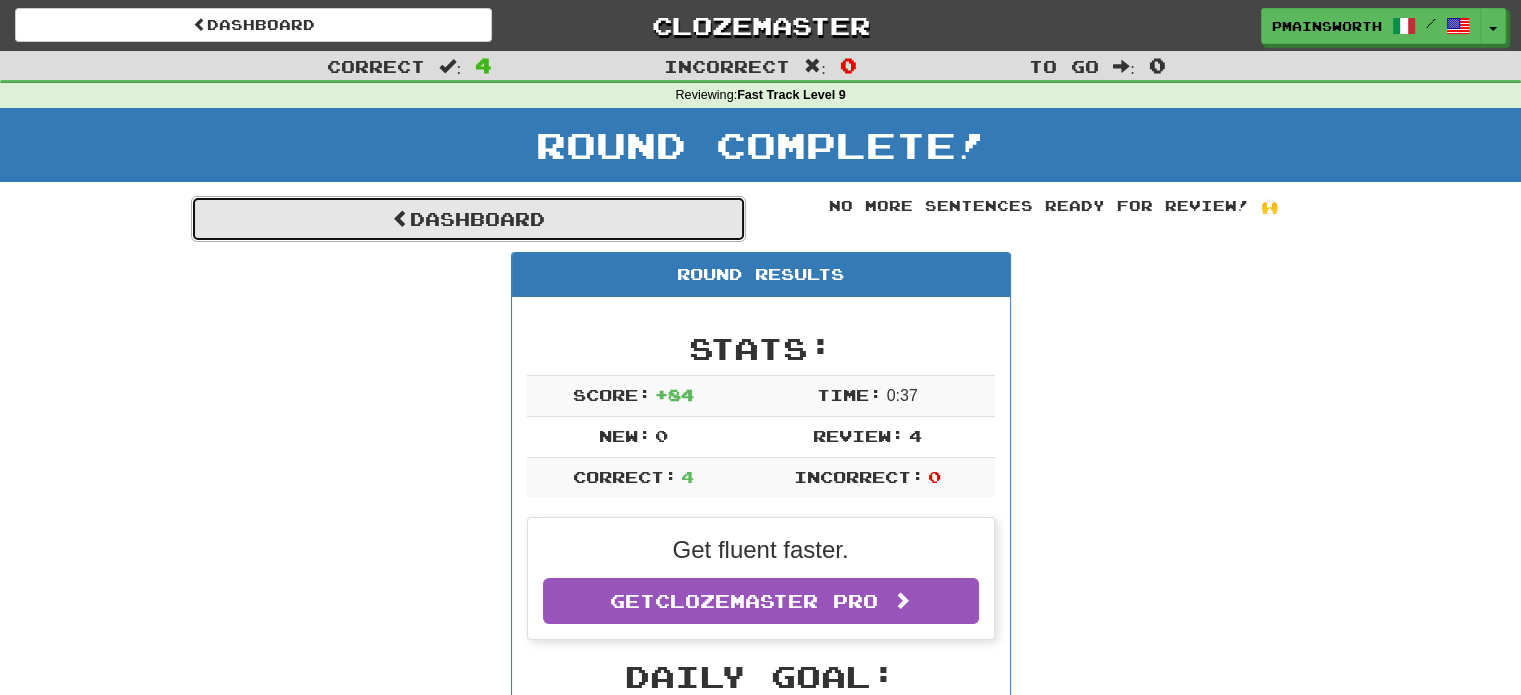 click on "Dashboard" at bounding box center (468, 219) 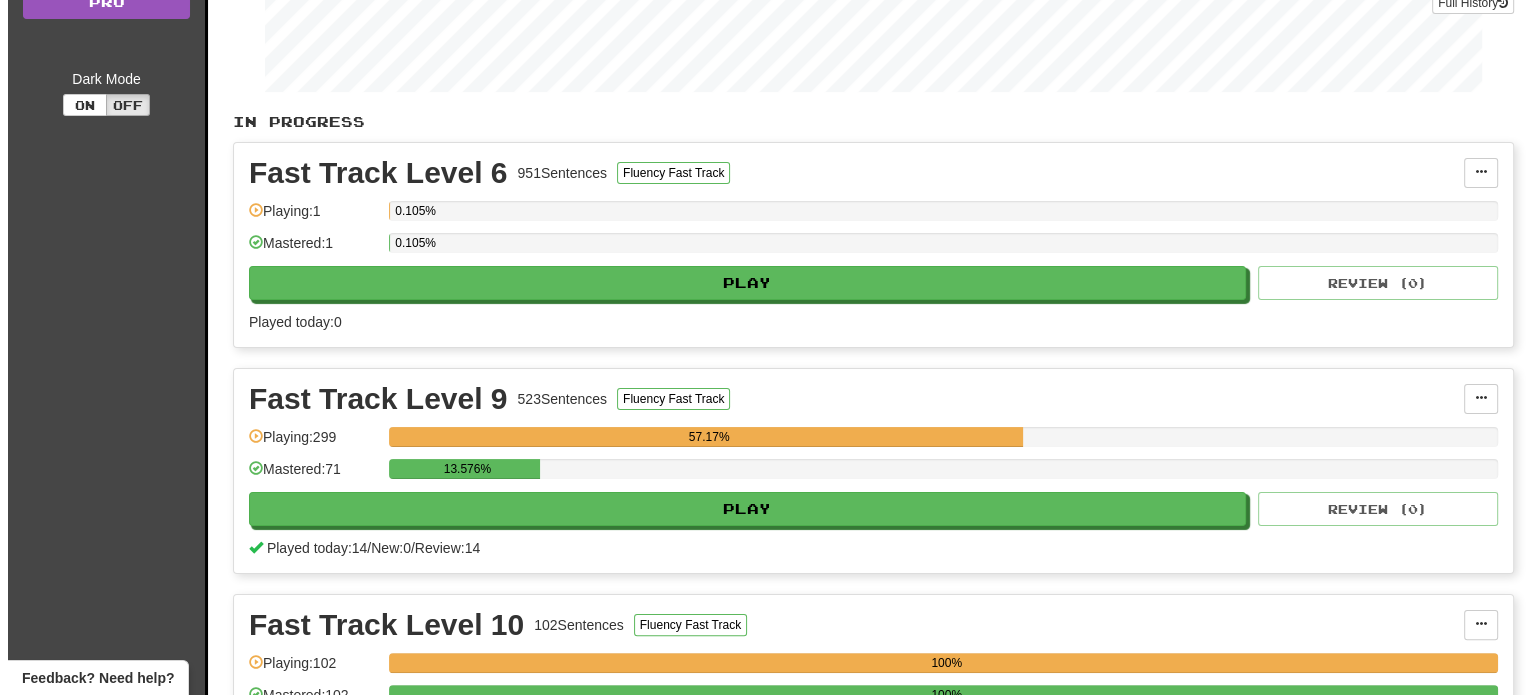 scroll, scrollTop: 320, scrollLeft: 0, axis: vertical 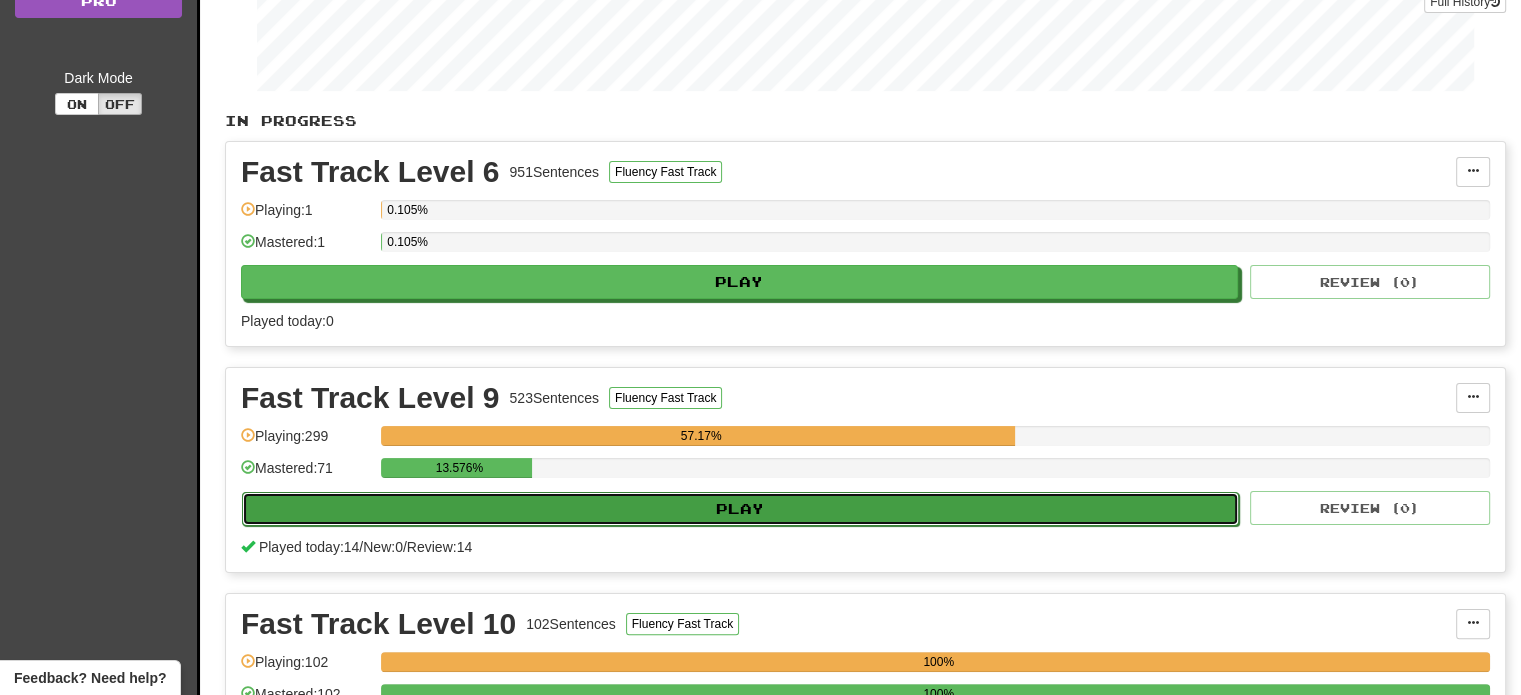 click on "Play" at bounding box center [740, 509] 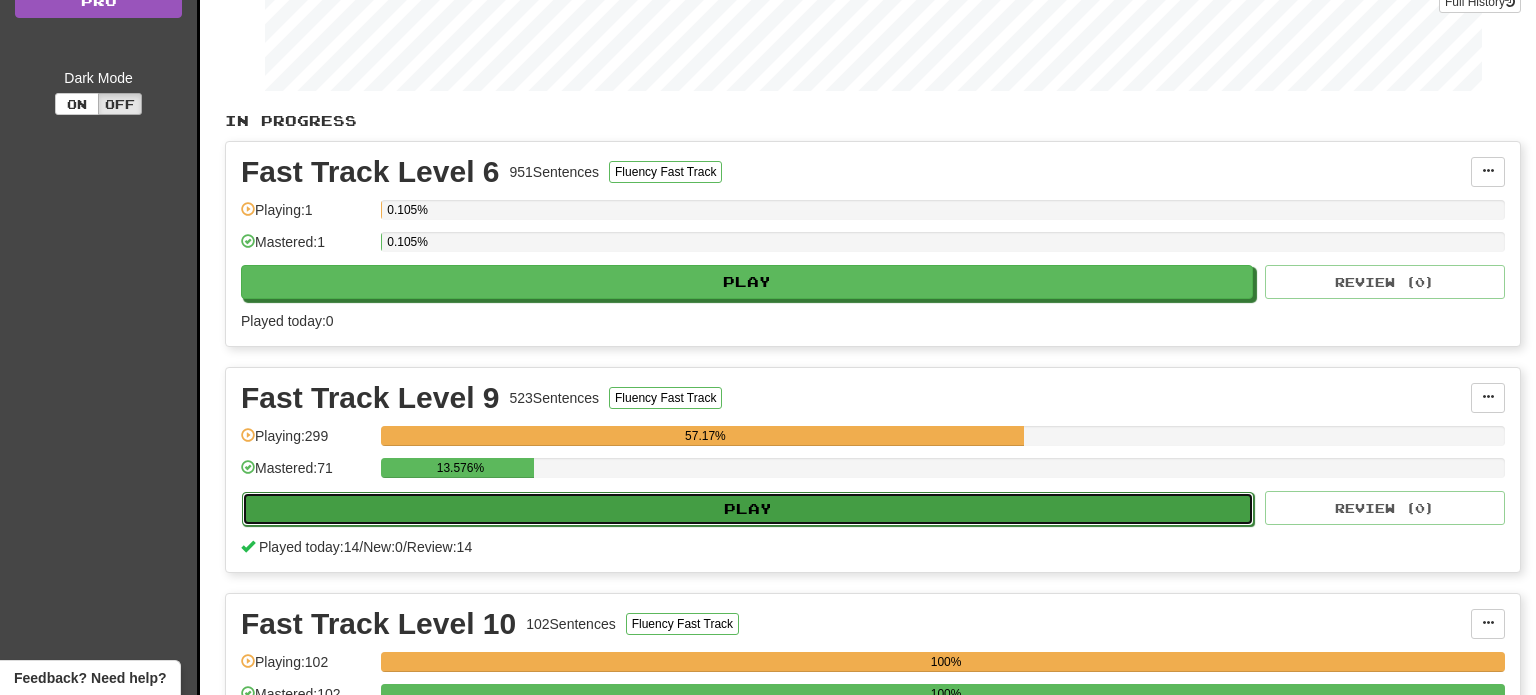 select on "**" 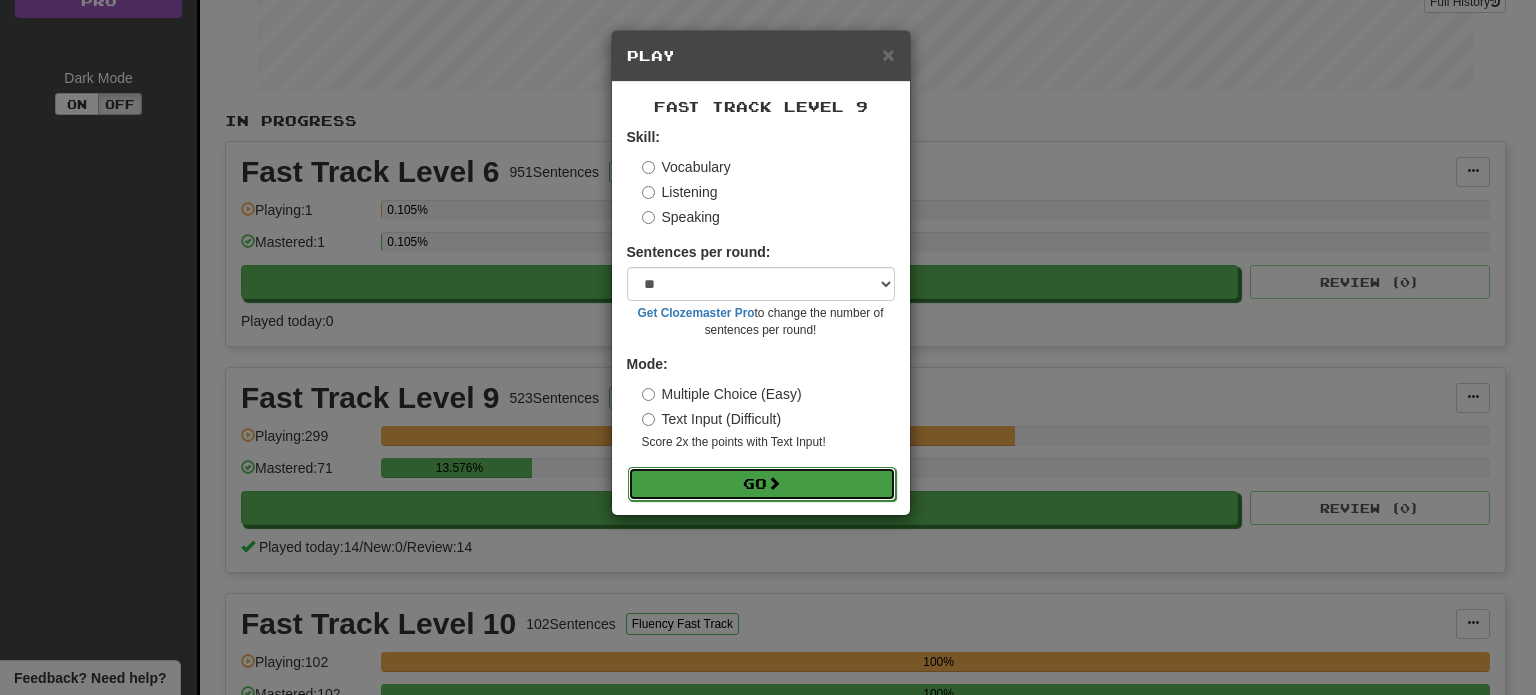 click on "Go" at bounding box center [762, 484] 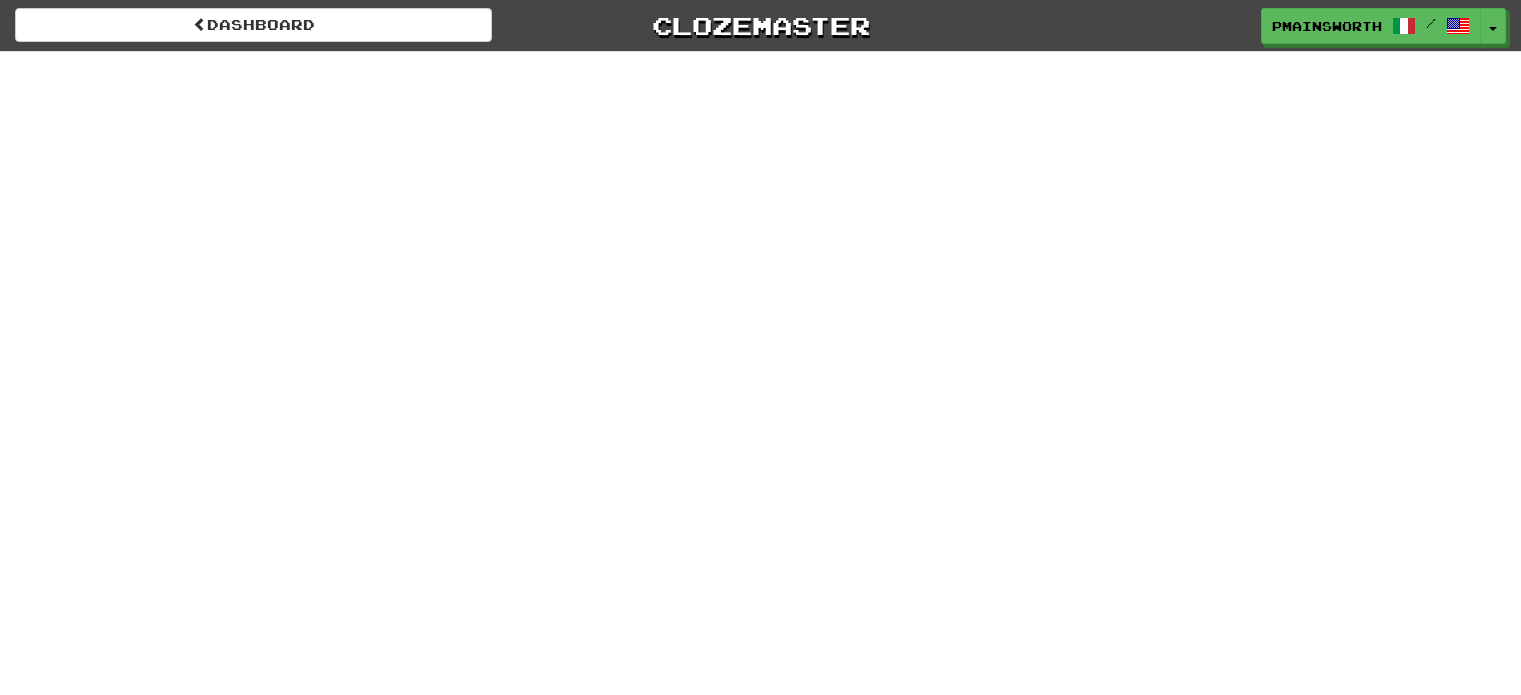 scroll, scrollTop: 0, scrollLeft: 0, axis: both 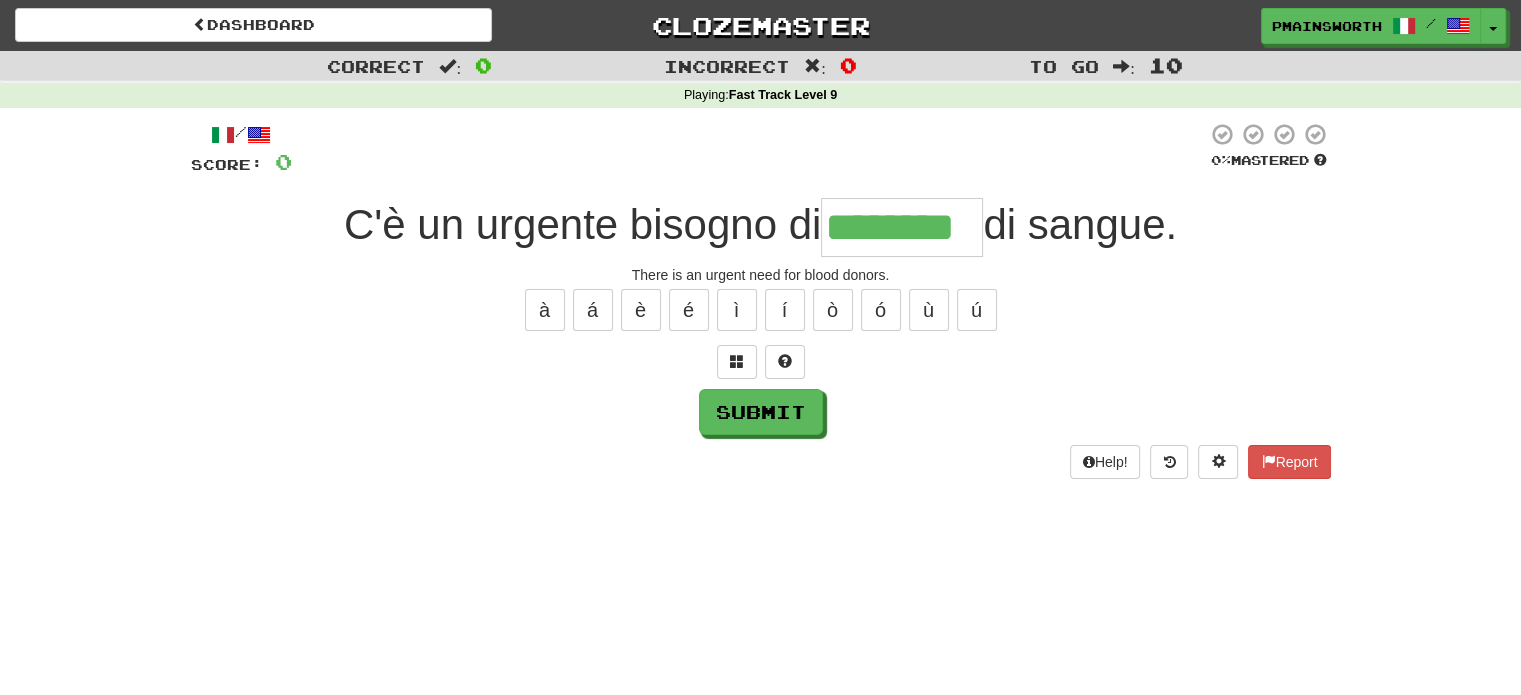 type on "********" 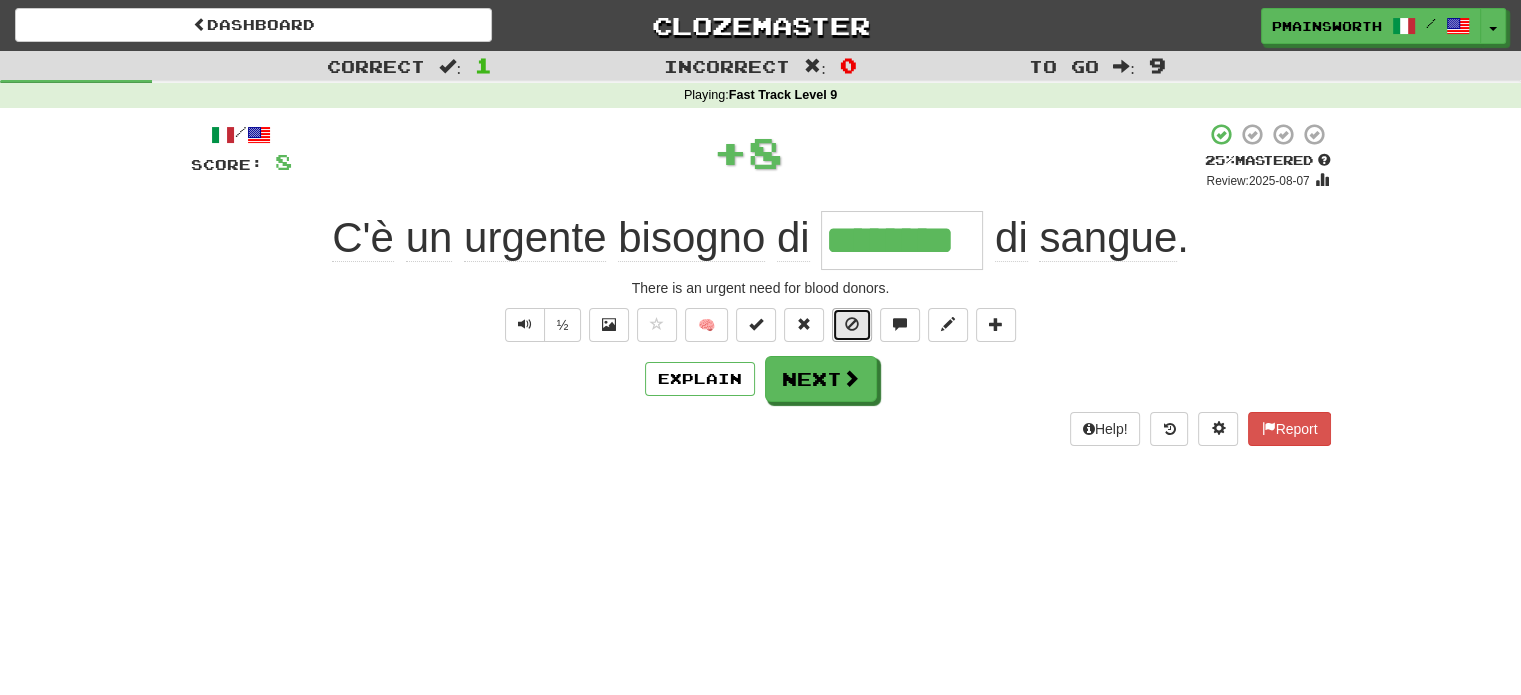 click at bounding box center [852, 324] 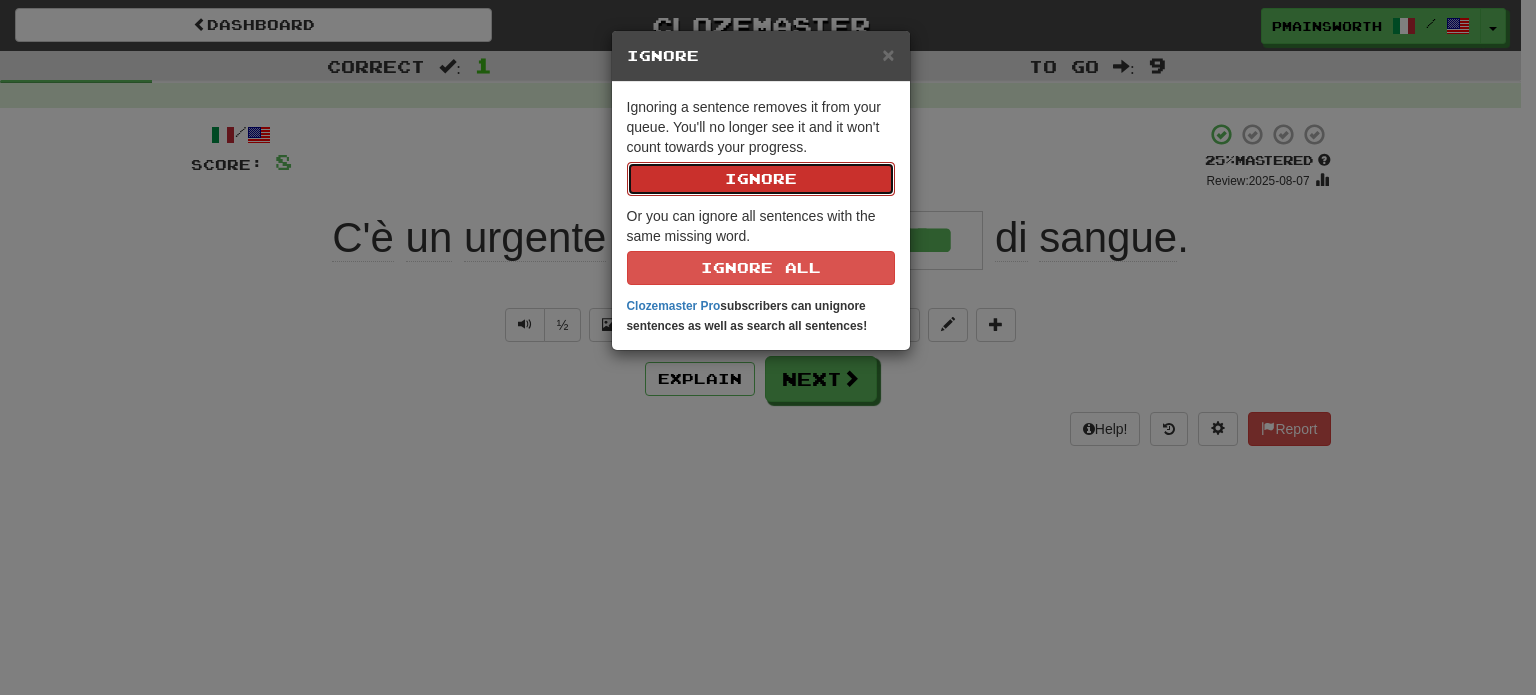 click on "Ignore" at bounding box center [761, 179] 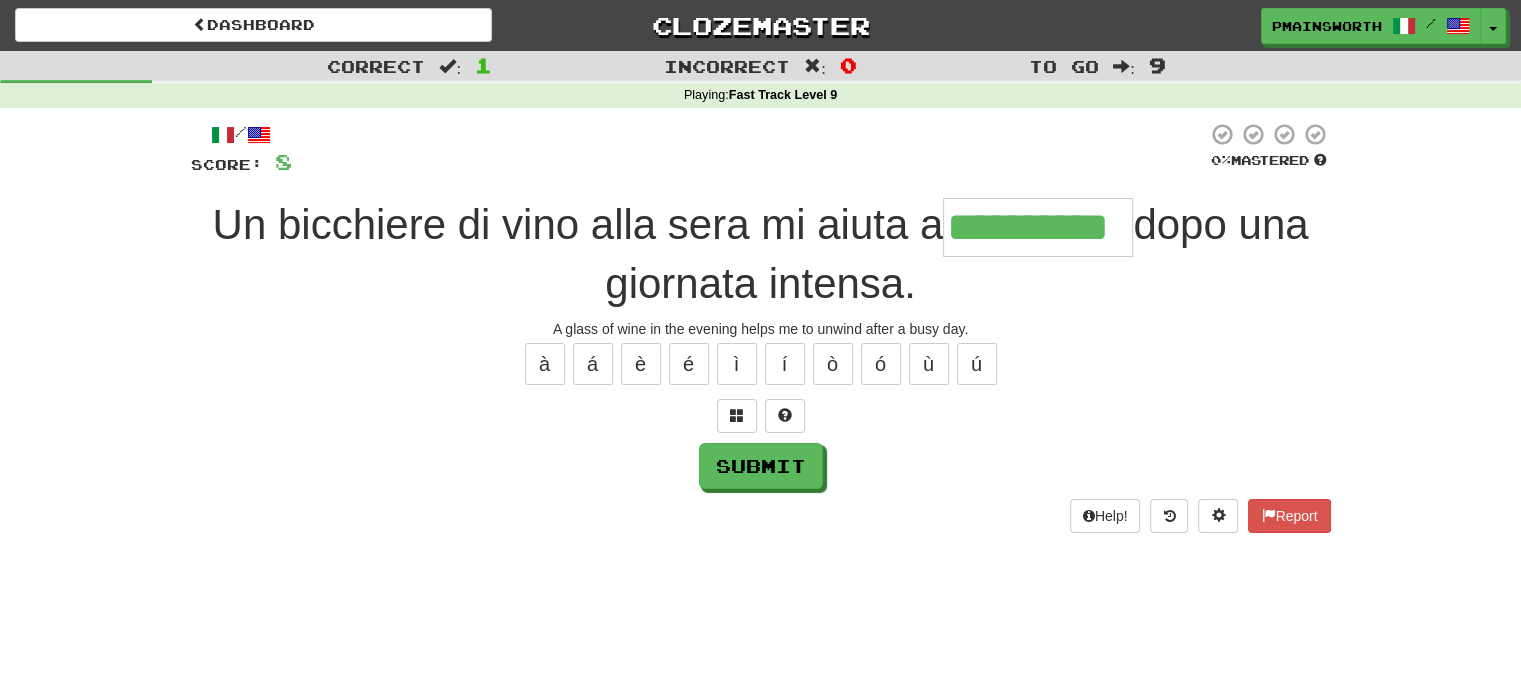 type on "**********" 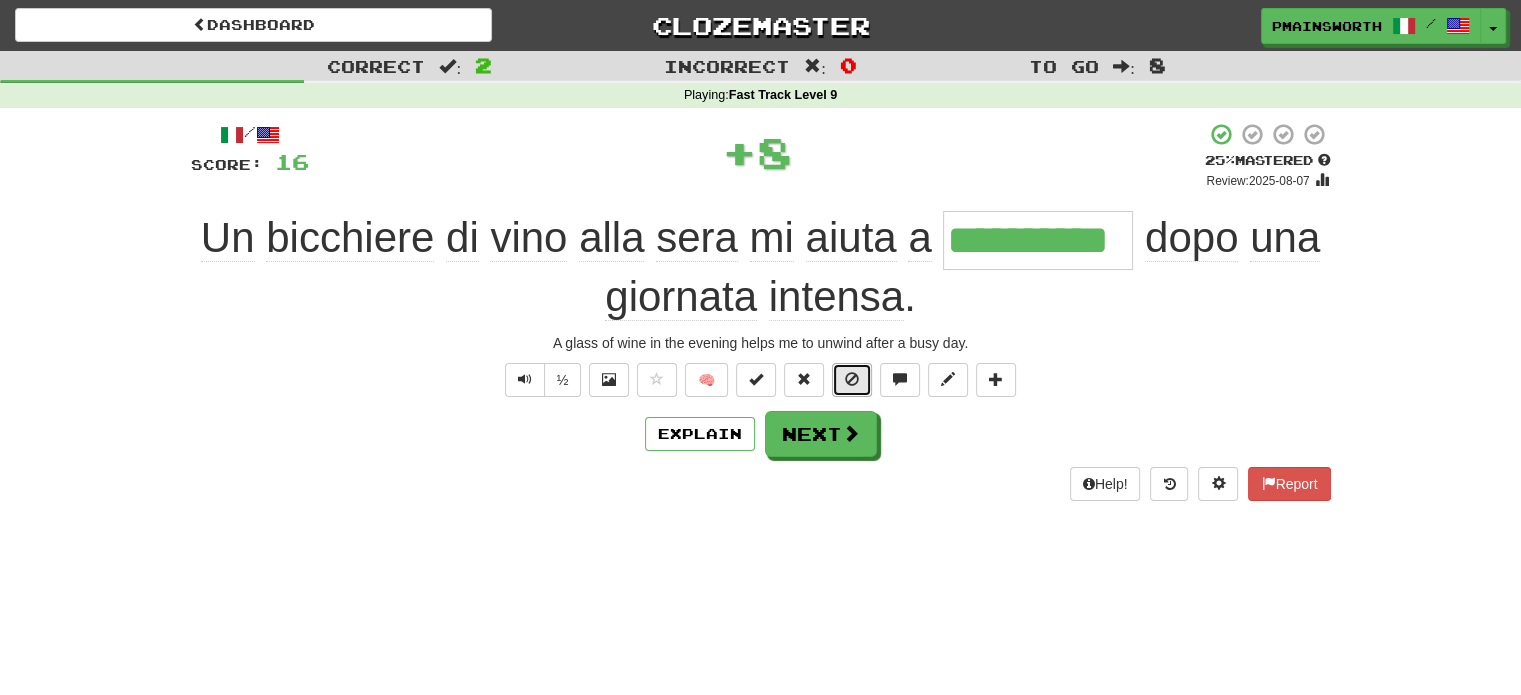 click at bounding box center [852, 379] 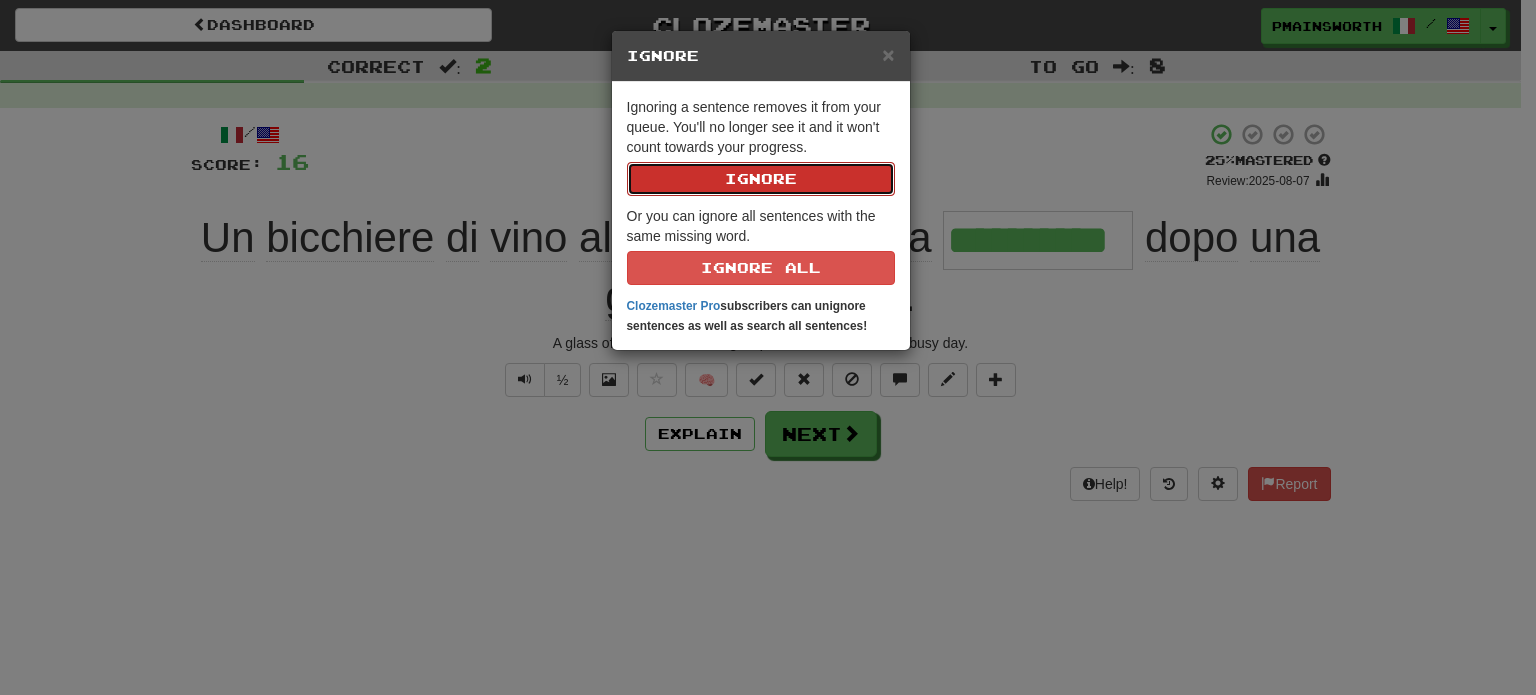 click on "Ignore" at bounding box center (761, 179) 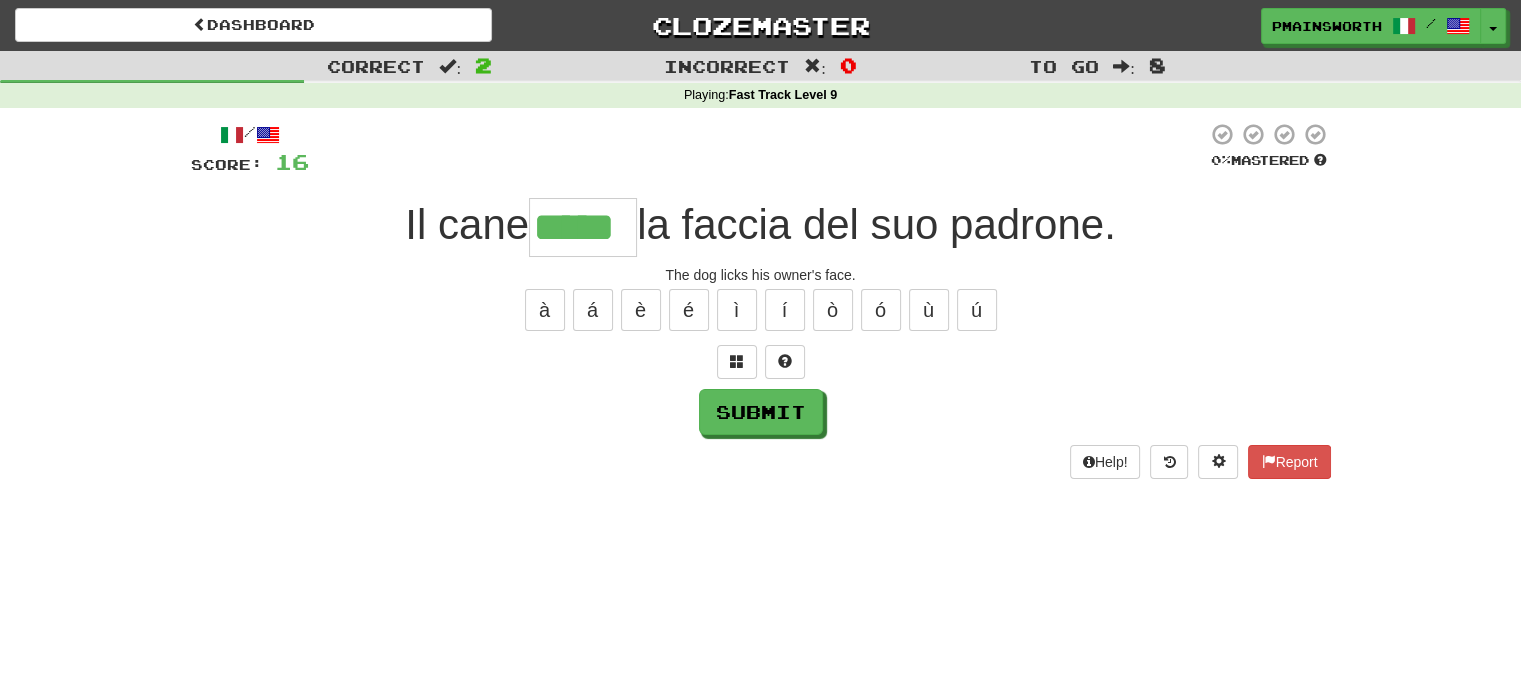 type on "*****" 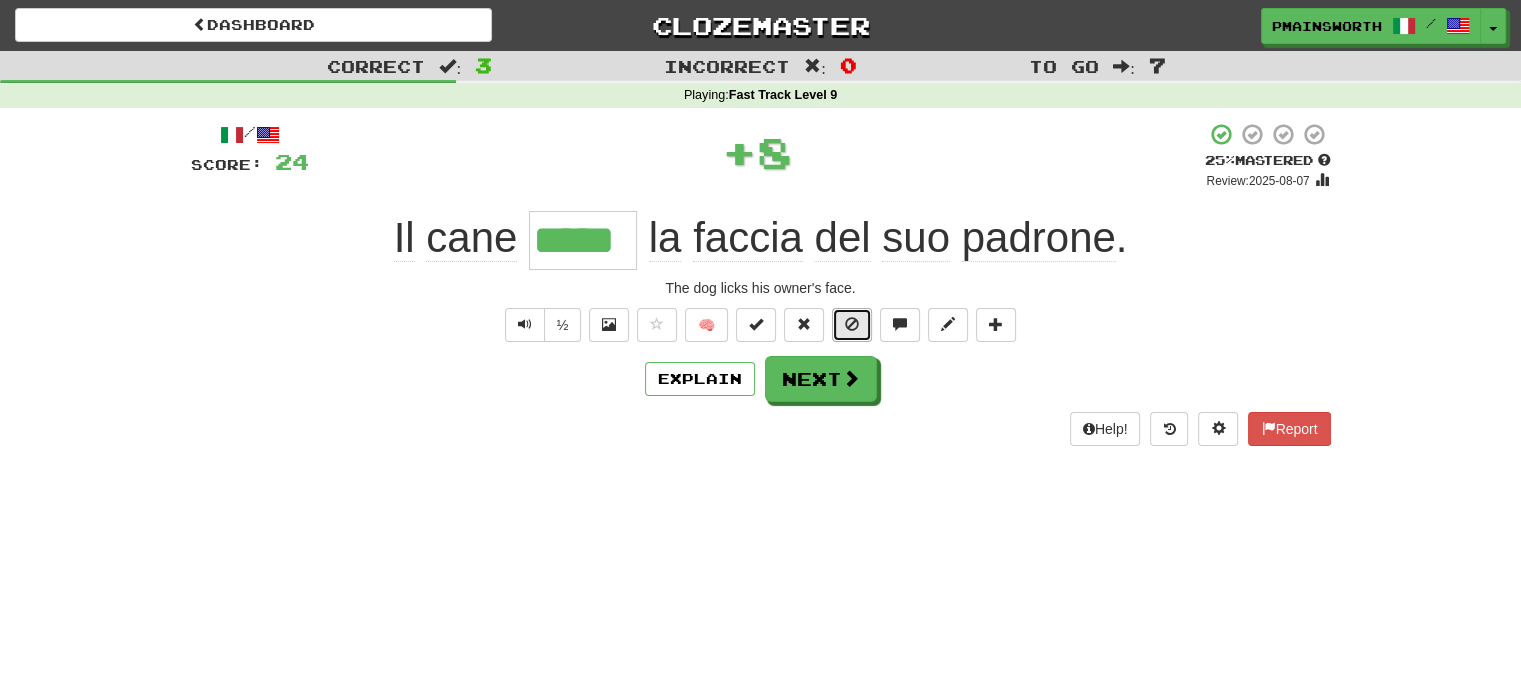 click at bounding box center (852, 324) 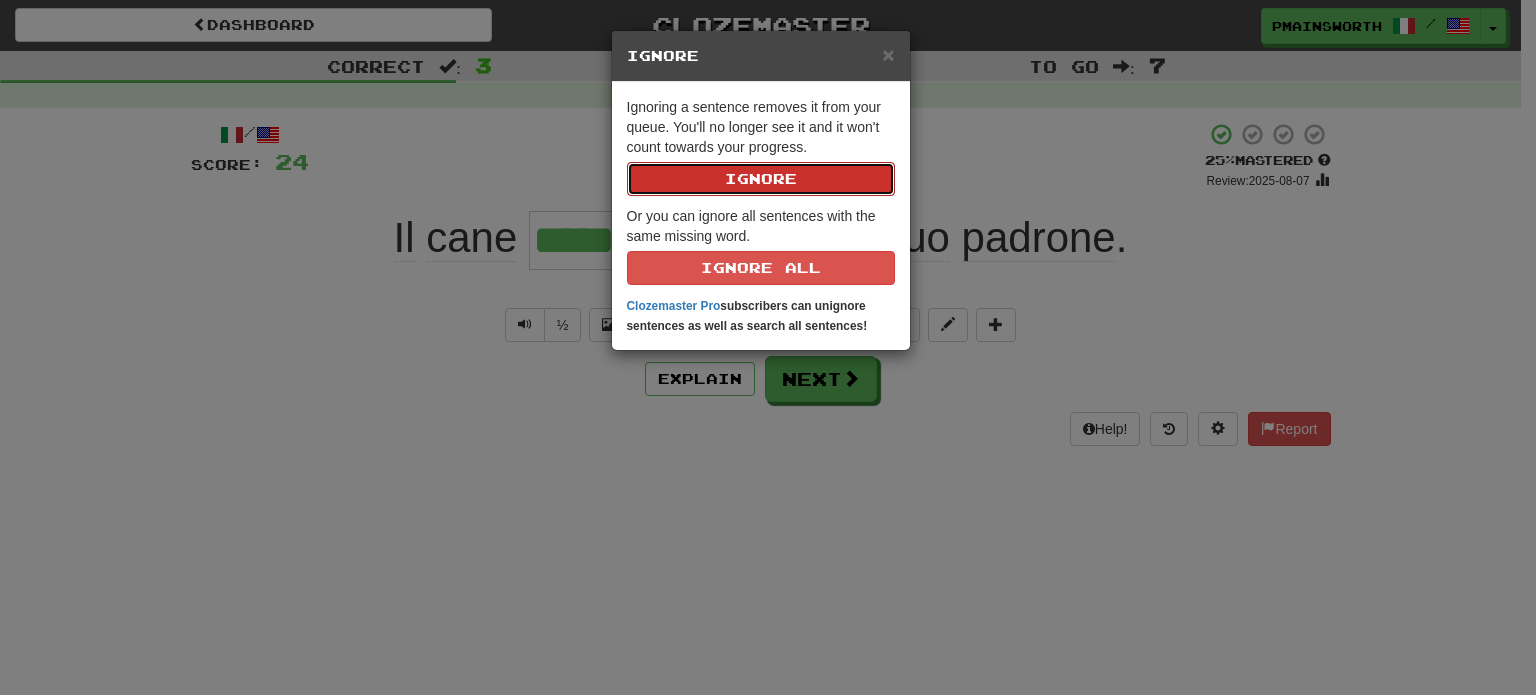 click on "Ignore" at bounding box center [761, 179] 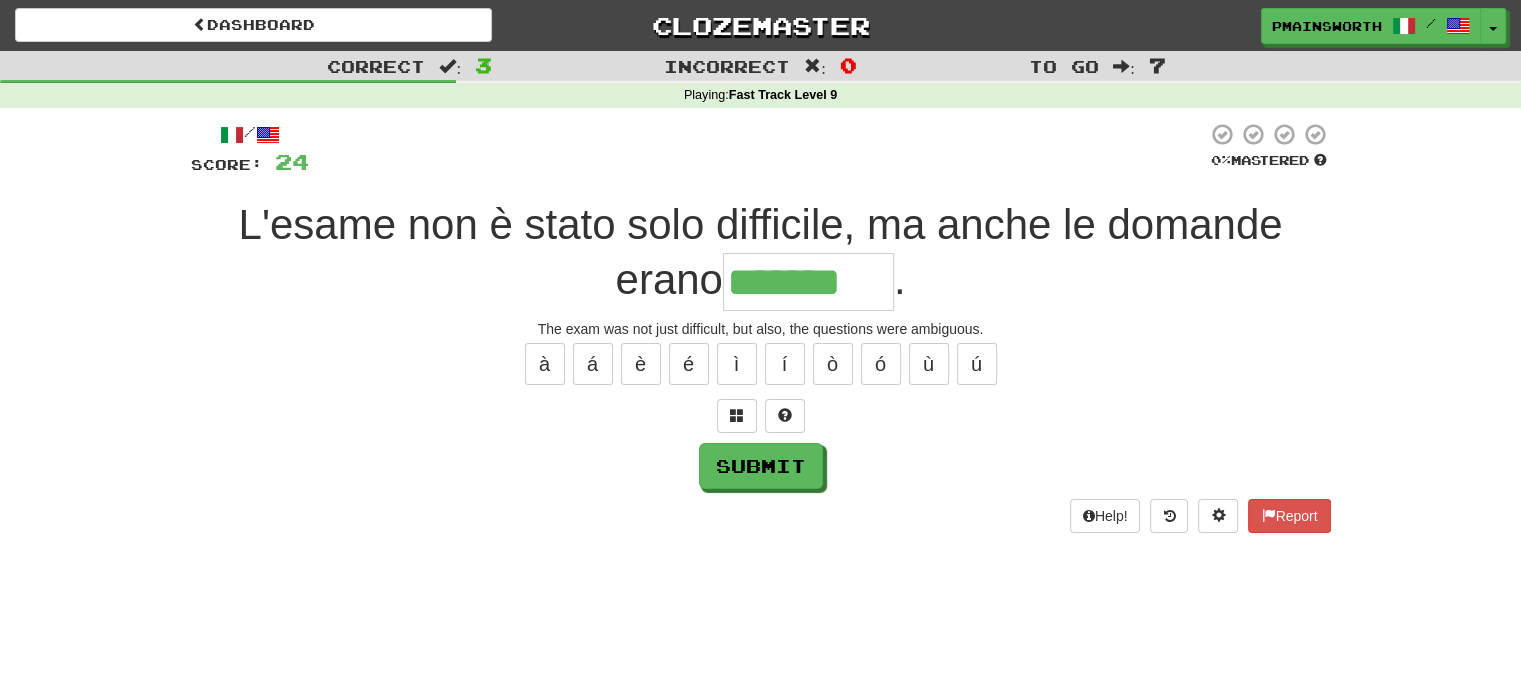 type on "*******" 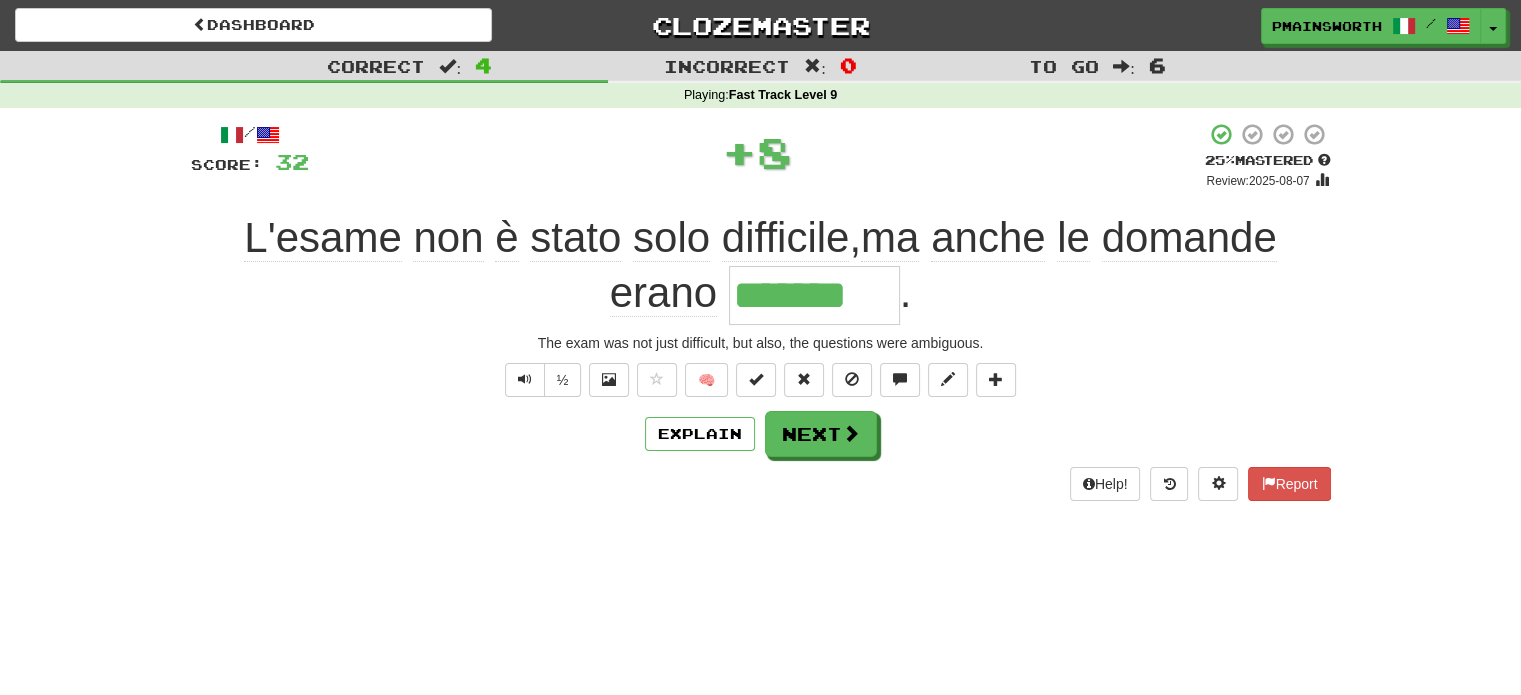click on "/  Score:   32 + 8 25 %  Mastered Review:  2025-08-07 L'esame   non   è   stato   solo   difficile ,  ma   anche   le   domande   erano   ******* . The exam was not just difficult, but also, the questions were ambiguous. ½ 🧠 Explain Next  Help!  Report" at bounding box center (761, 311) 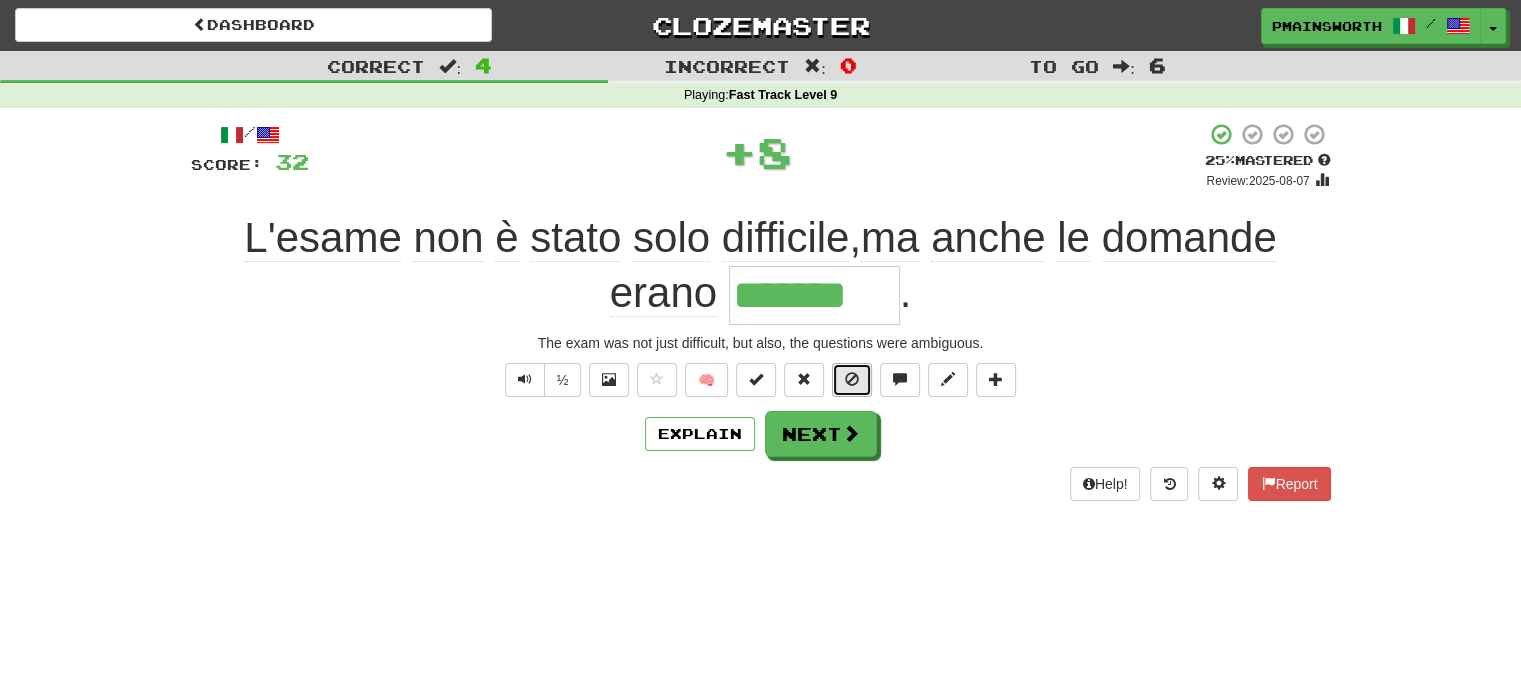 click at bounding box center [852, 379] 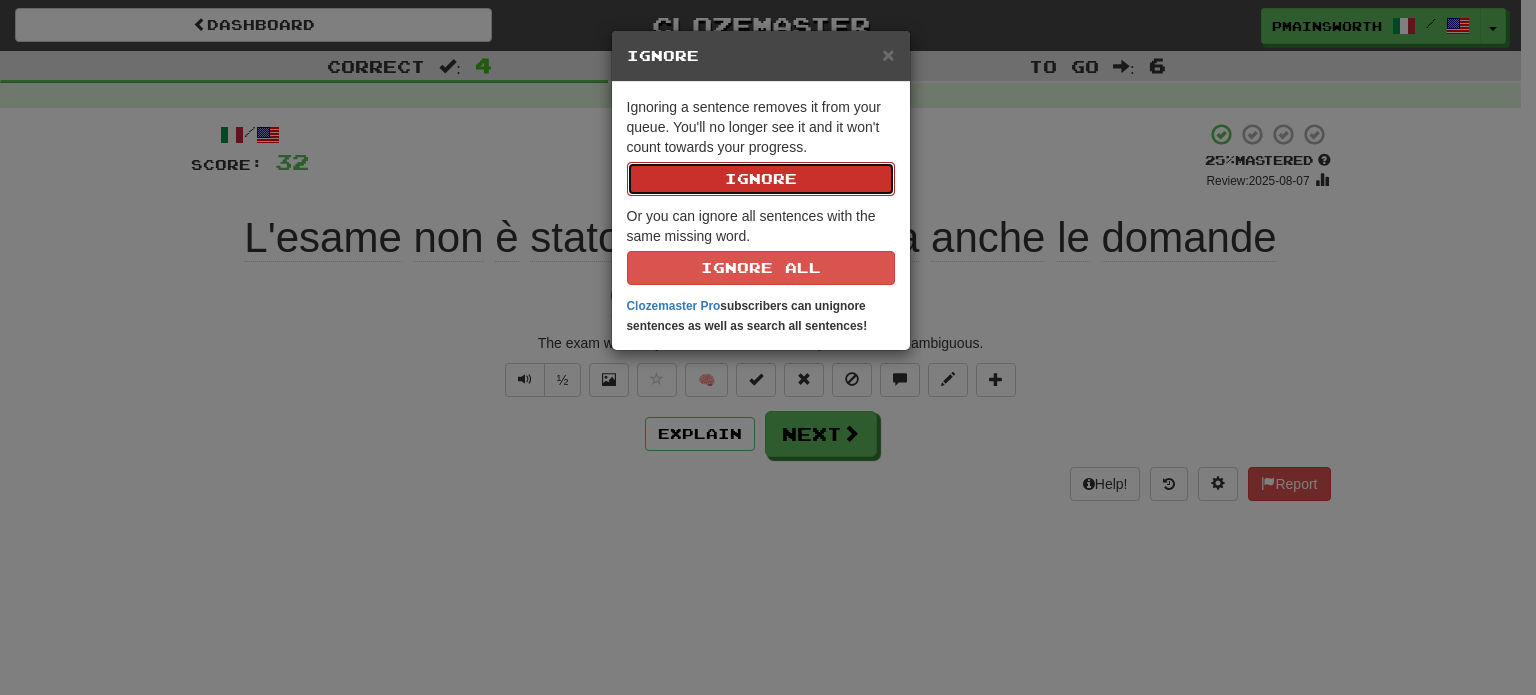 click on "Ignore" at bounding box center (761, 179) 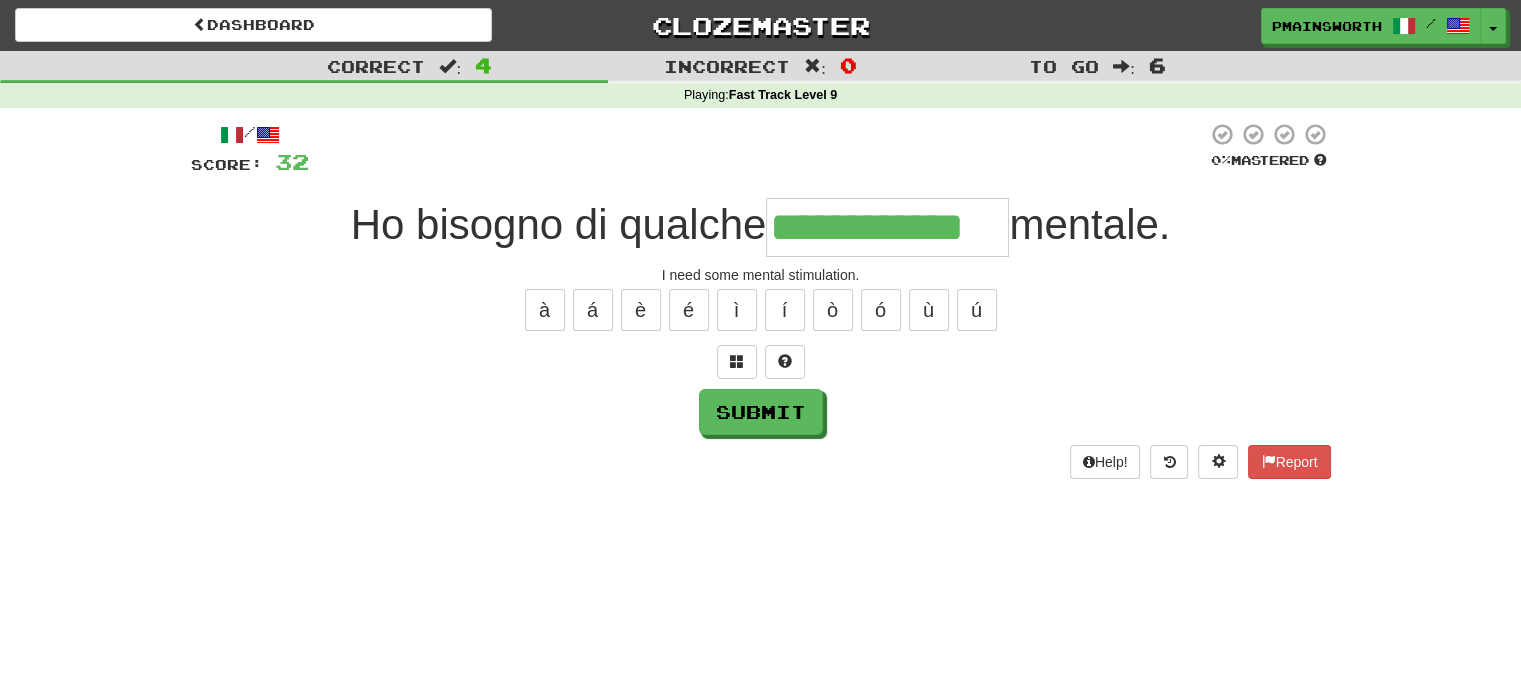type on "**********" 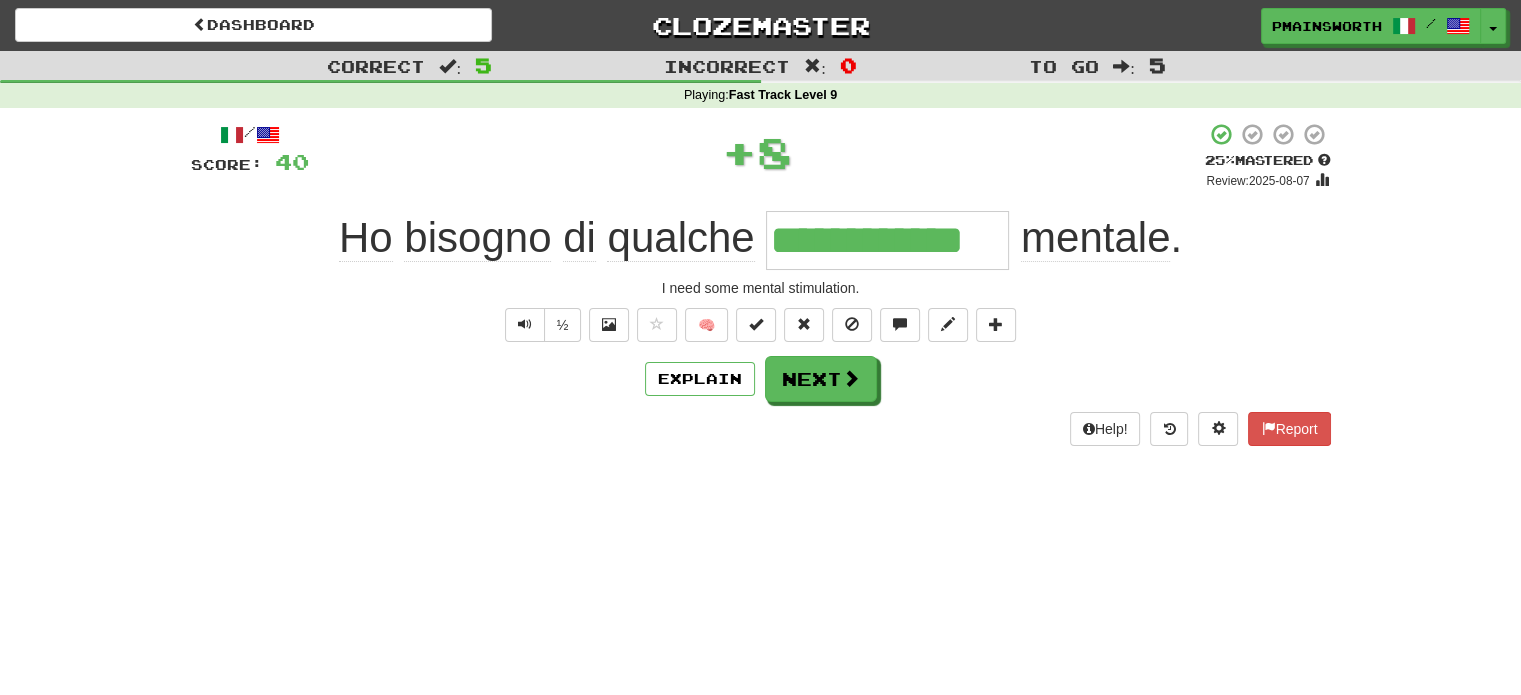 click on "**********" at bounding box center (761, 284) 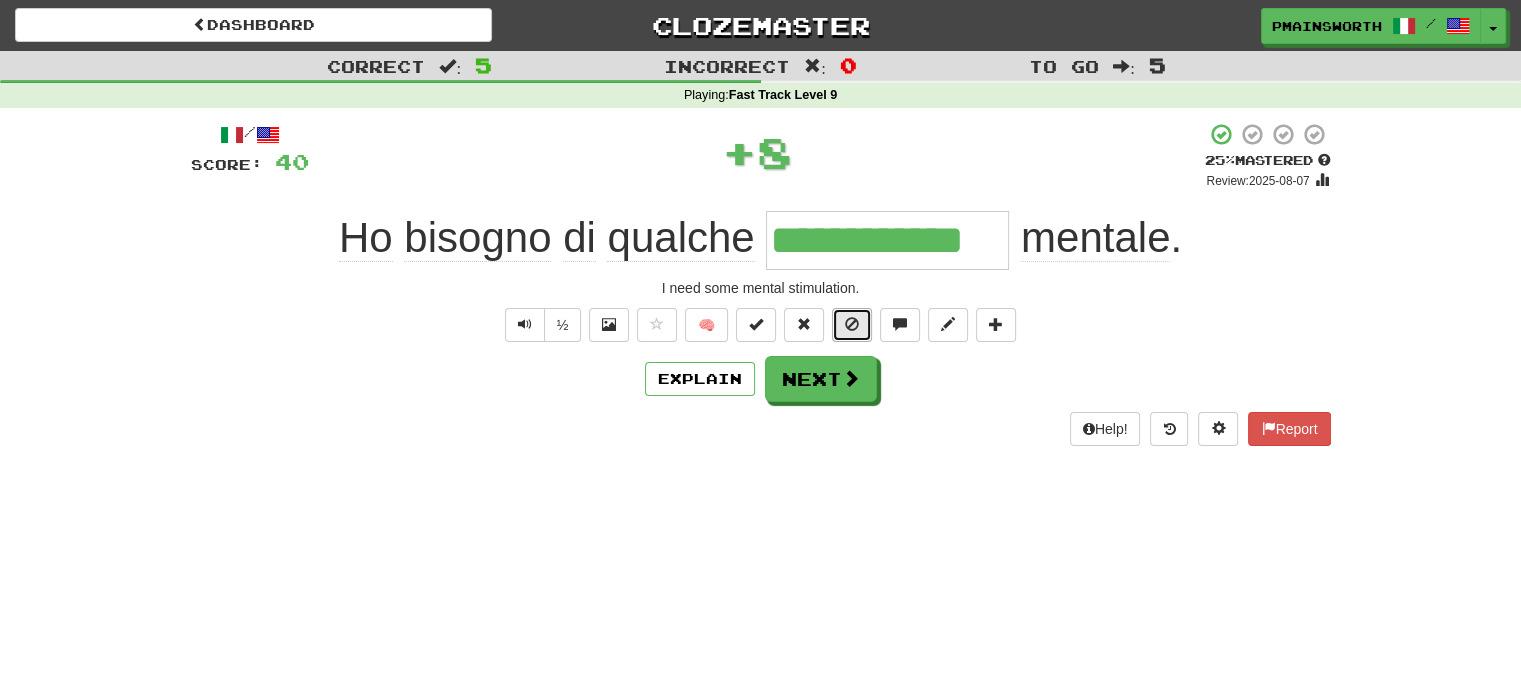 click at bounding box center [852, 324] 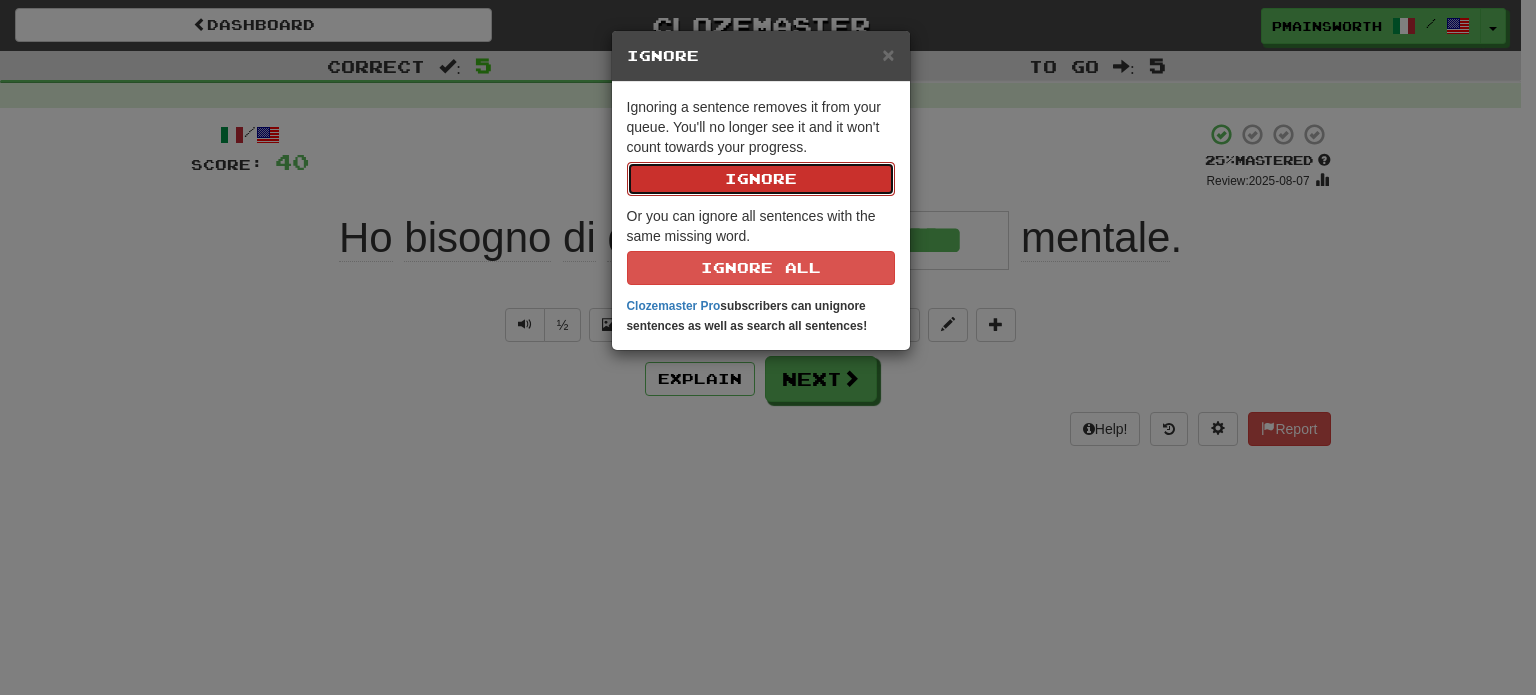 click on "Ignore" at bounding box center (761, 179) 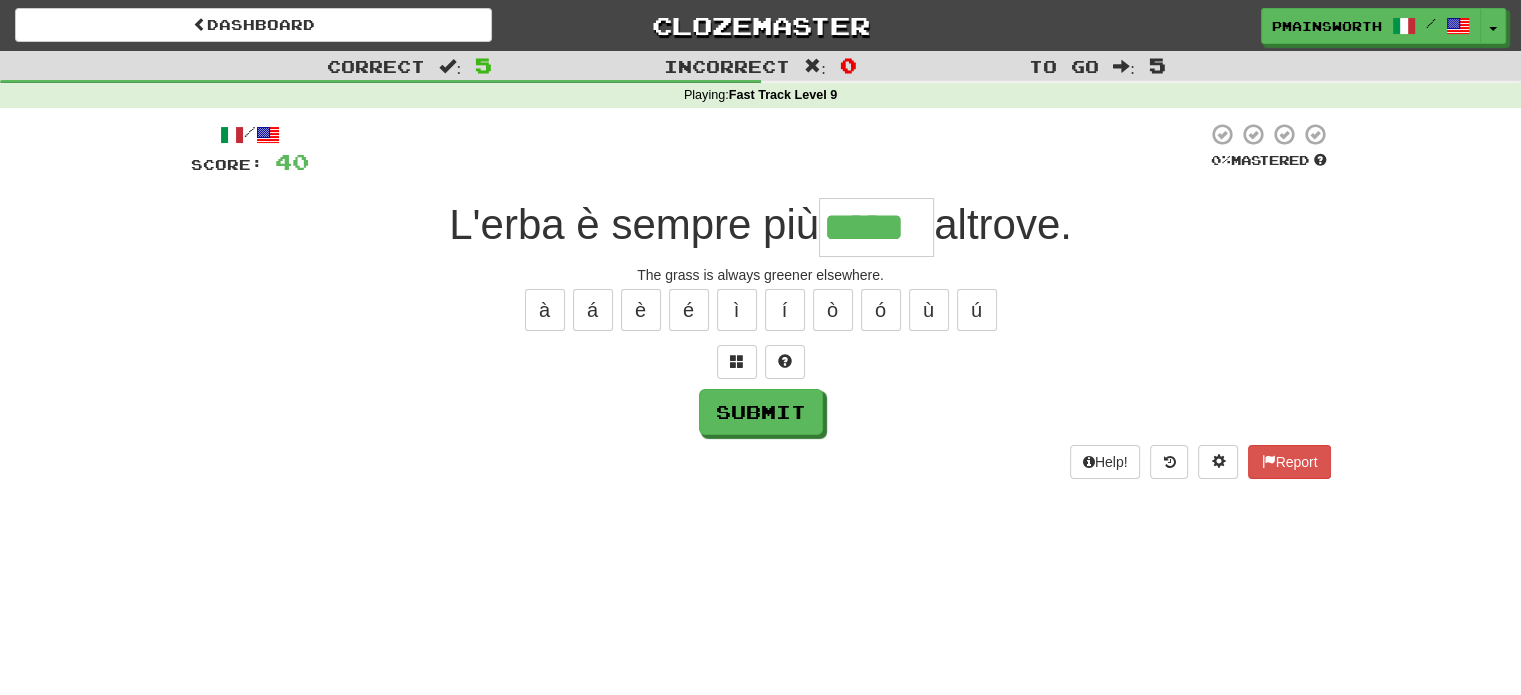 type on "*****" 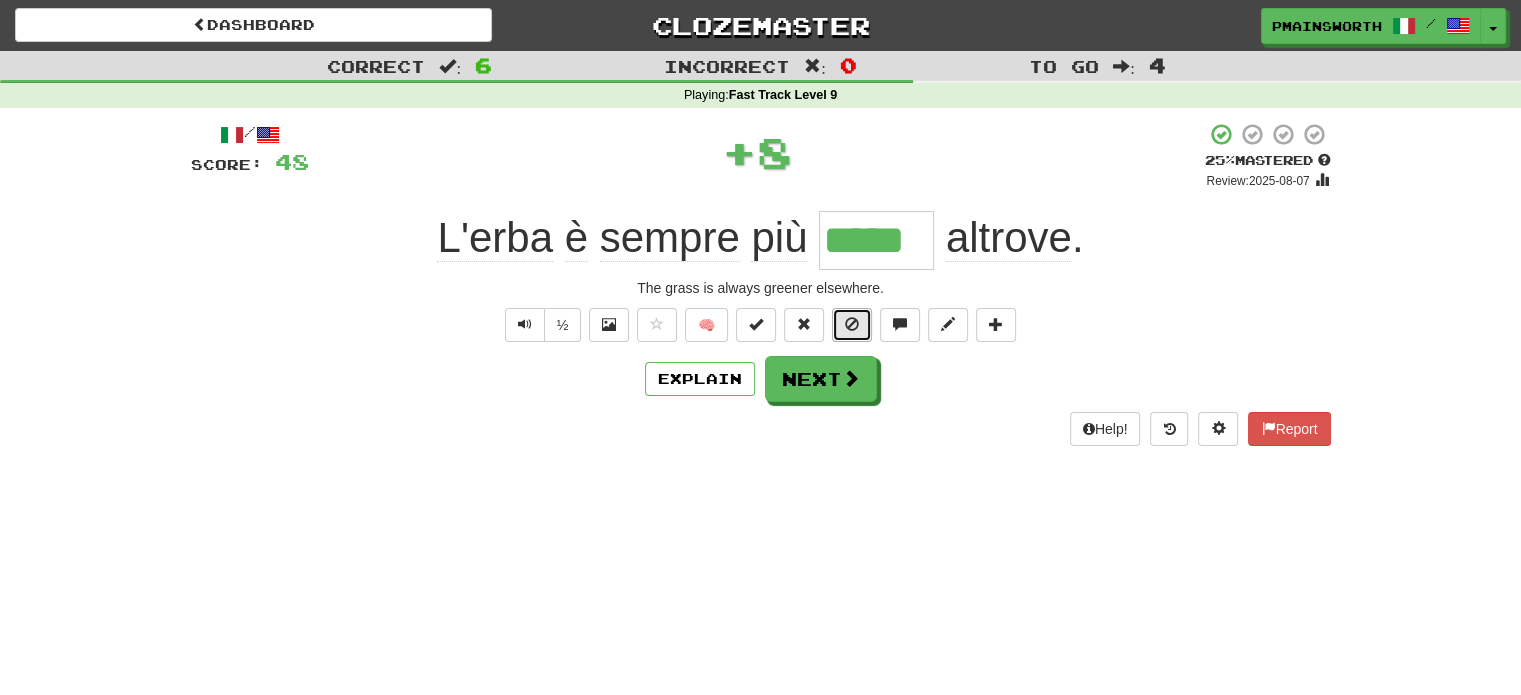 click at bounding box center (852, 324) 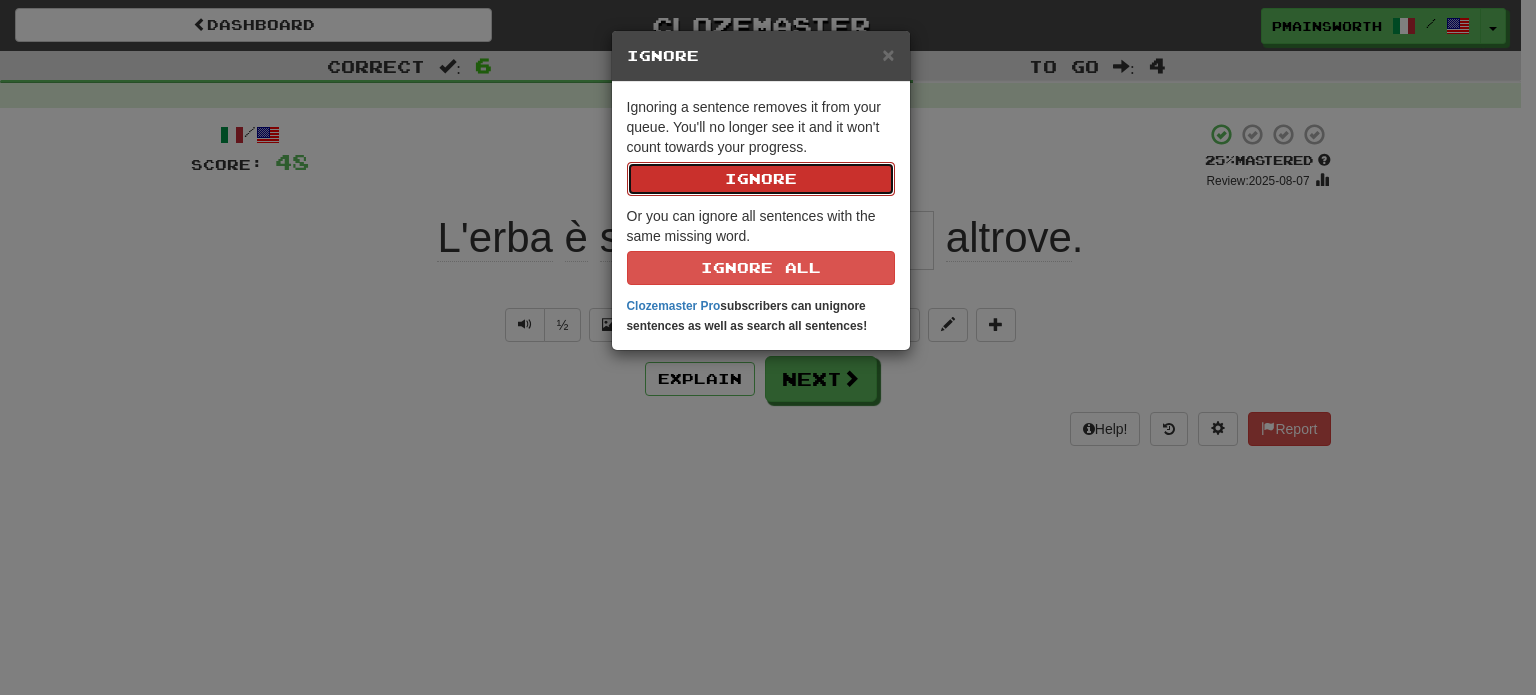 click on "Ignore" at bounding box center [761, 179] 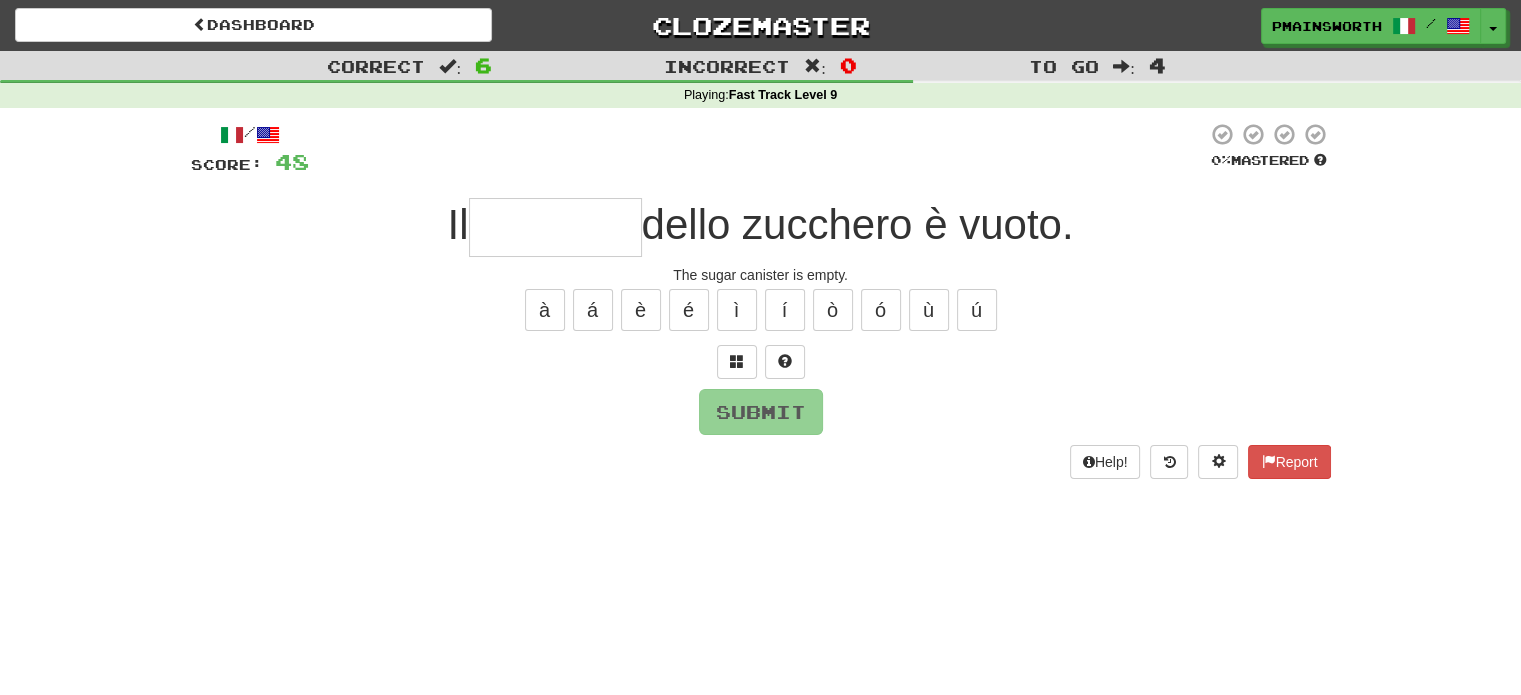 type on "*" 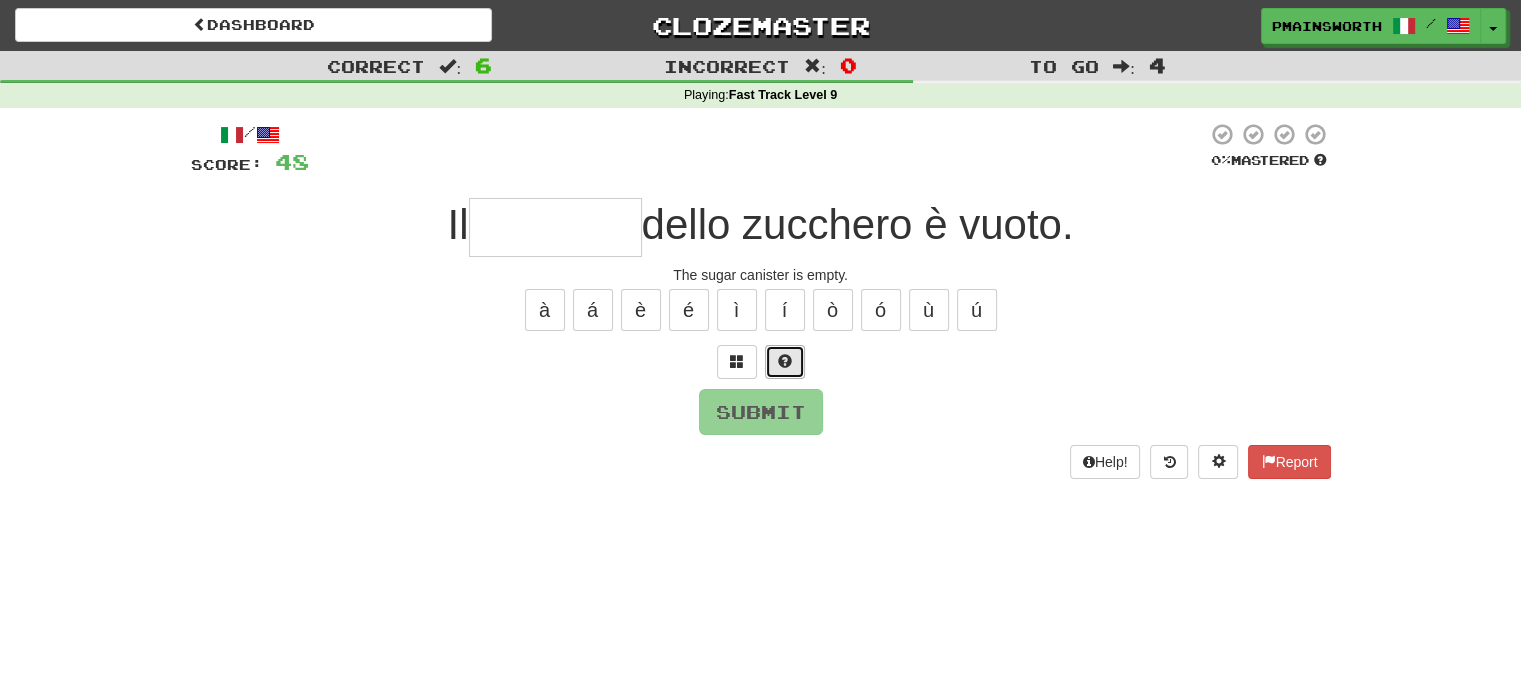 click at bounding box center [785, 362] 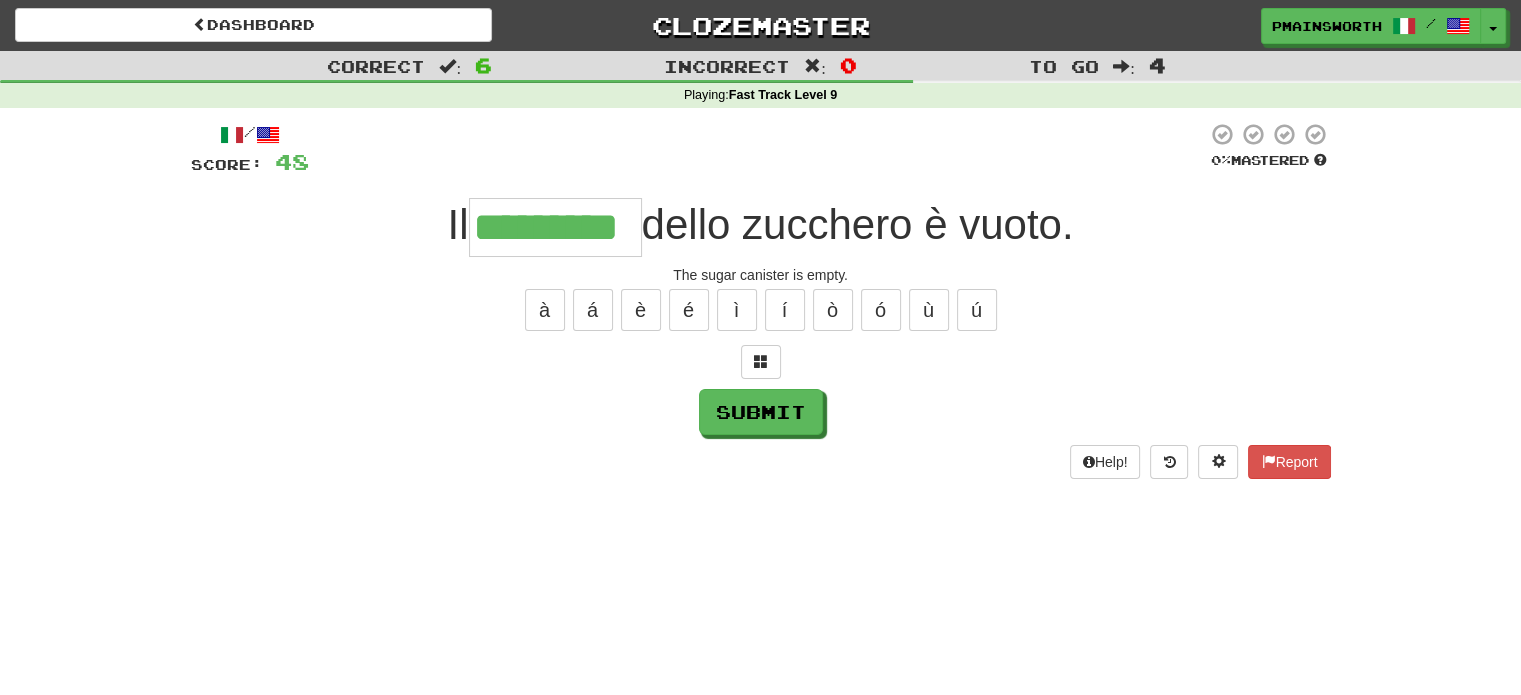 type on "*********" 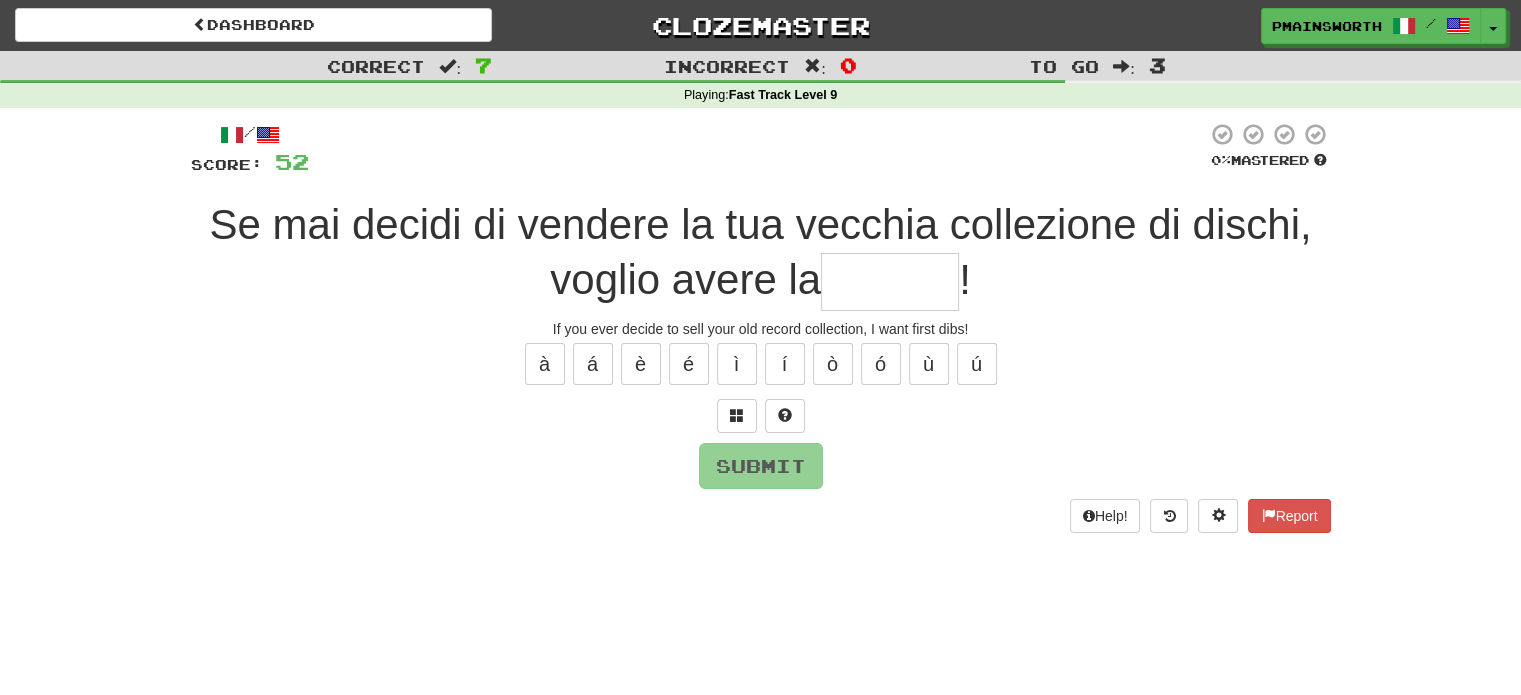 type on "*" 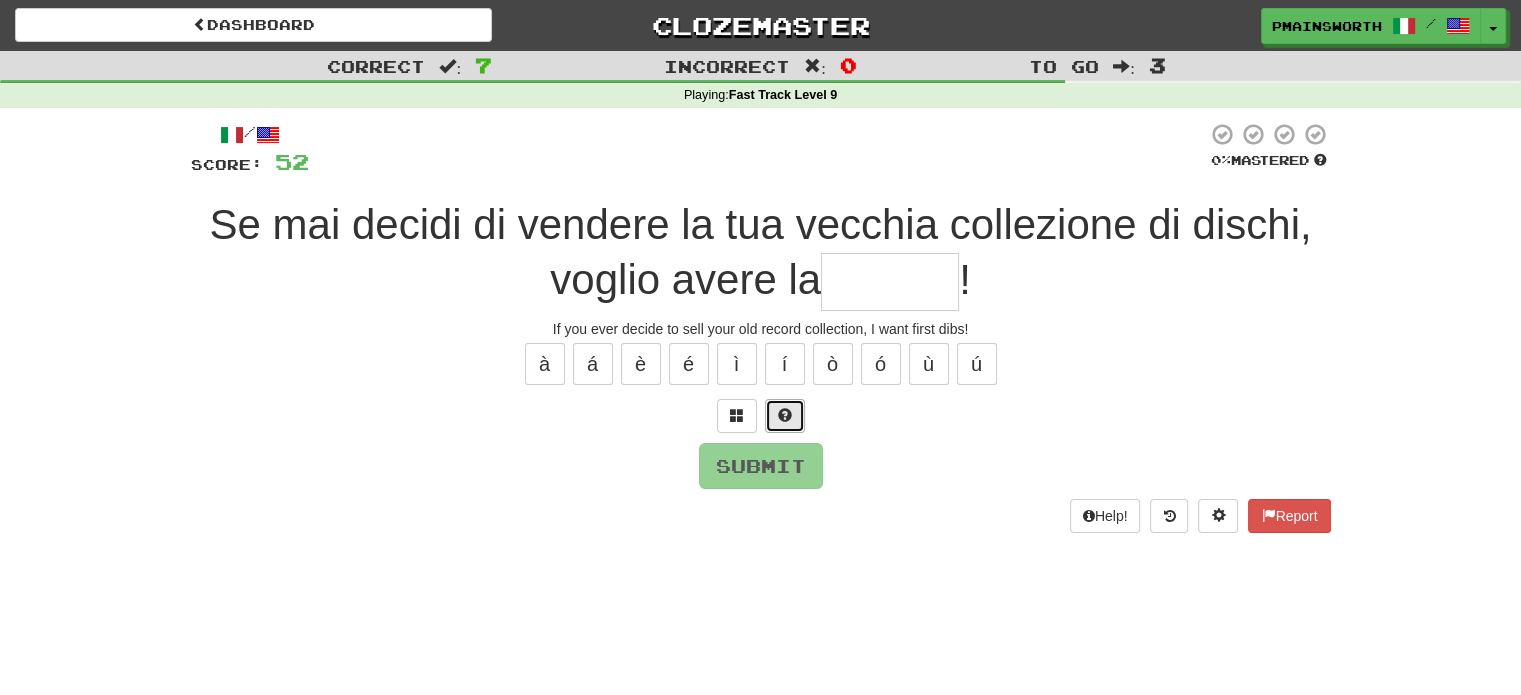 click at bounding box center (785, 416) 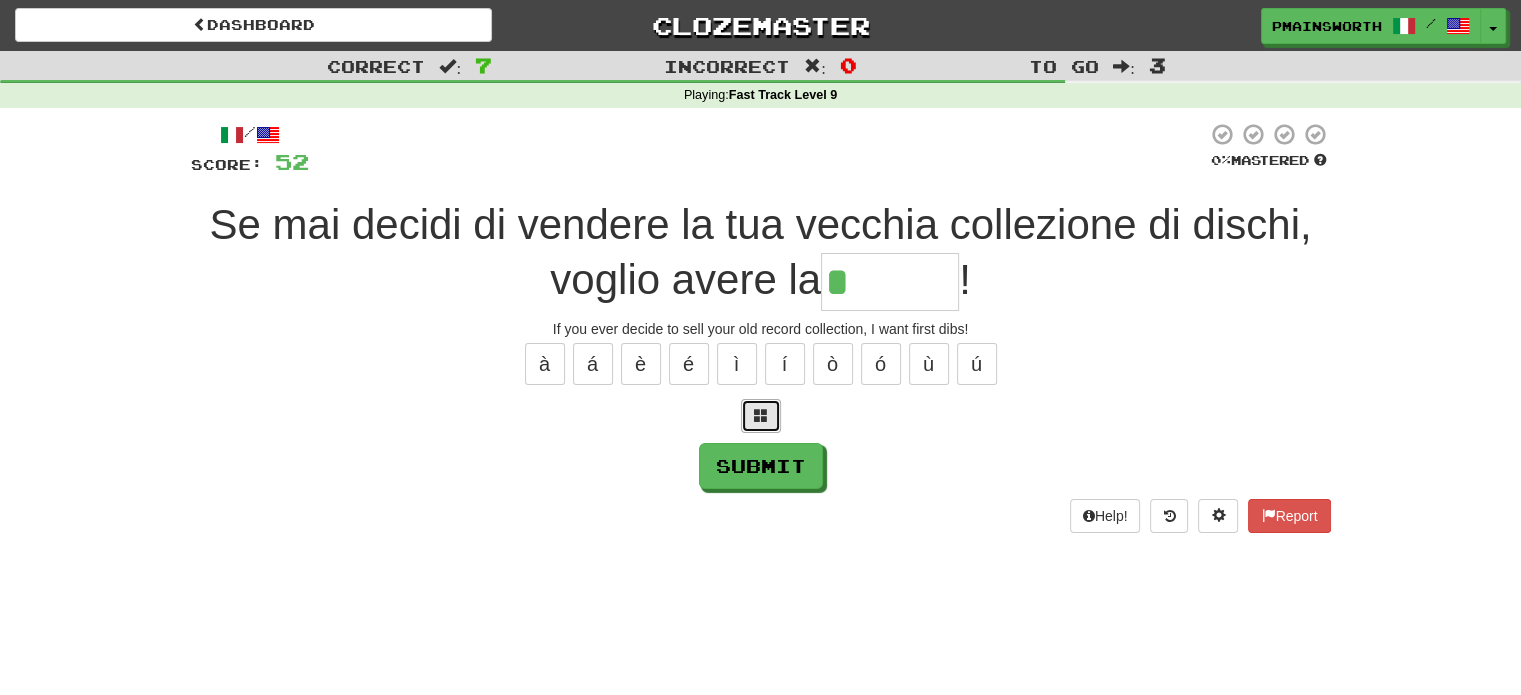click at bounding box center (761, 416) 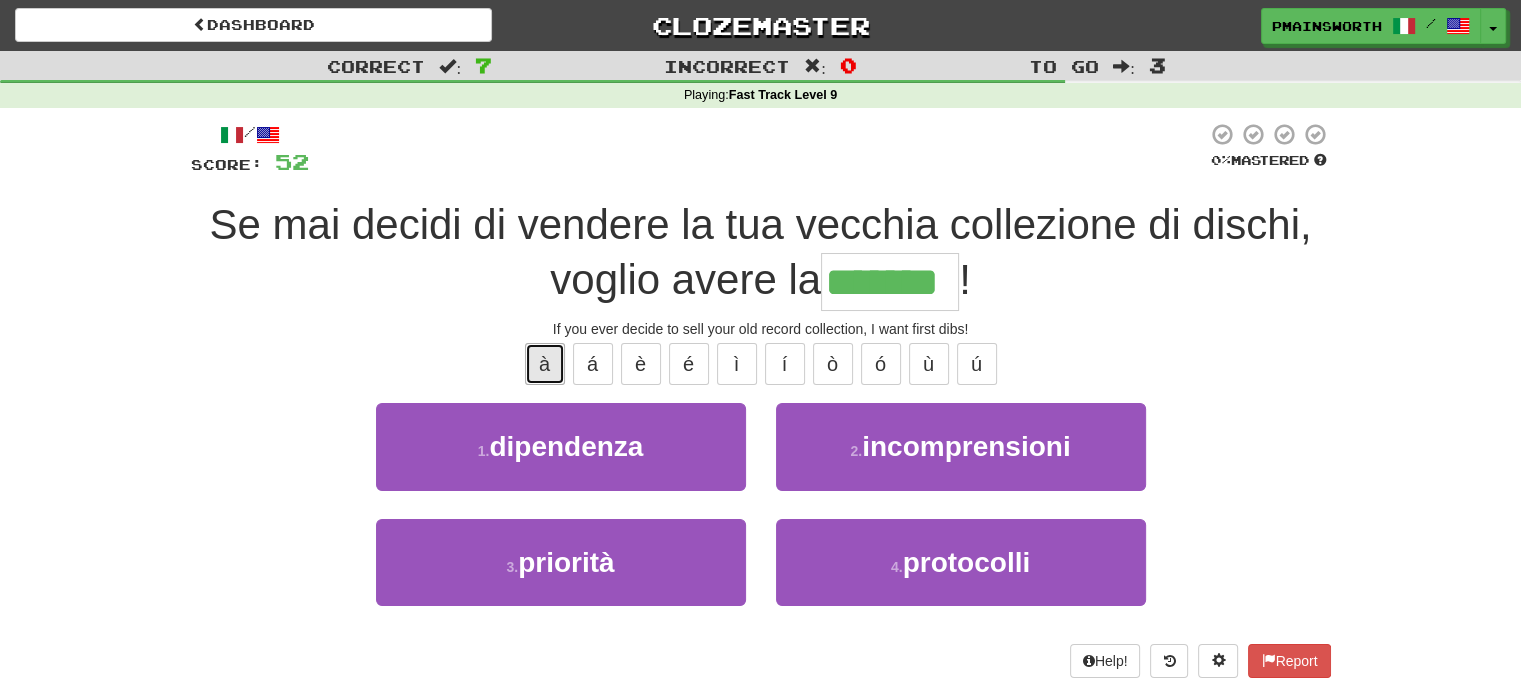 click on "à" at bounding box center (545, 364) 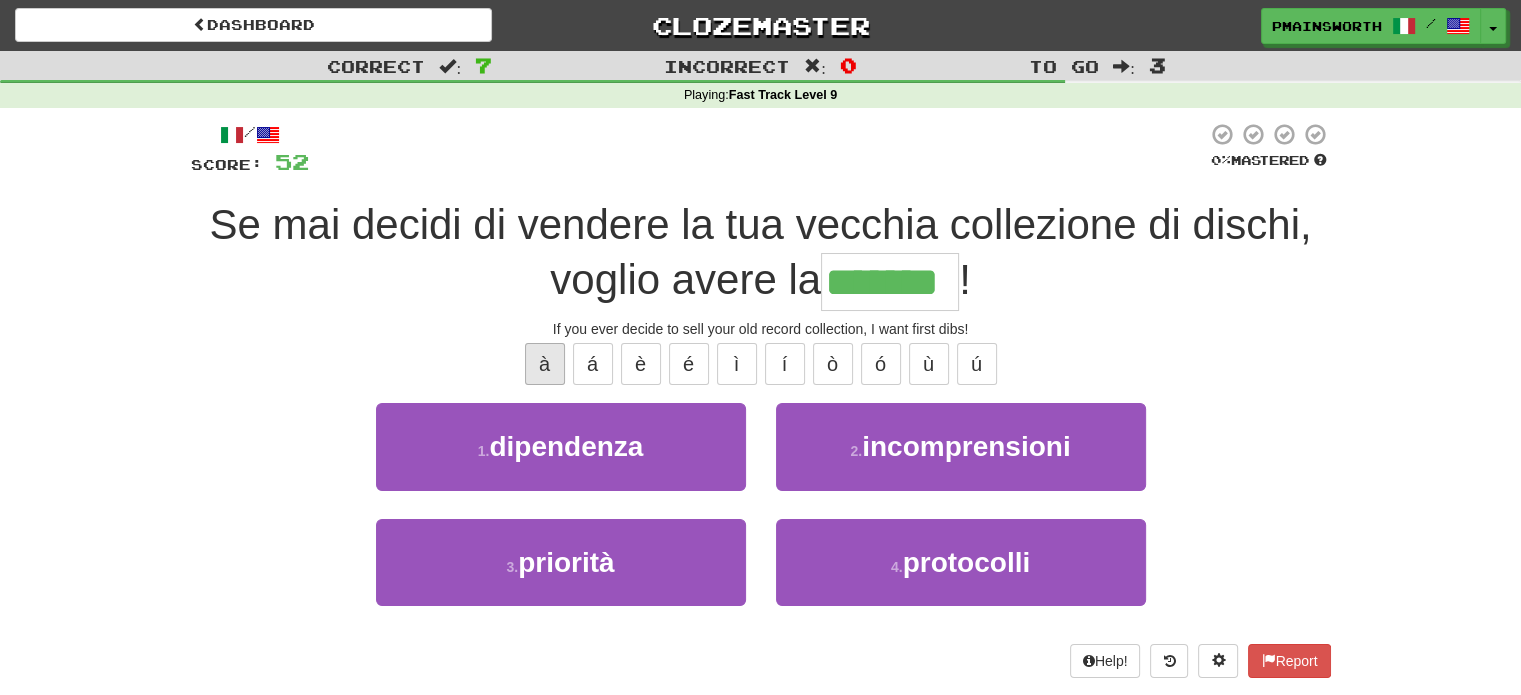 type on "********" 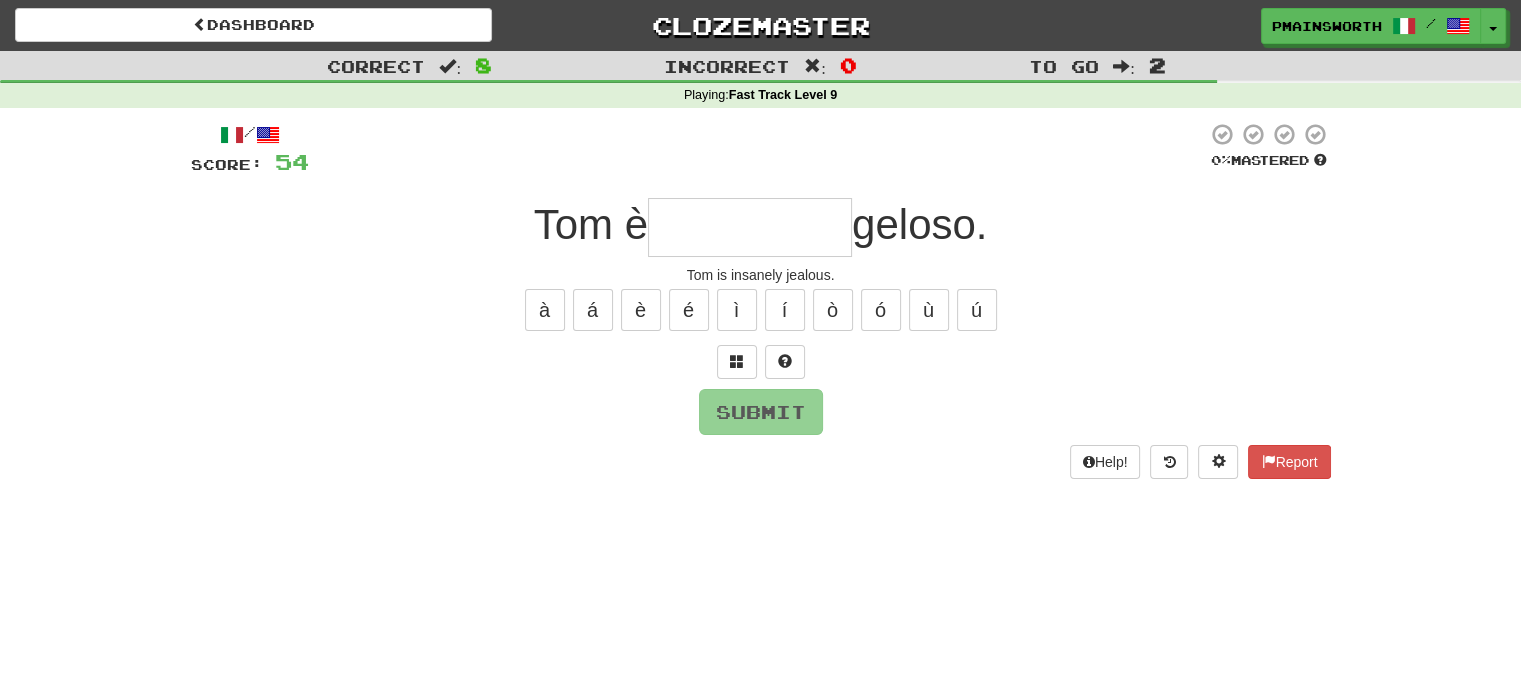 type on "*" 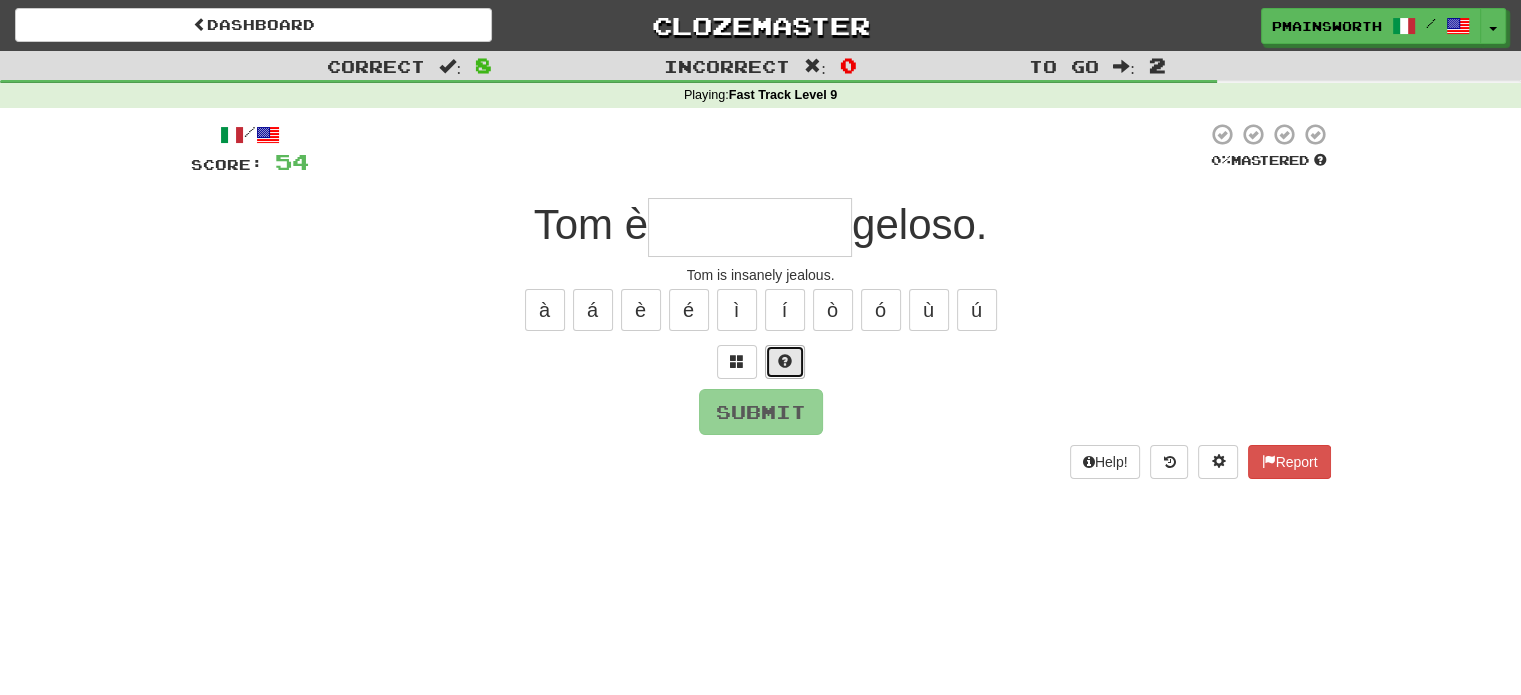 click at bounding box center (785, 361) 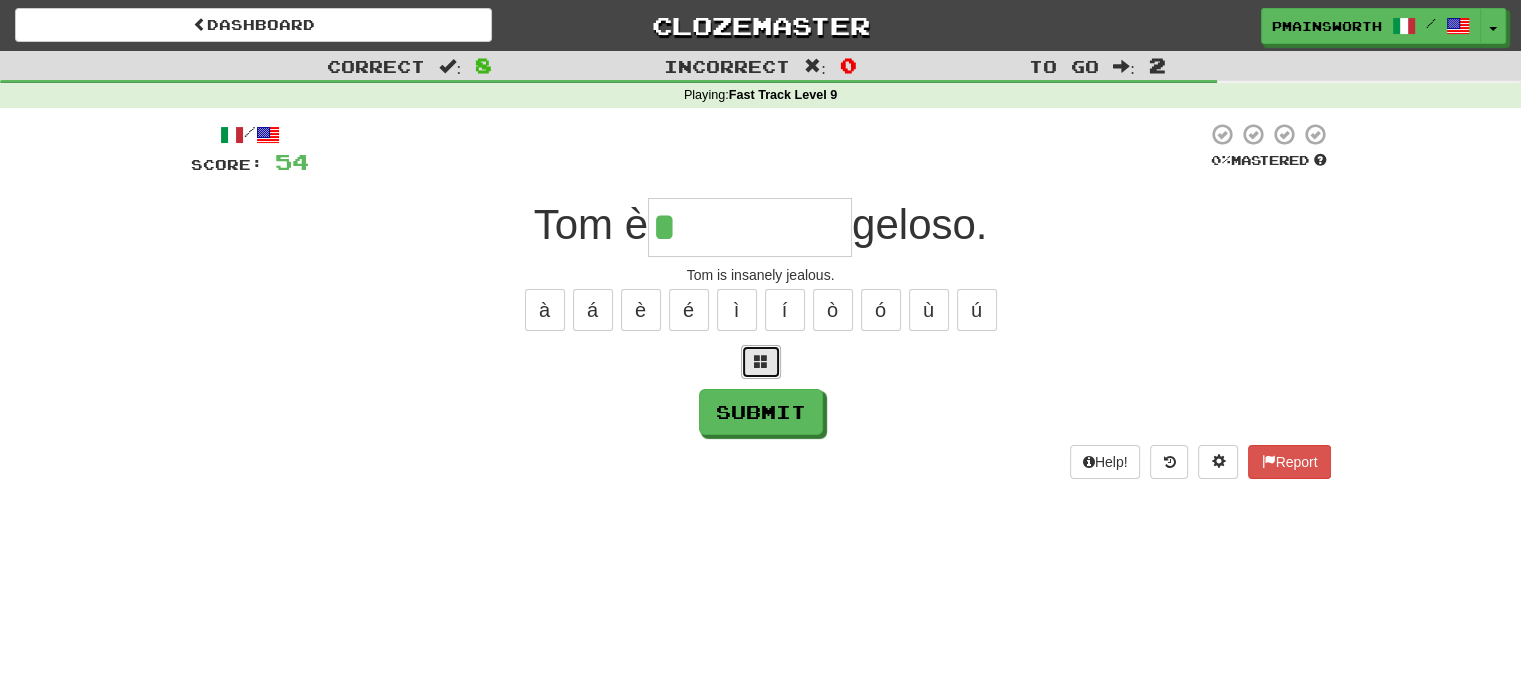 click at bounding box center [761, 361] 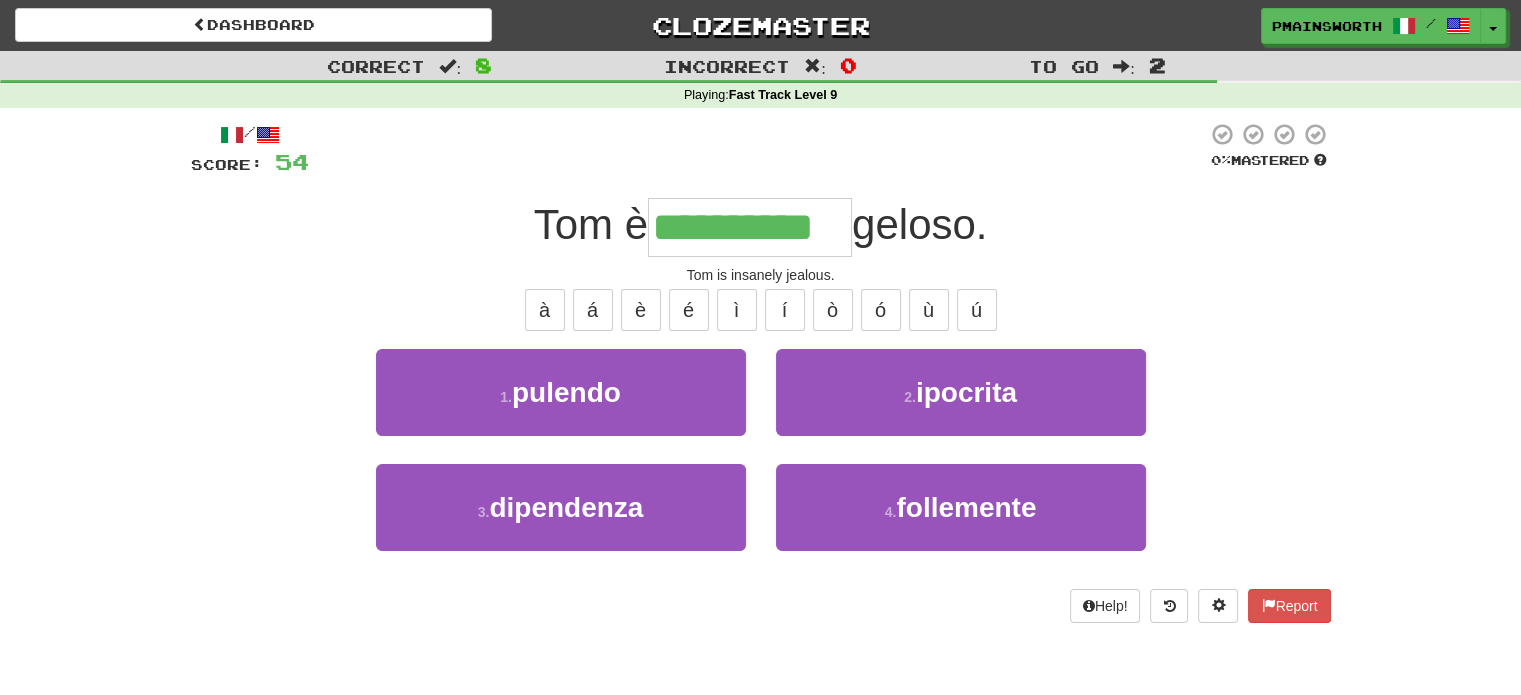 type on "**********" 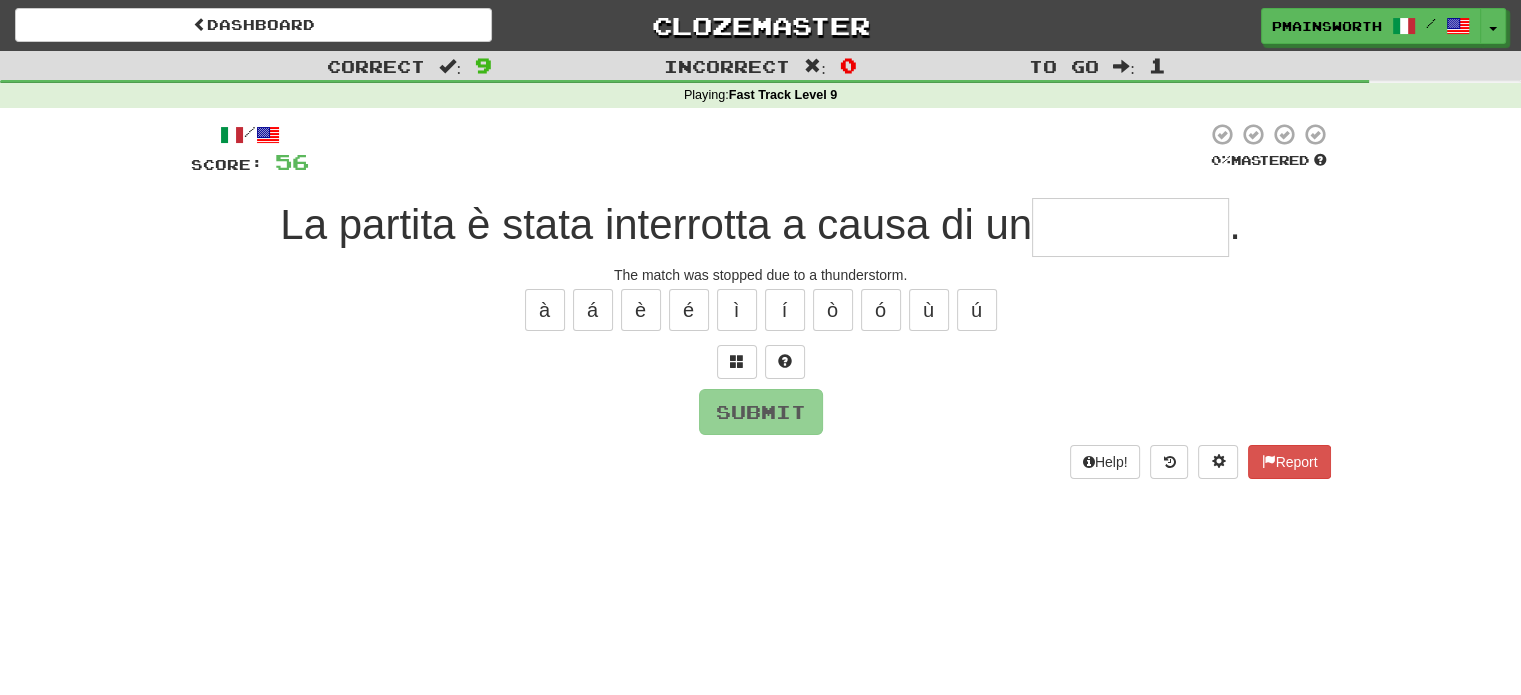 type on "*" 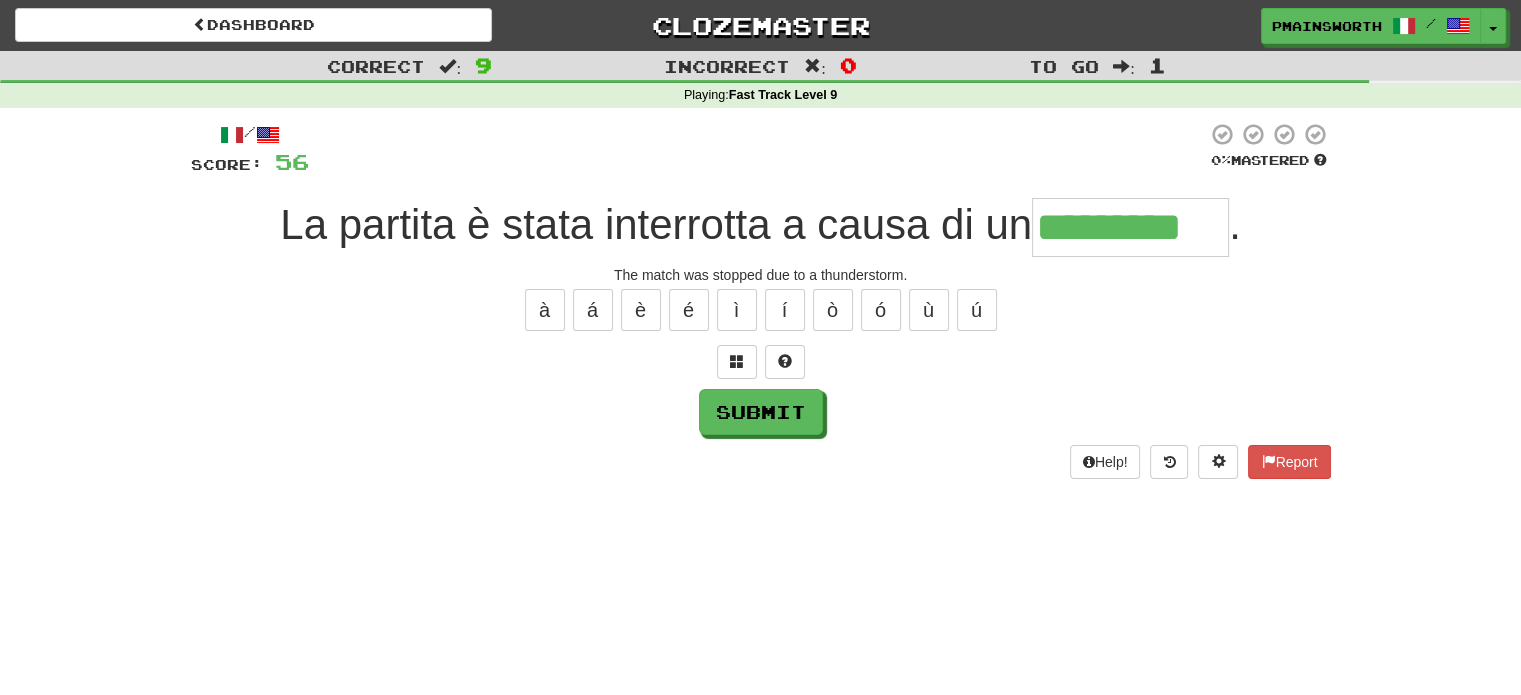 type on "*********" 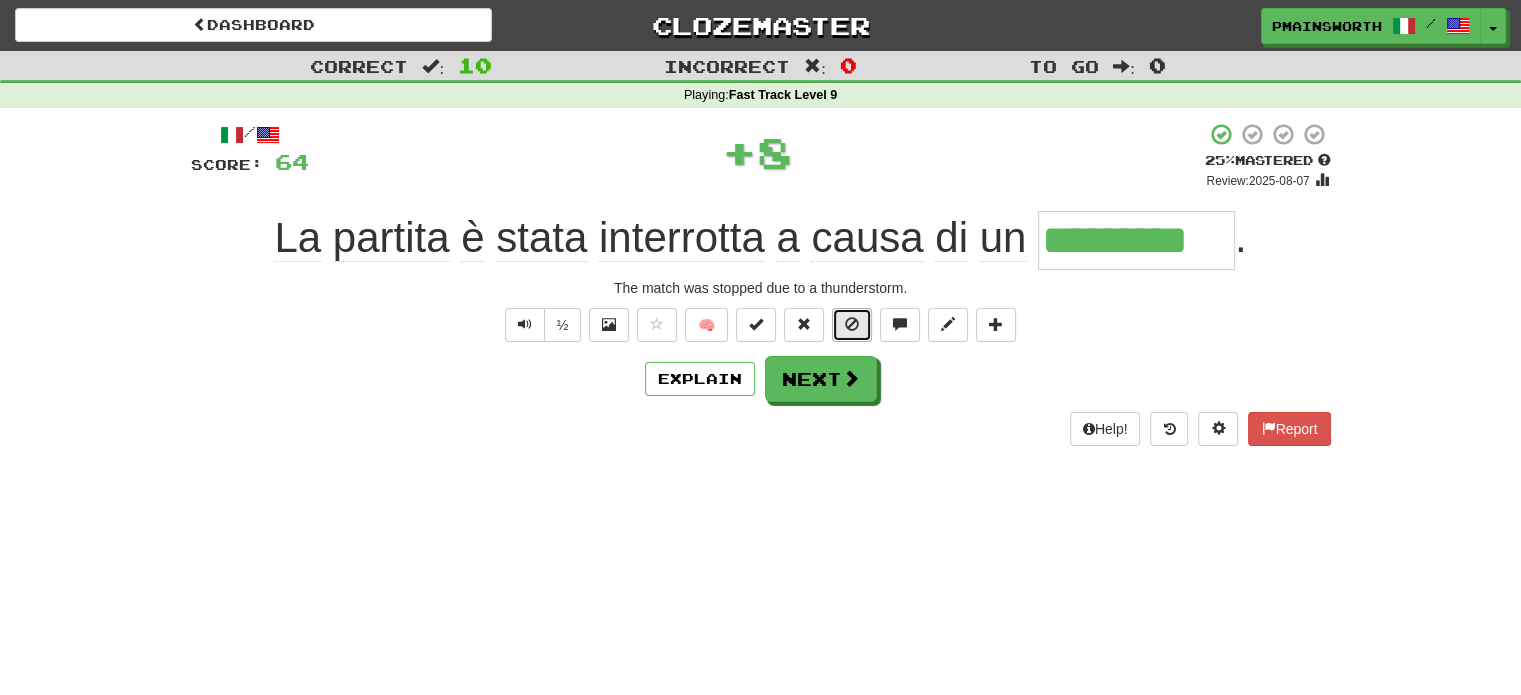 click at bounding box center [852, 324] 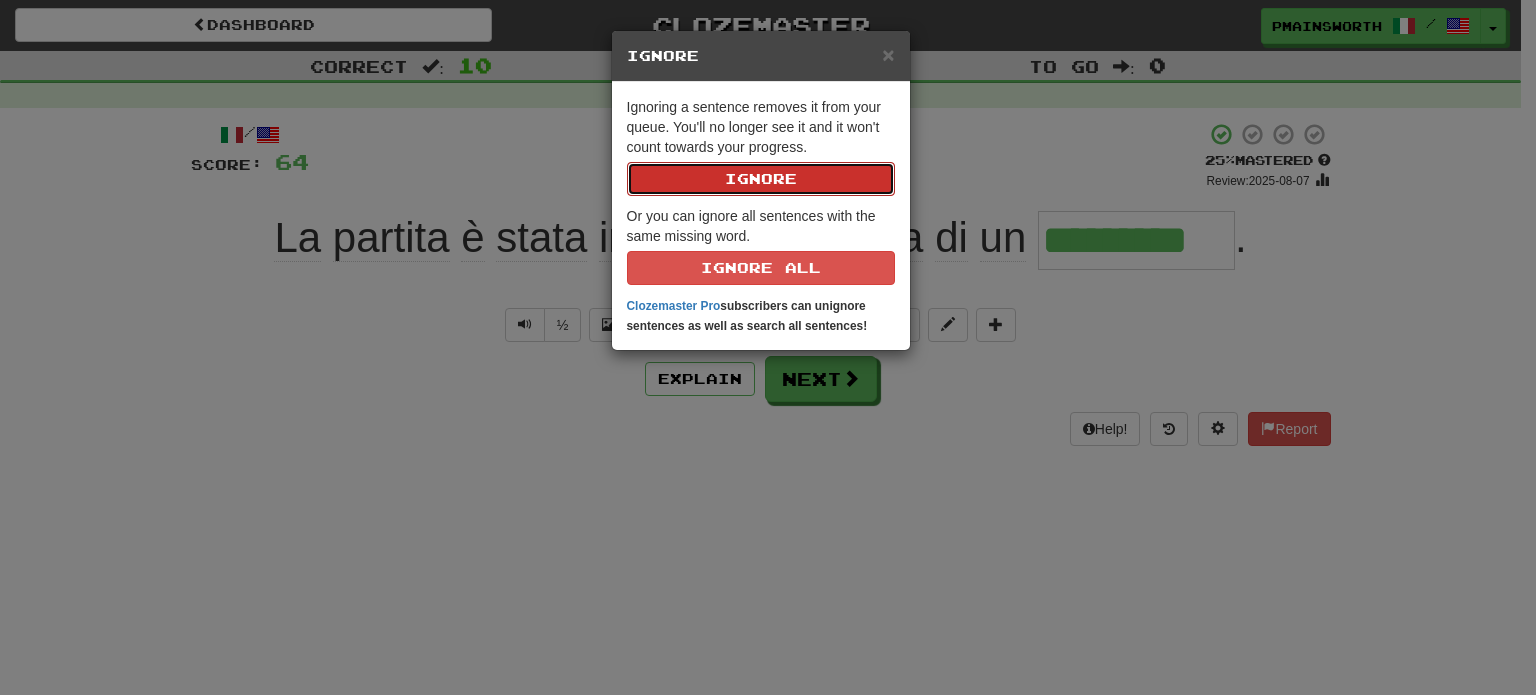 click on "Ignore" at bounding box center [761, 179] 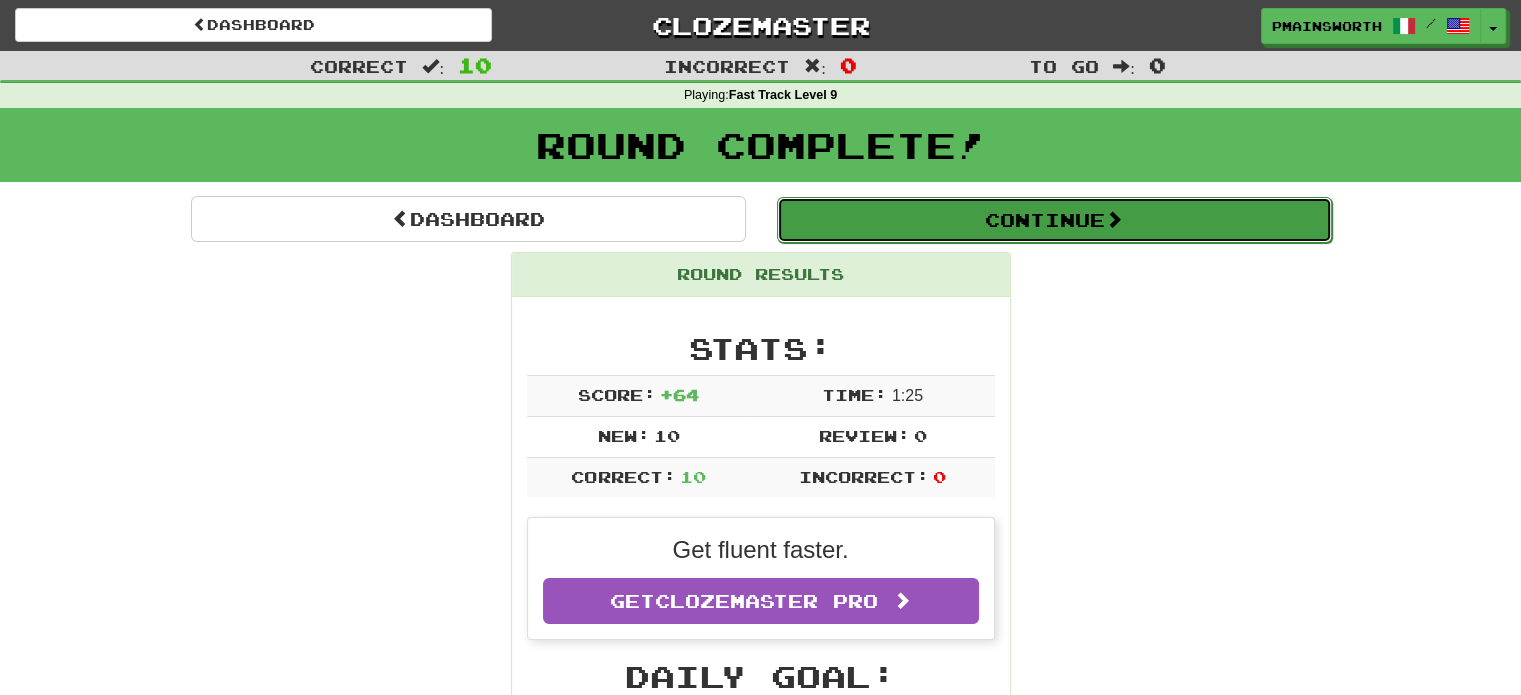click on "Continue" at bounding box center (1054, 220) 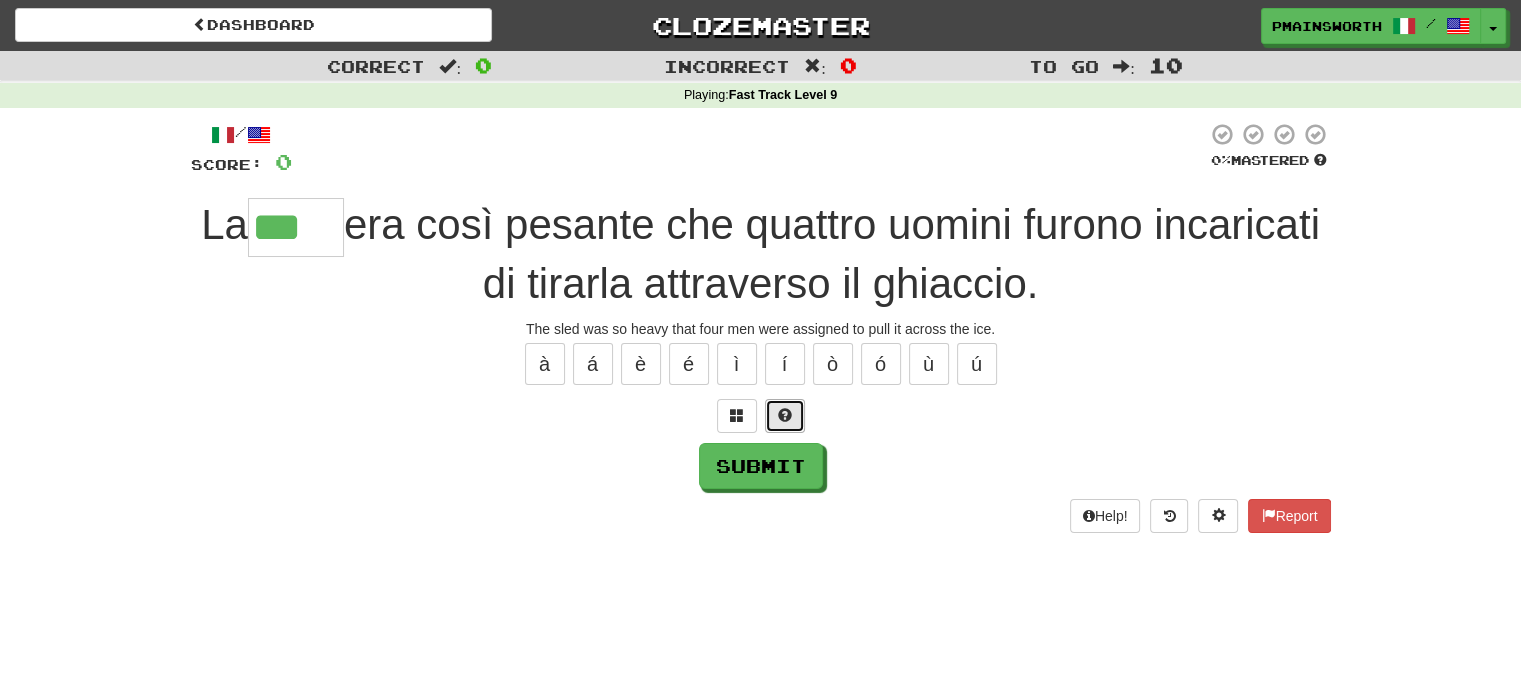 click at bounding box center [785, 415] 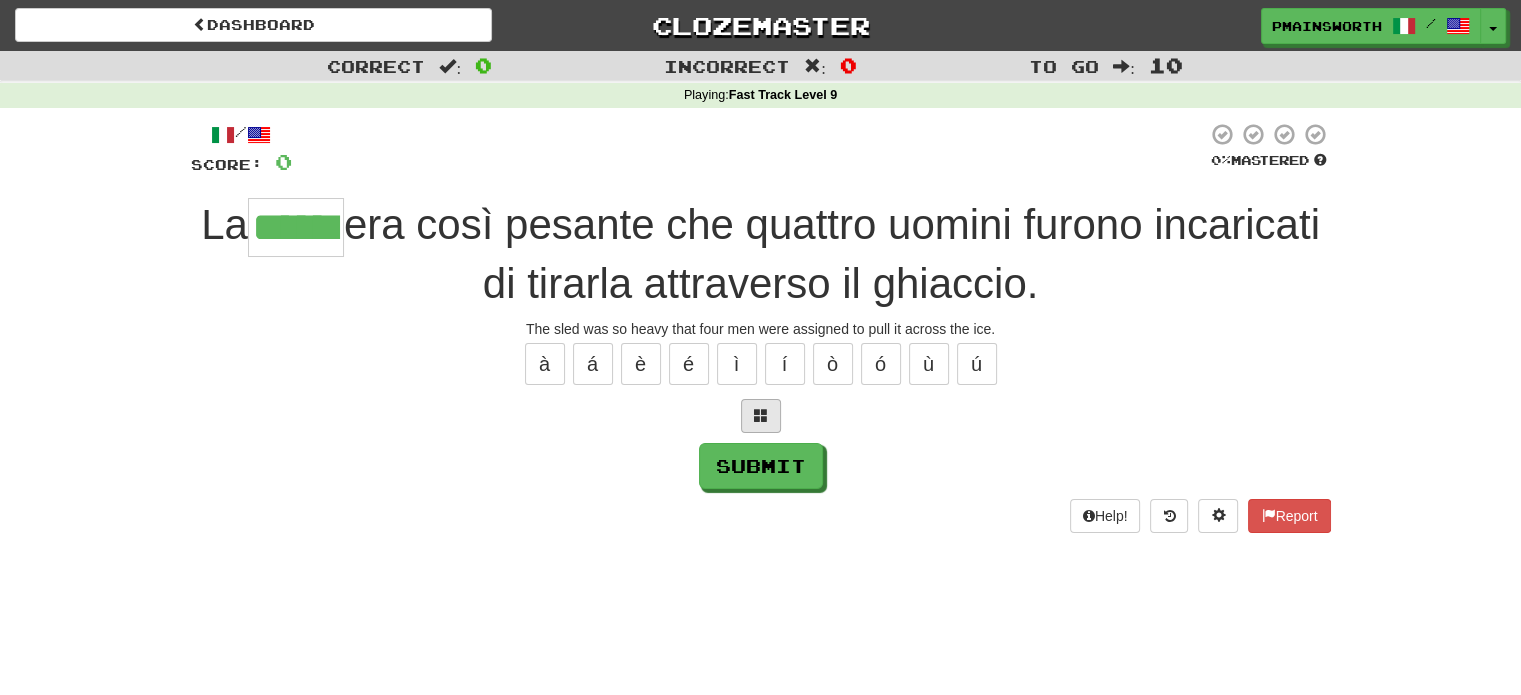 type on "******" 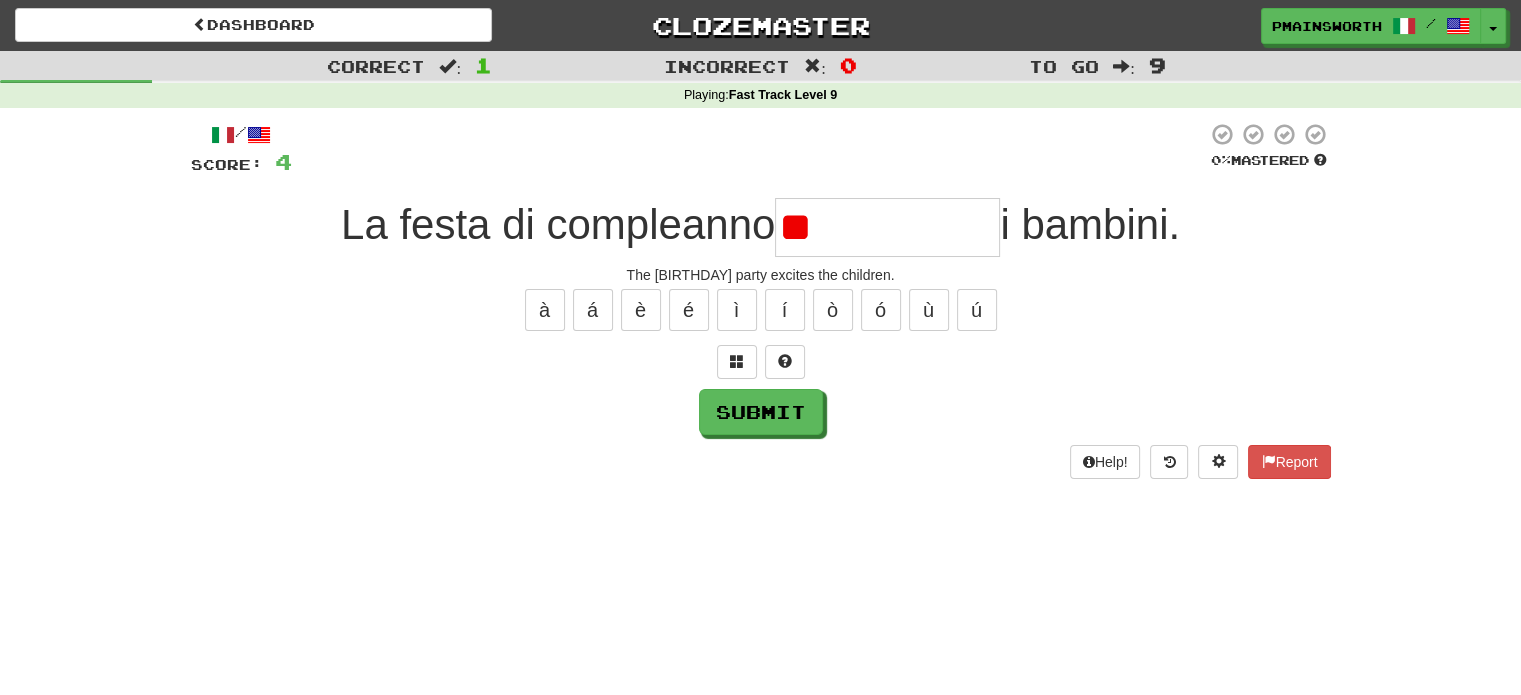 type on "*" 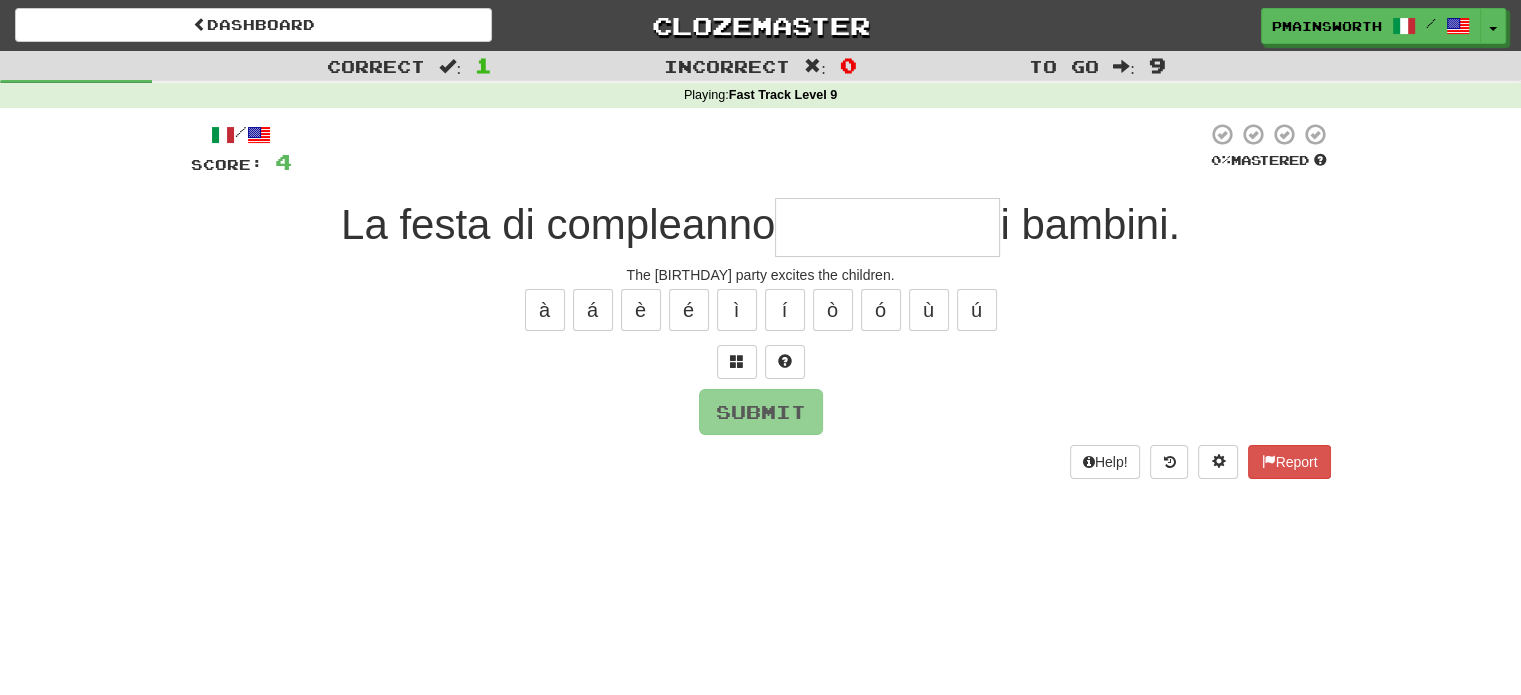 type on "*" 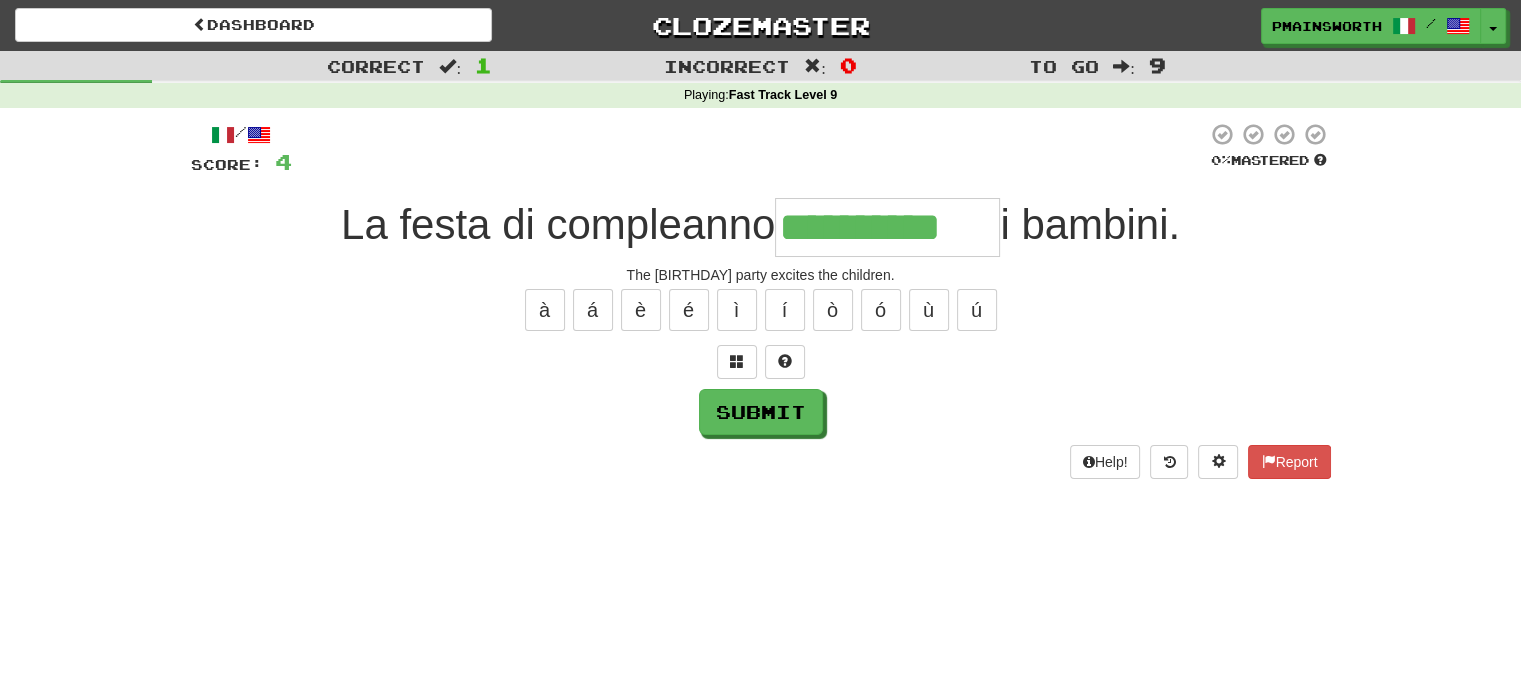 type on "**********" 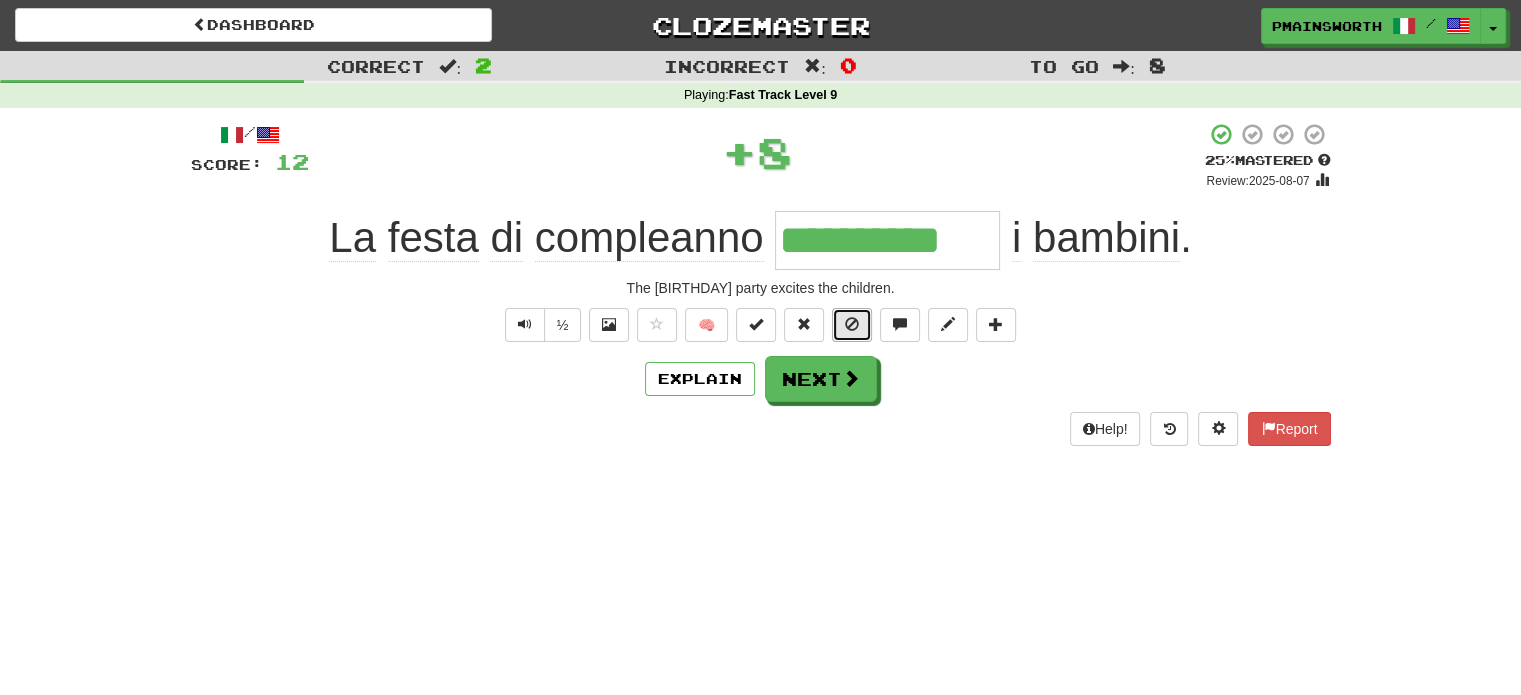 click at bounding box center [852, 325] 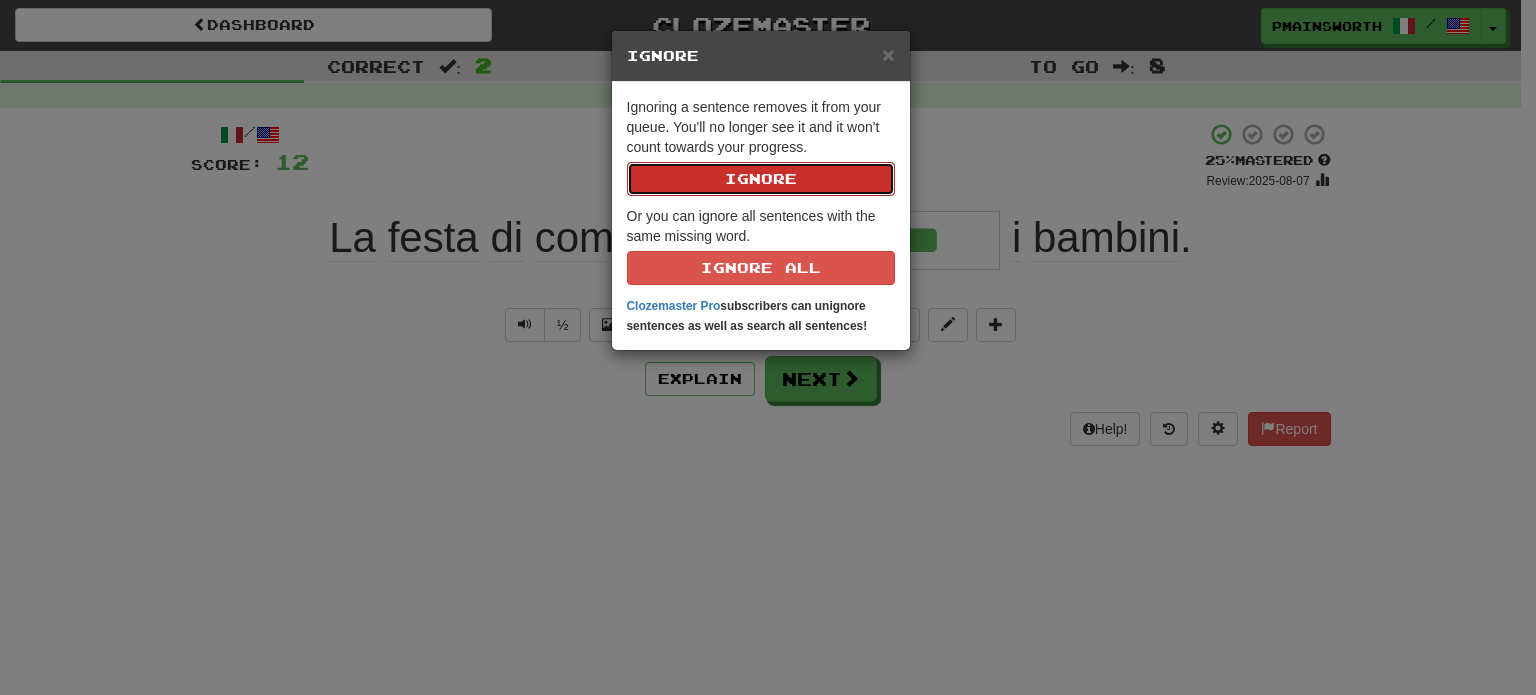 click on "Ignore" at bounding box center [761, 179] 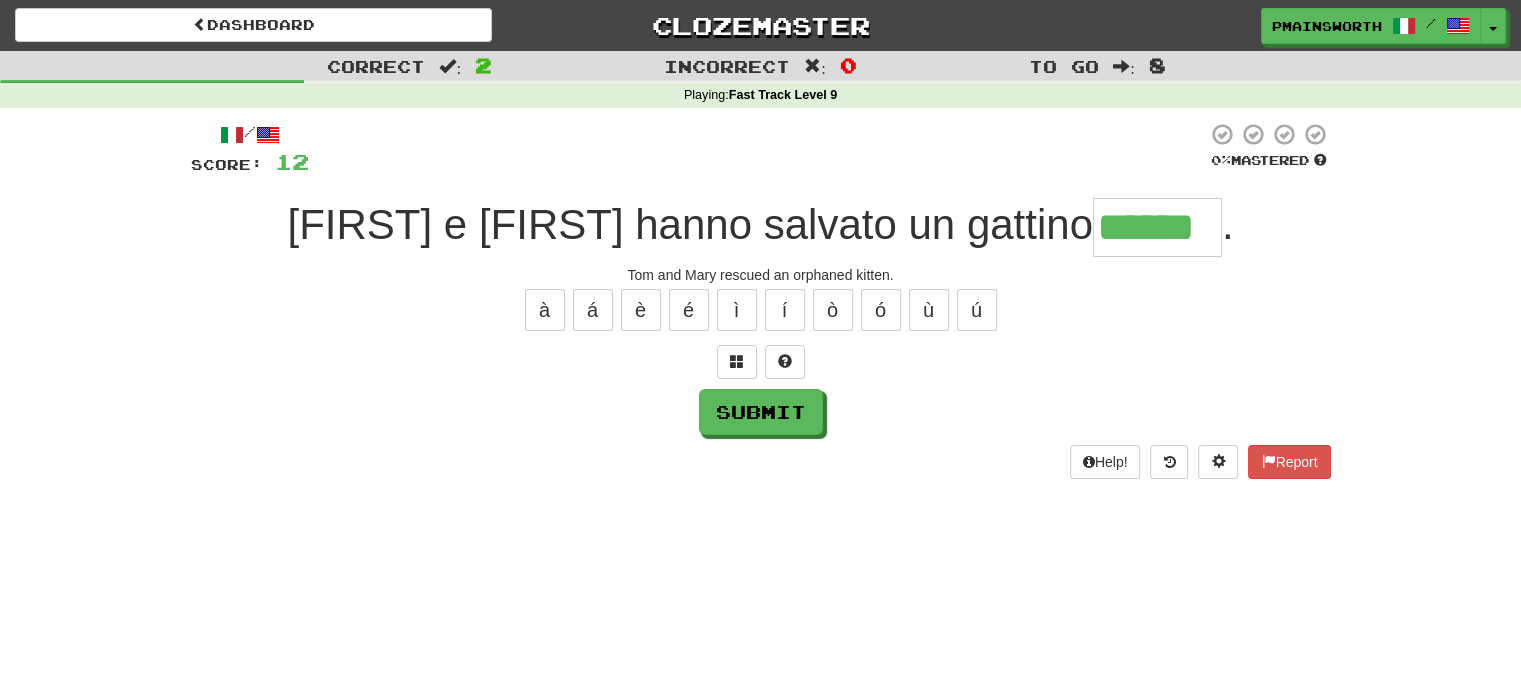 type on "******" 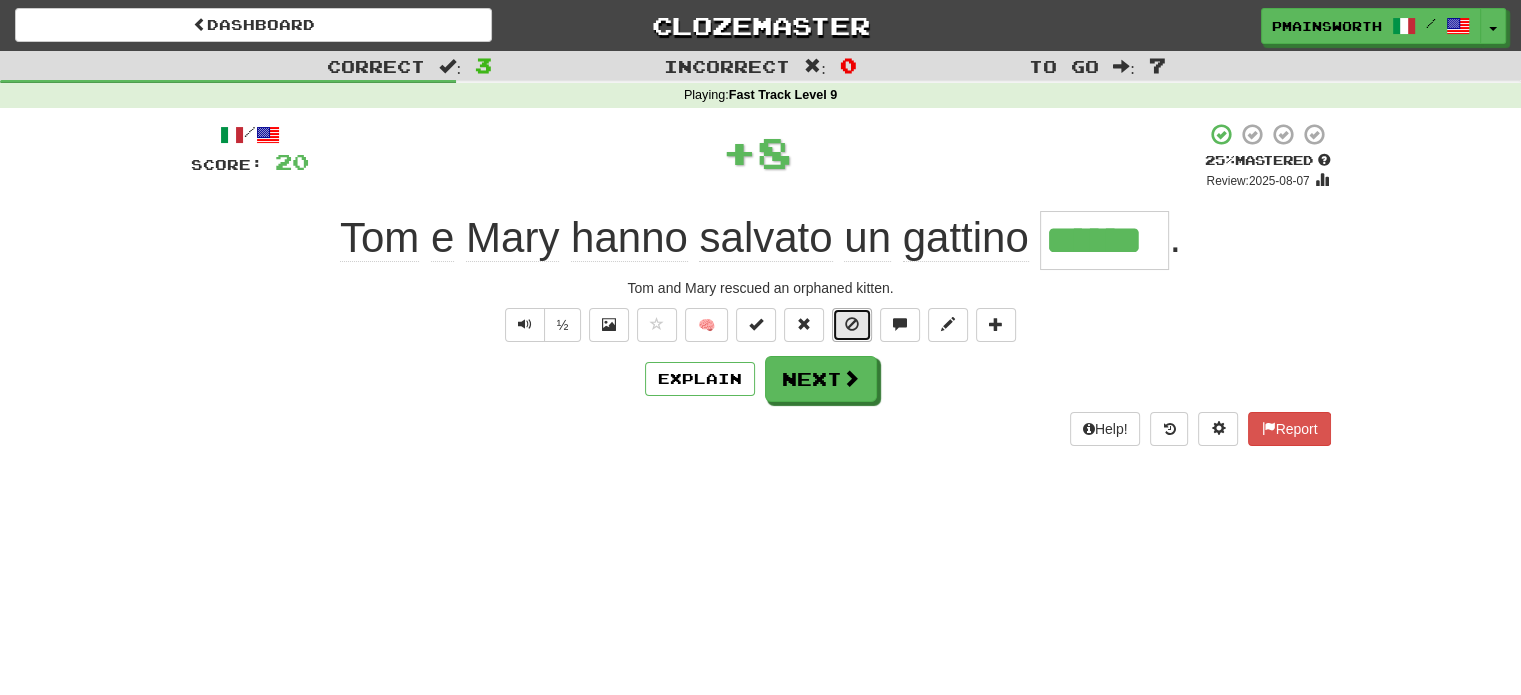 click at bounding box center (852, 325) 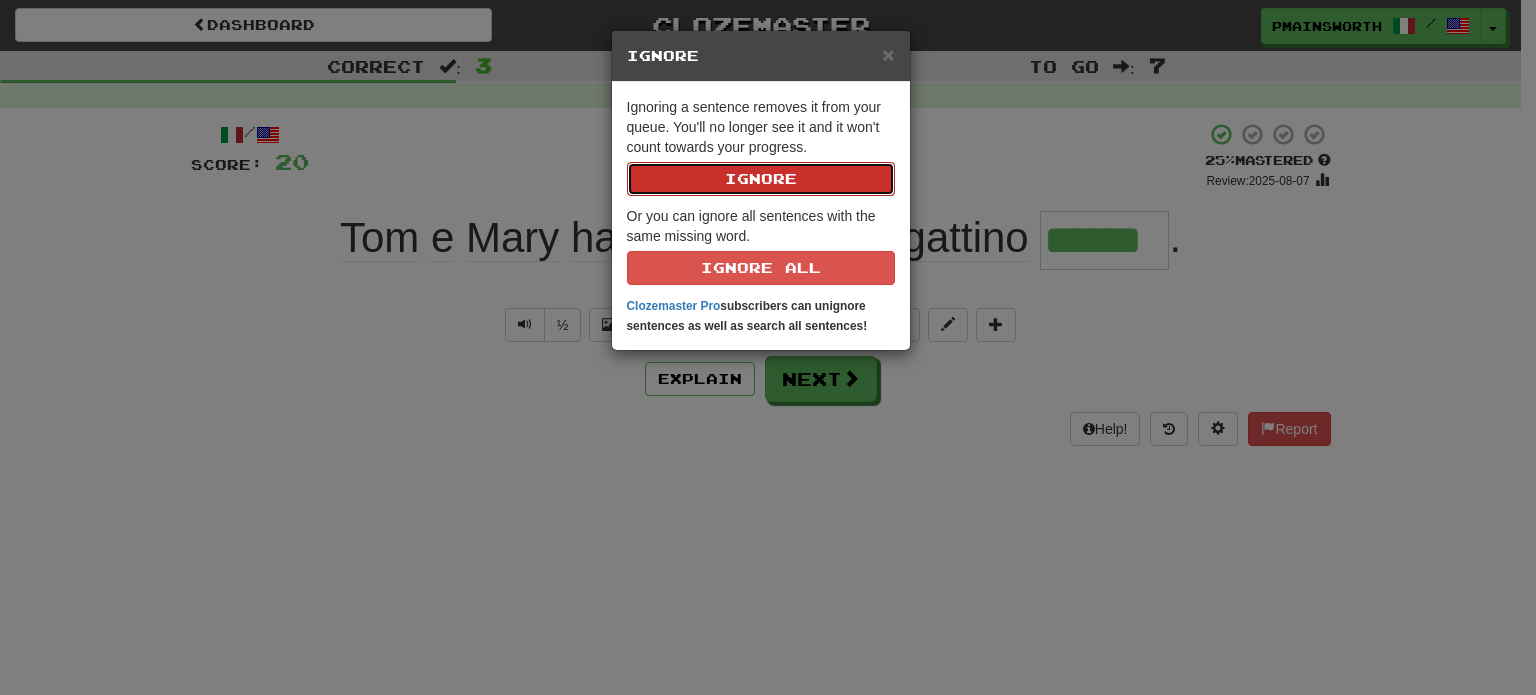 click on "Ignore" at bounding box center (761, 179) 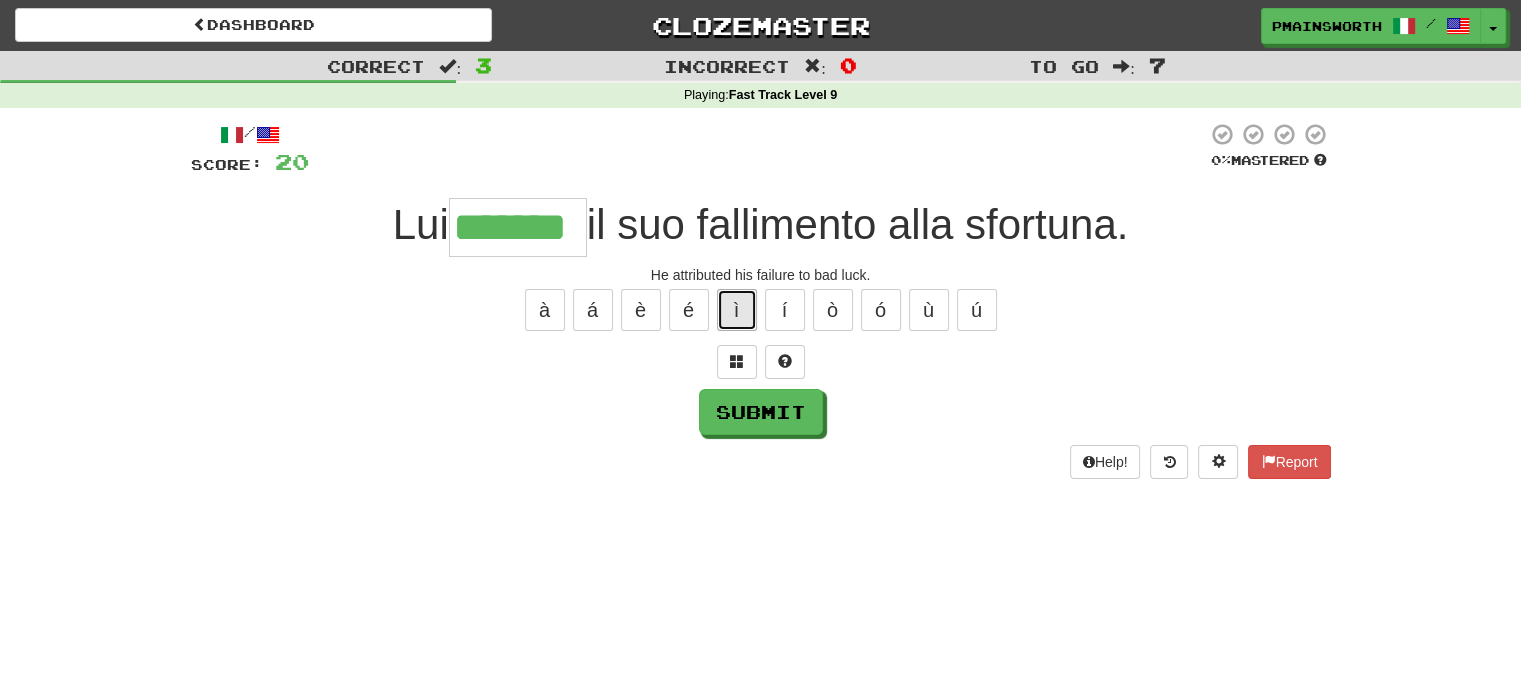 click on "ì" at bounding box center [737, 310] 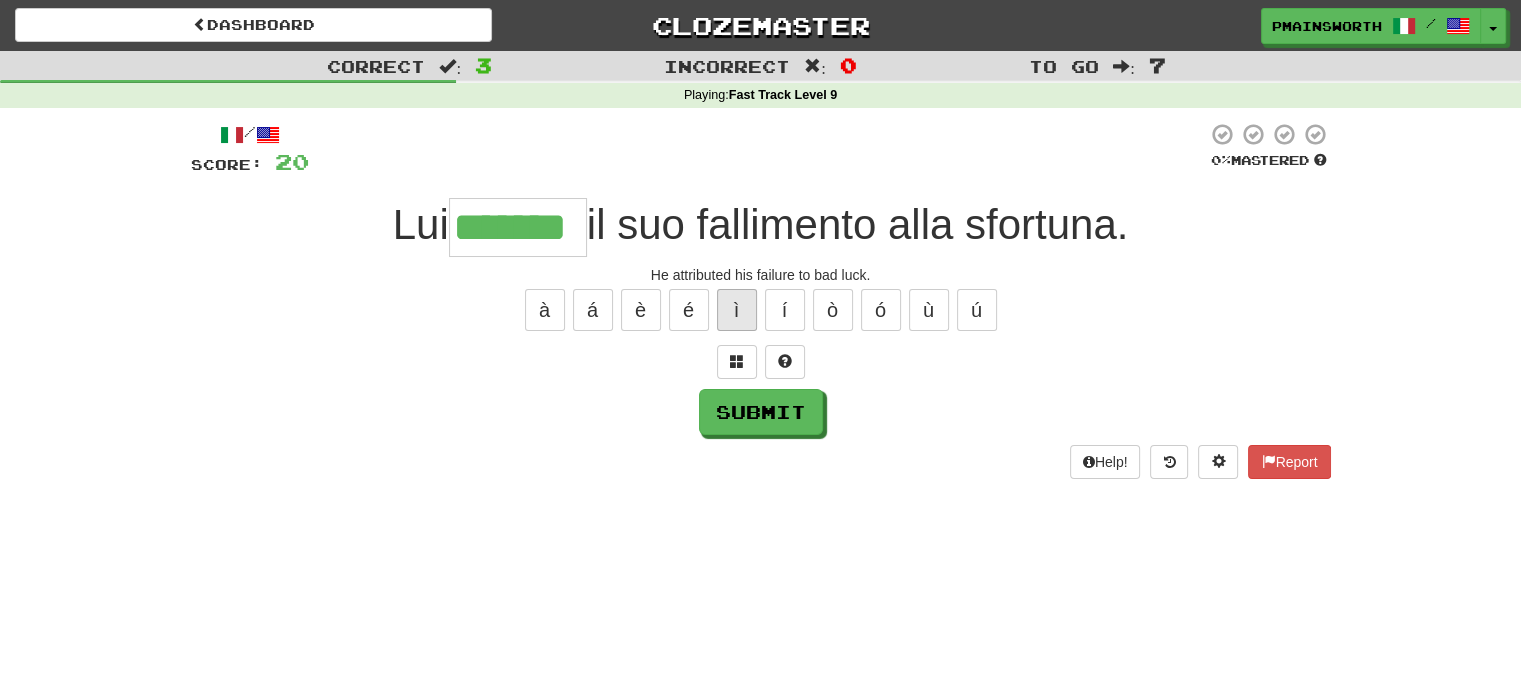 type on "********" 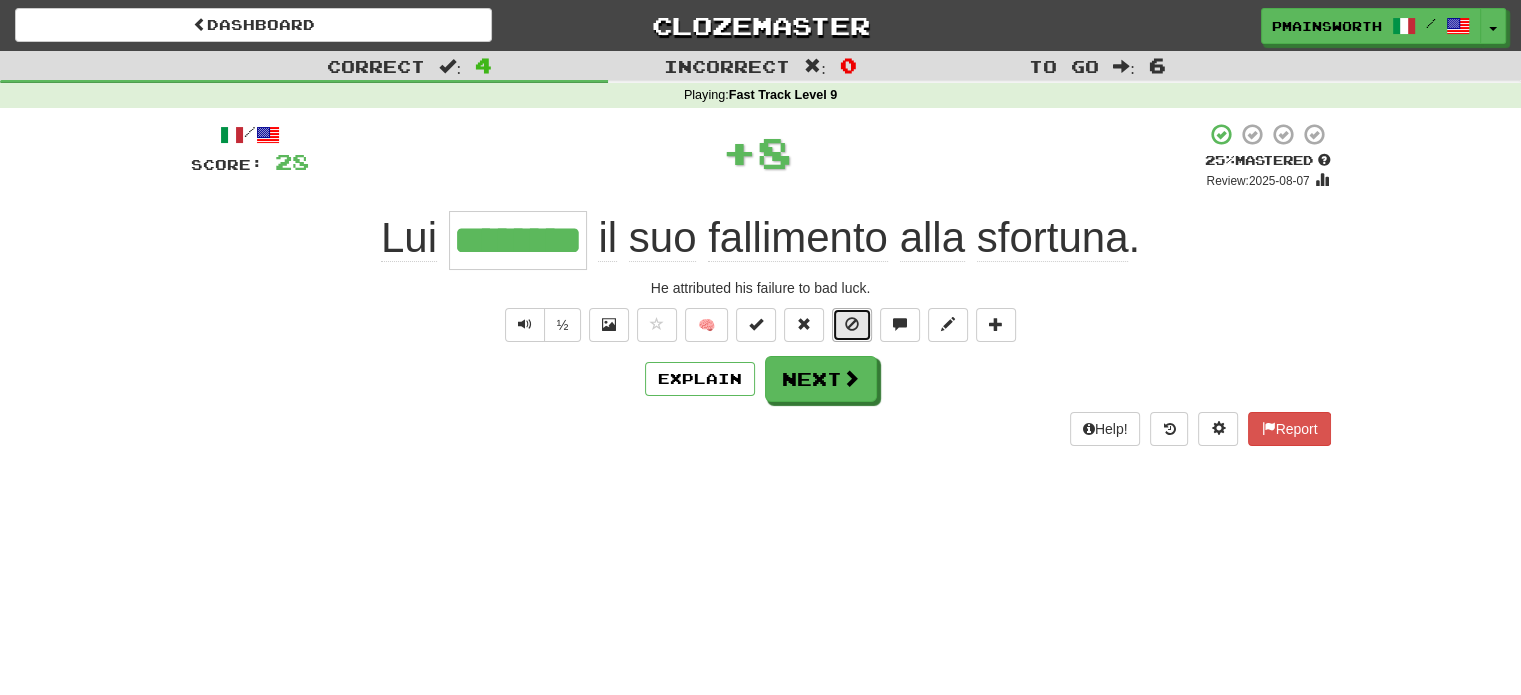 click at bounding box center (852, 324) 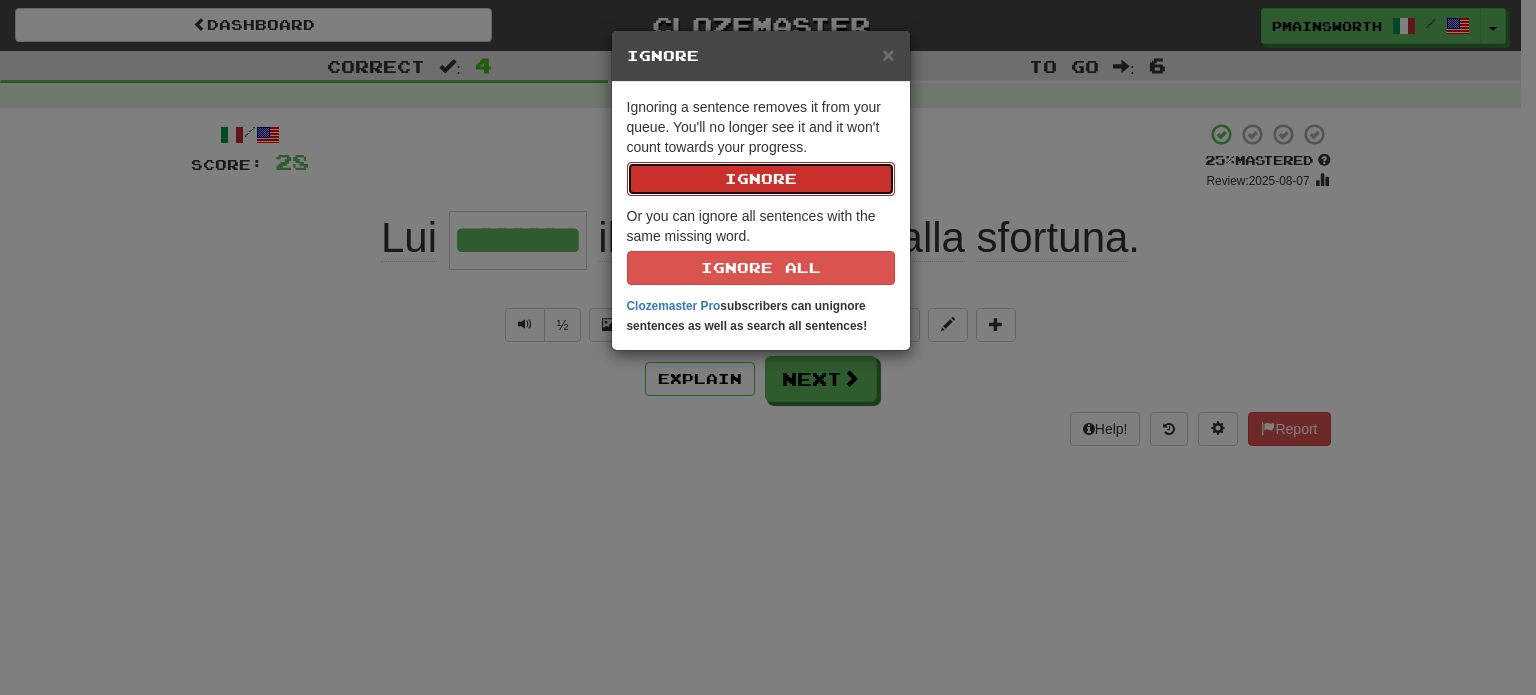 click on "Ignore" at bounding box center [761, 179] 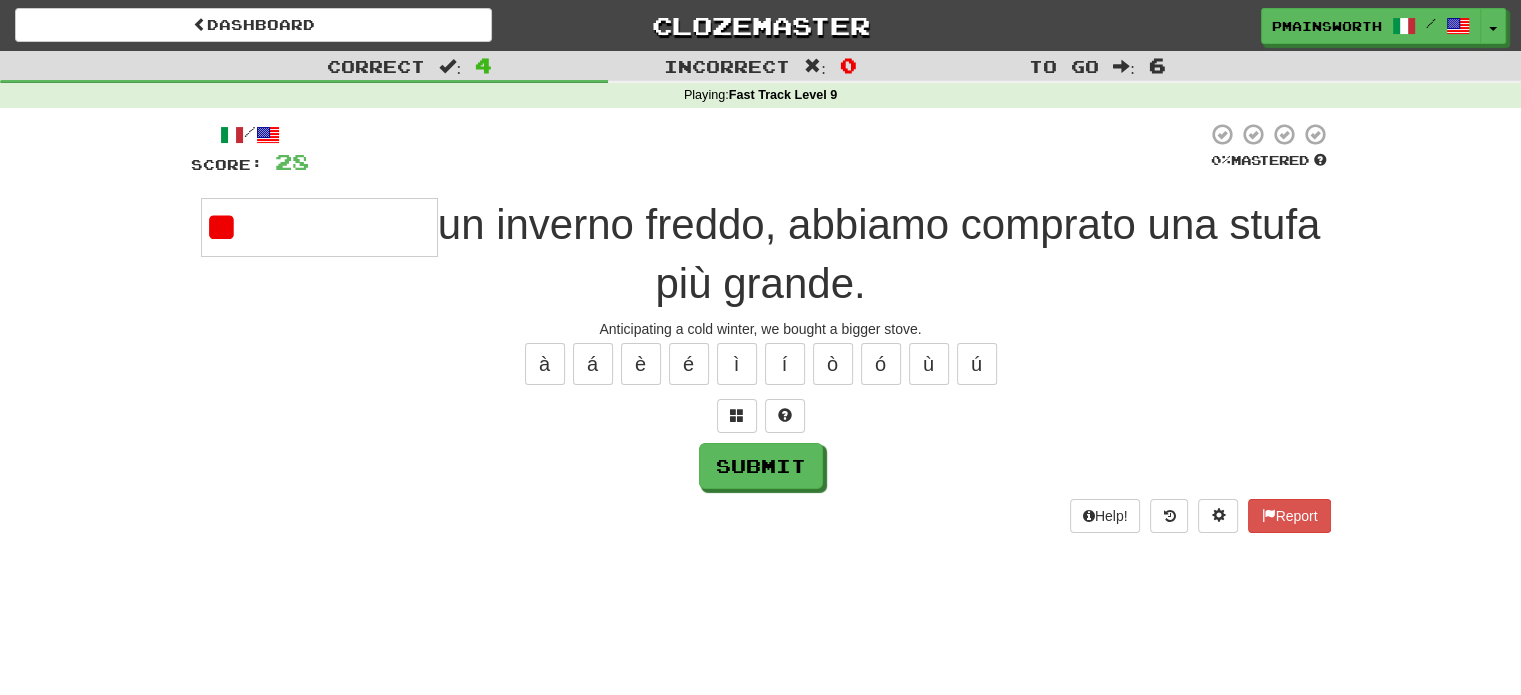 type on "*" 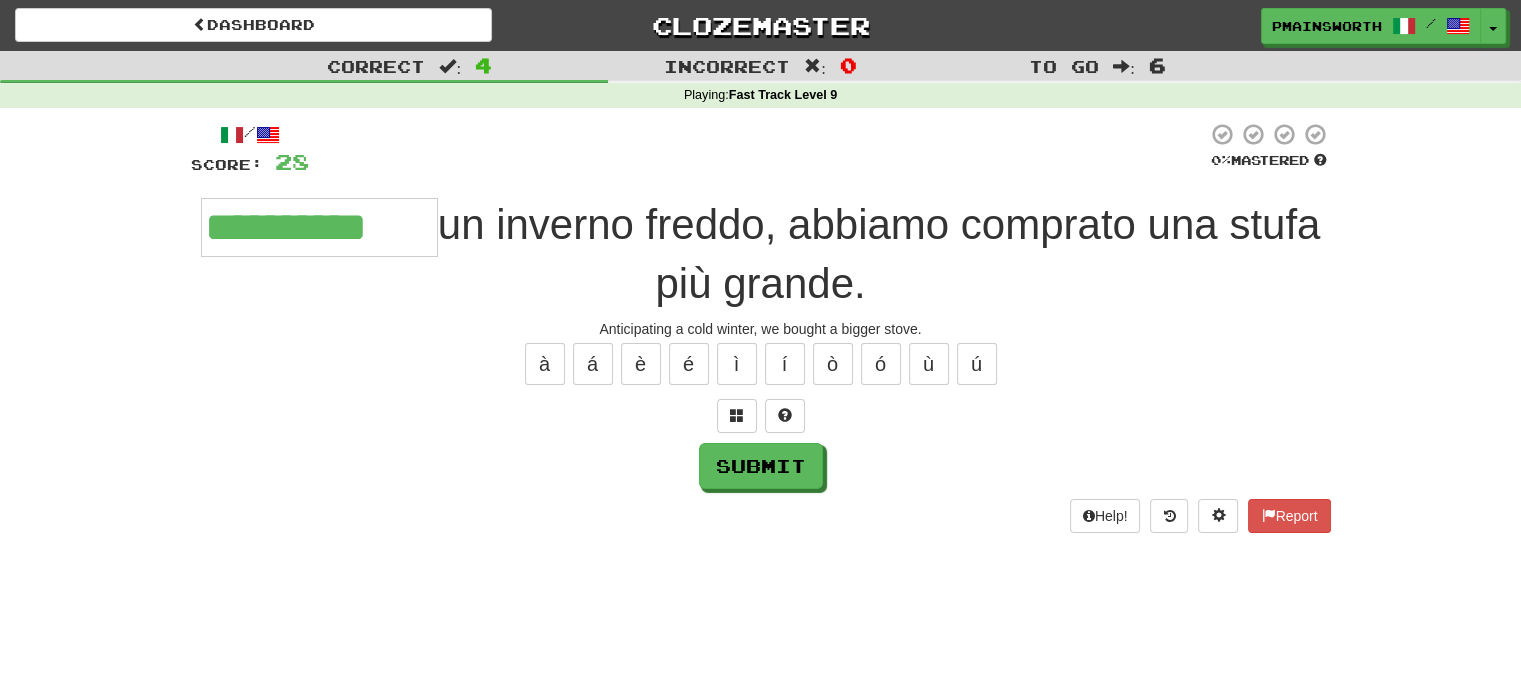 type on "**********" 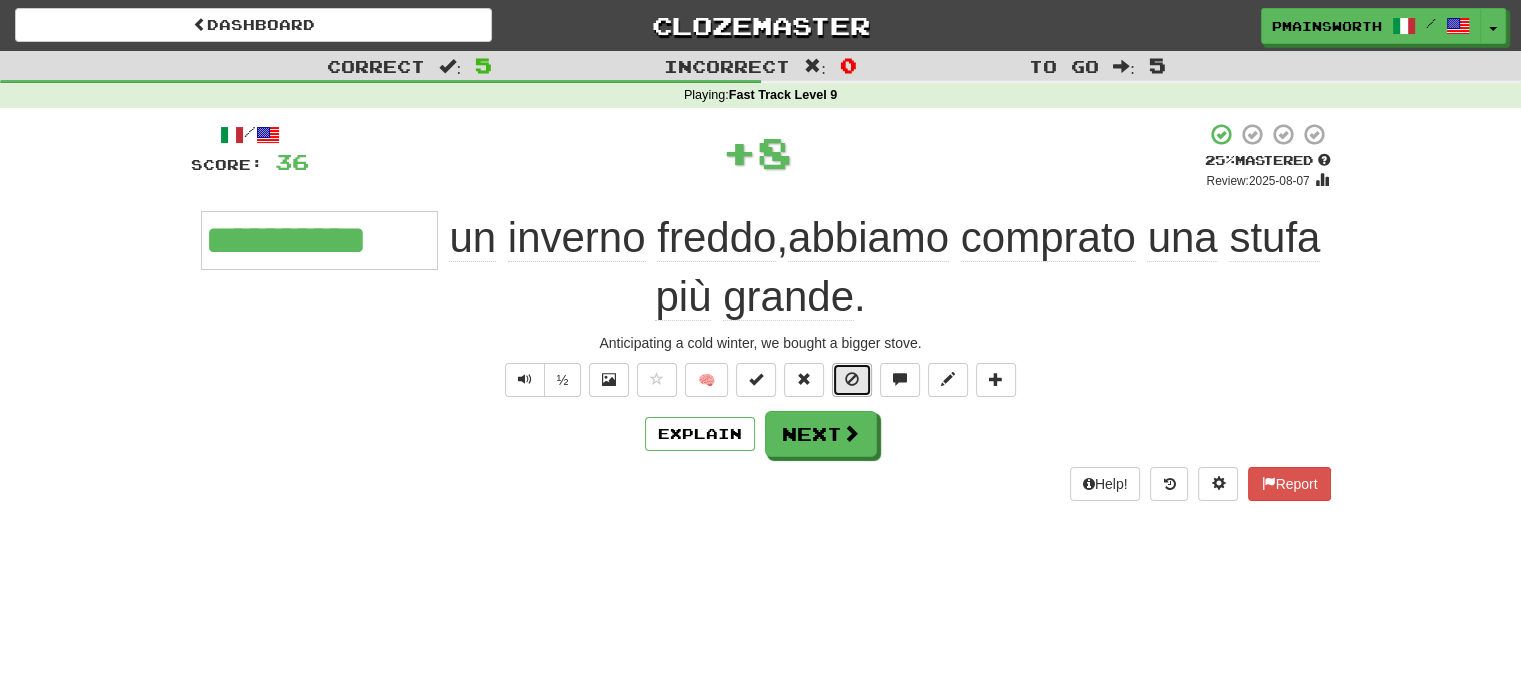 click at bounding box center (852, 380) 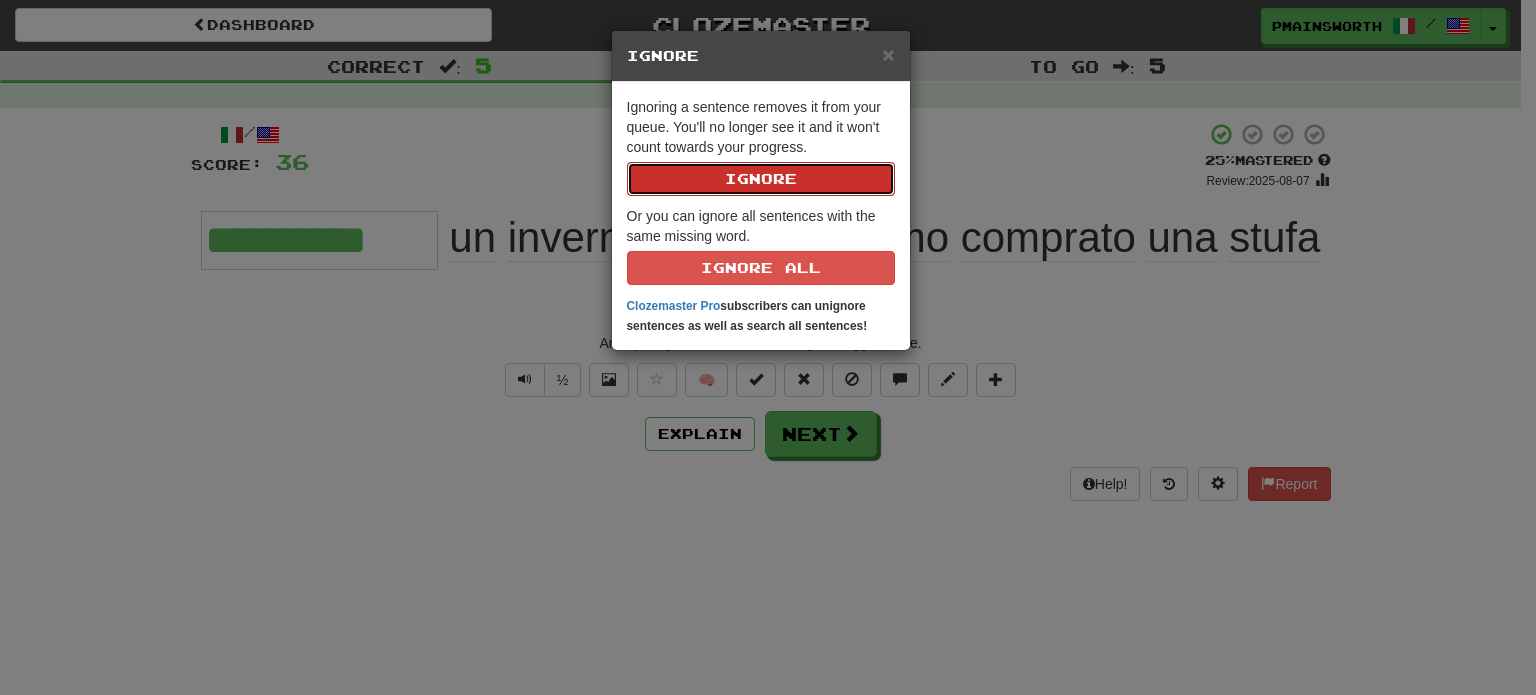 click on "Ignore" at bounding box center [761, 179] 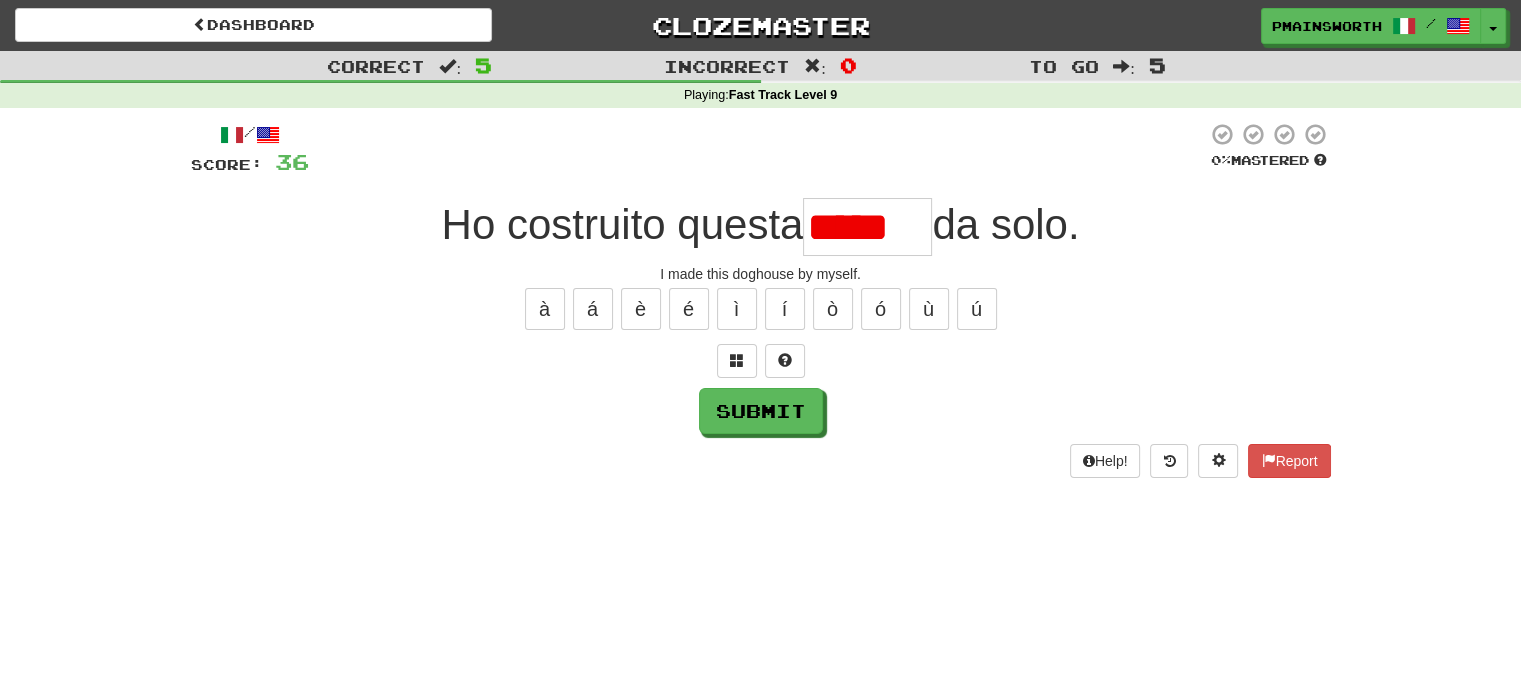 scroll, scrollTop: 0, scrollLeft: 0, axis: both 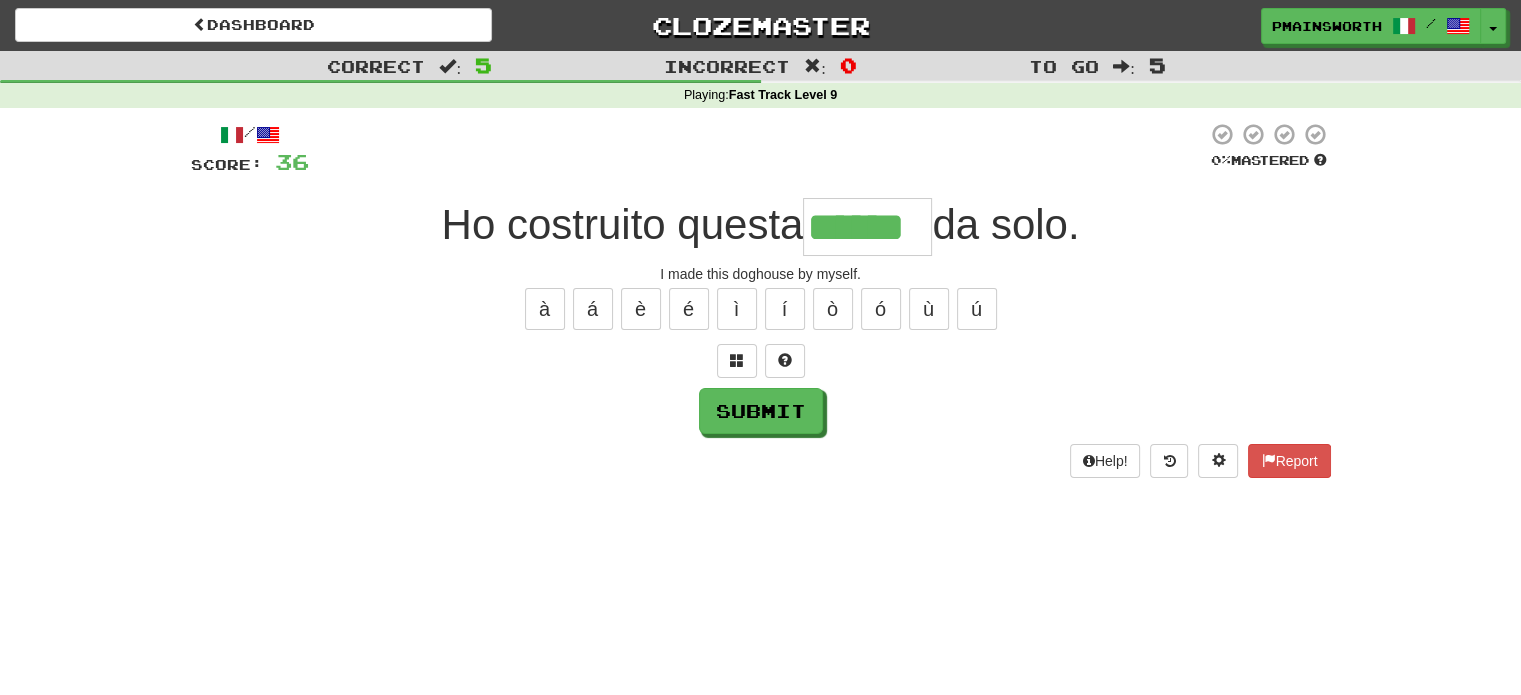 type on "******" 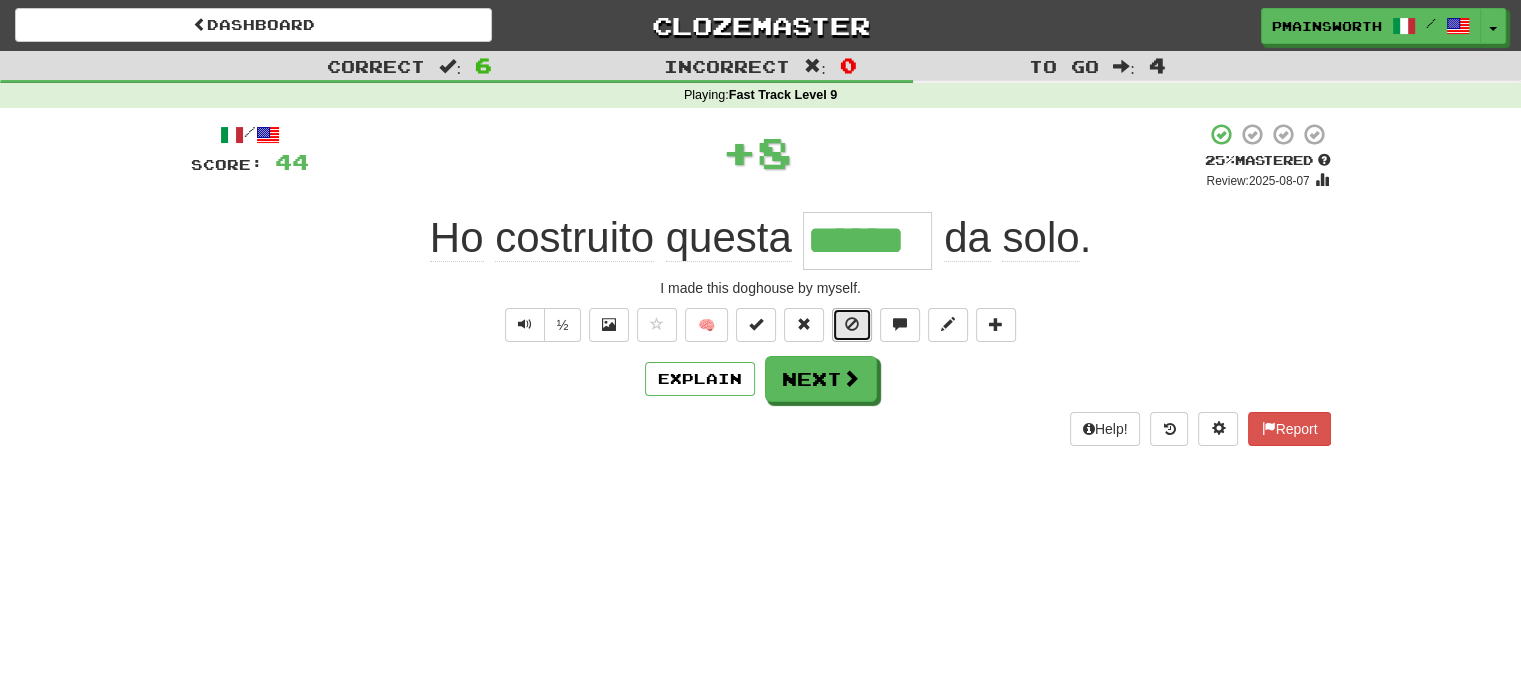 click at bounding box center (852, 325) 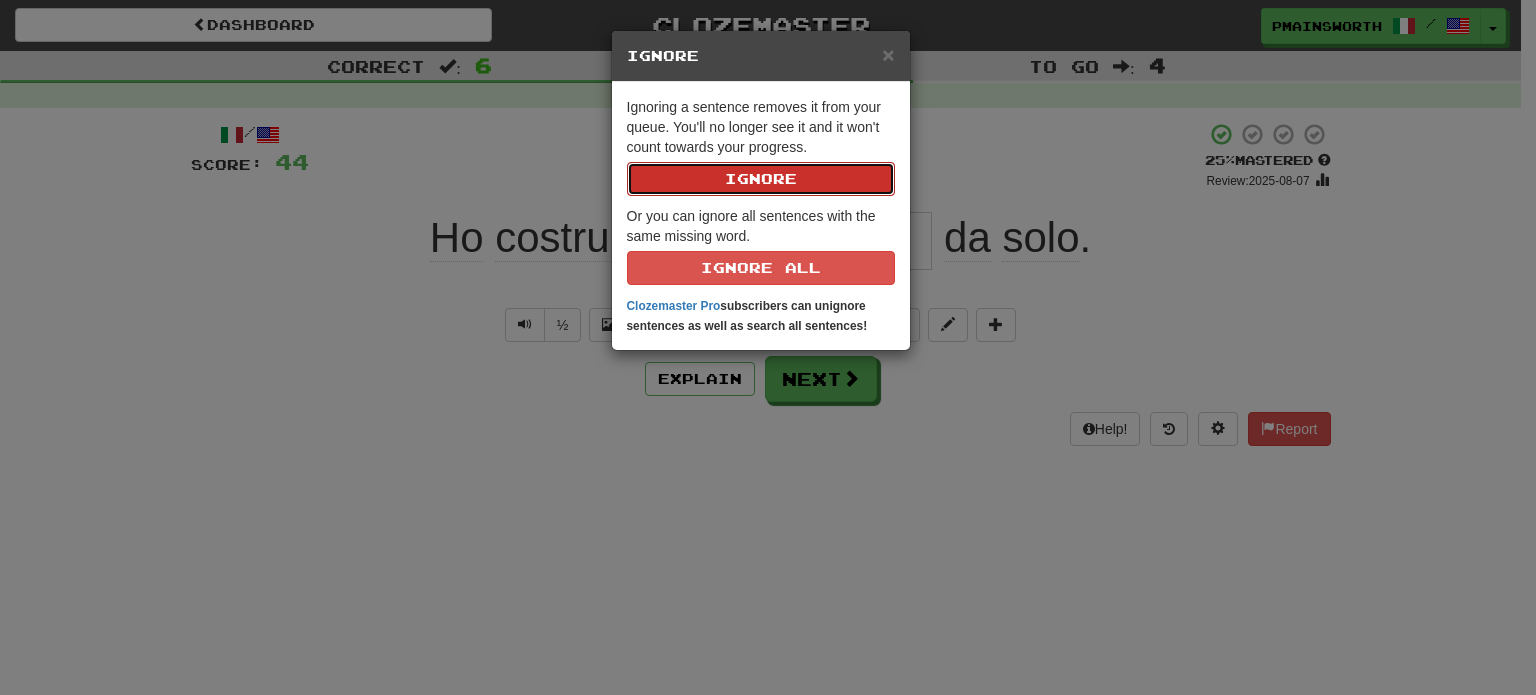 click on "Ignore" at bounding box center [761, 179] 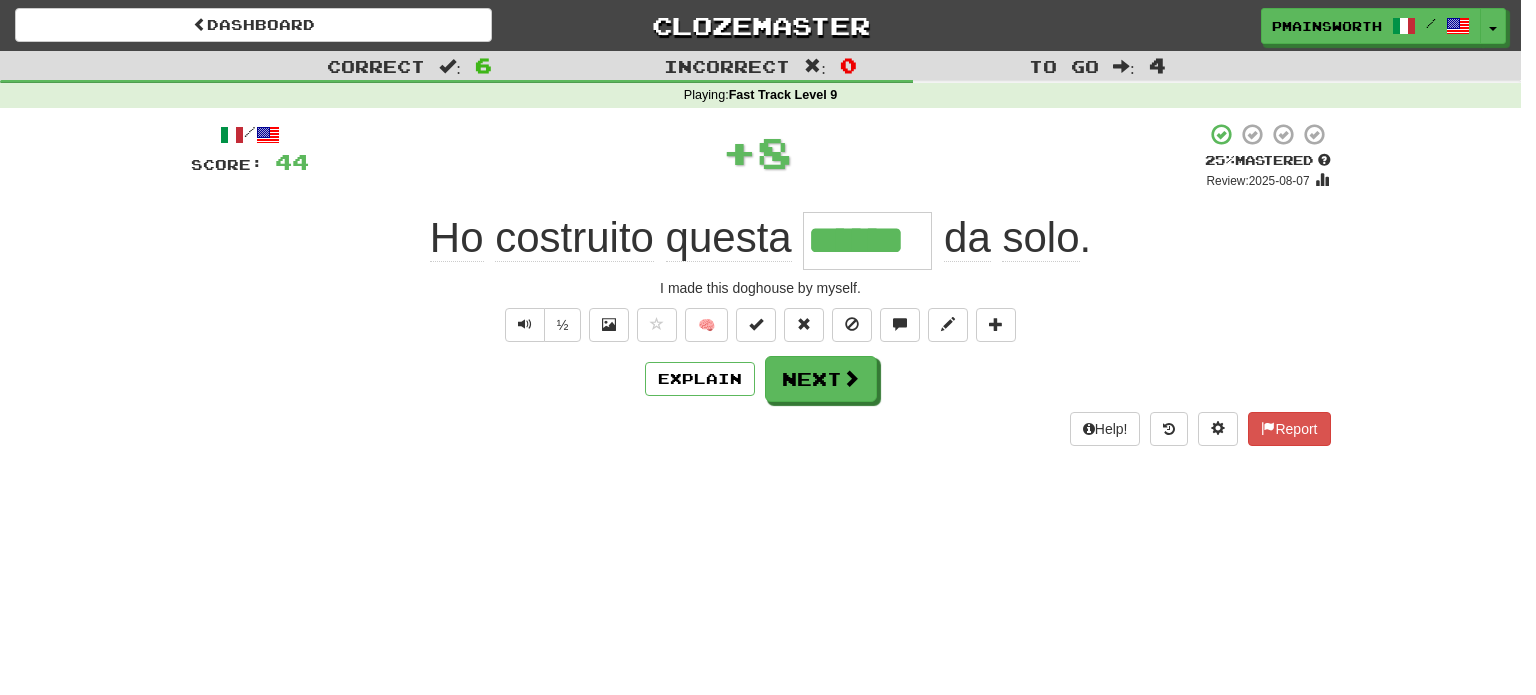type 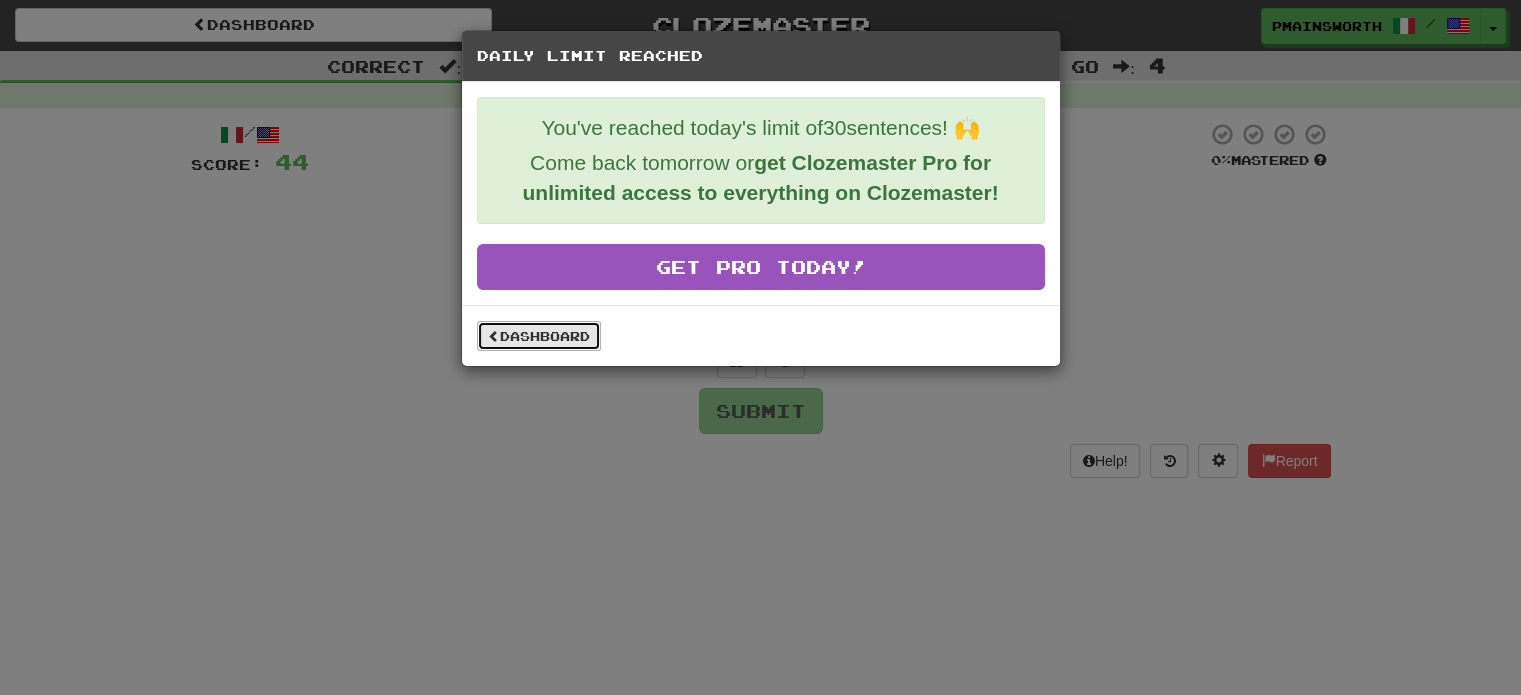 click on "Dashboard" at bounding box center [539, 336] 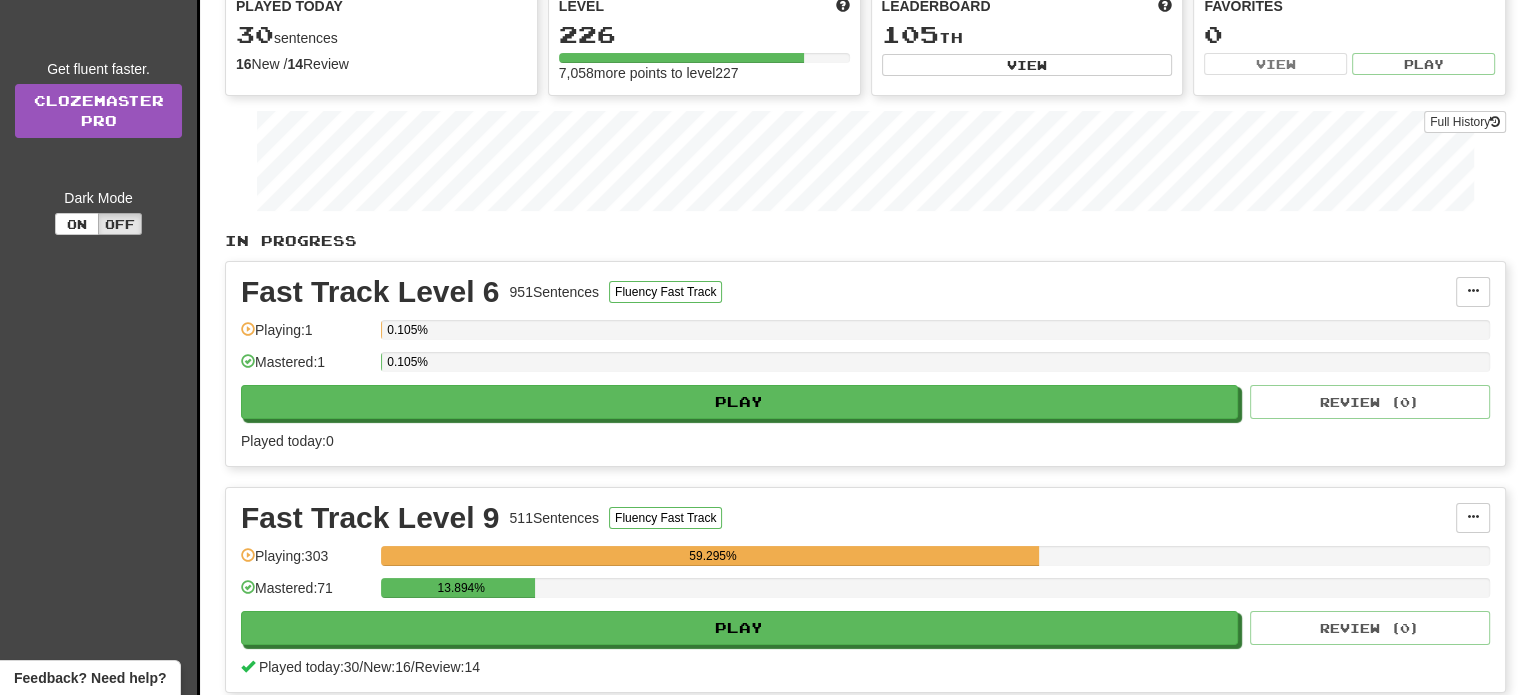 scroll, scrollTop: 199, scrollLeft: 0, axis: vertical 